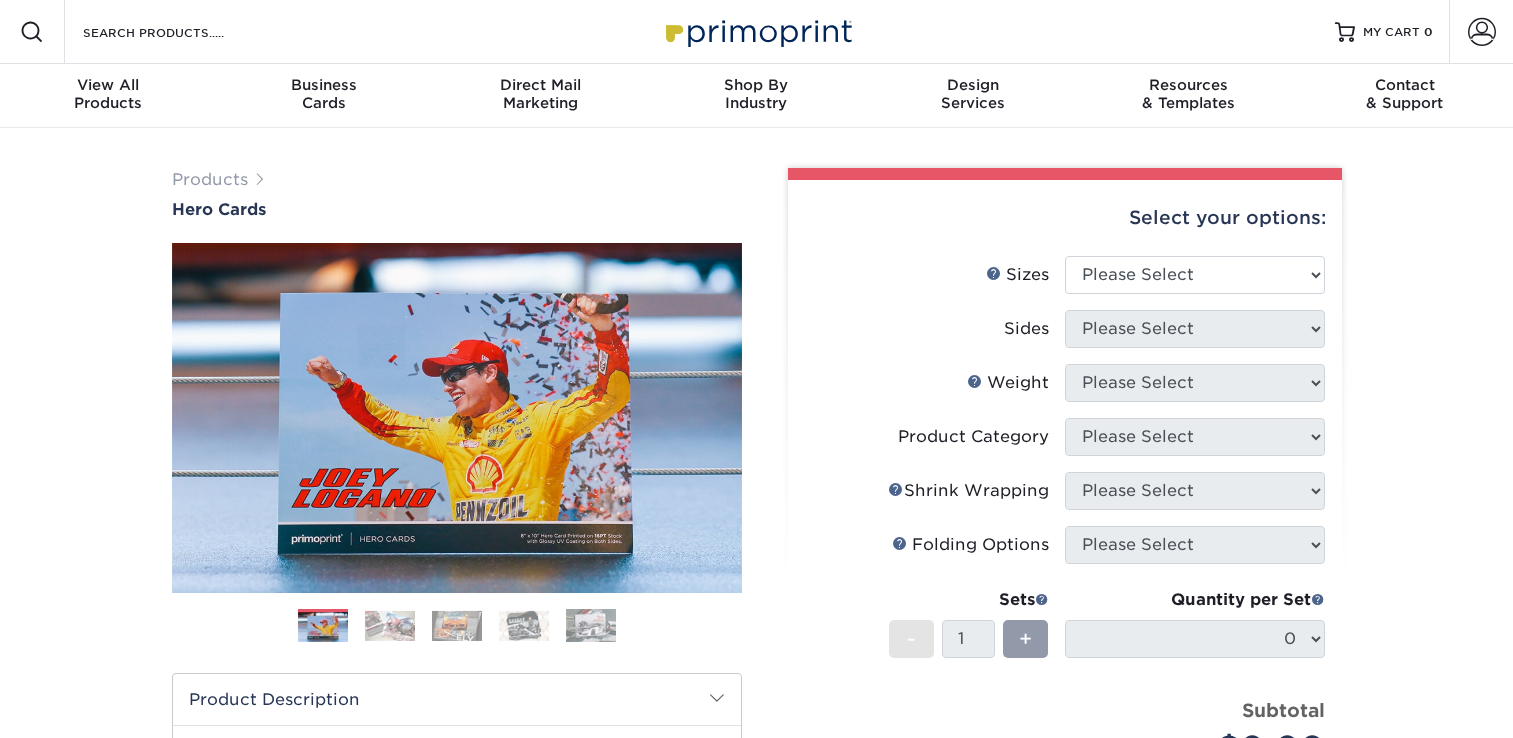 scroll, scrollTop: 0, scrollLeft: 0, axis: both 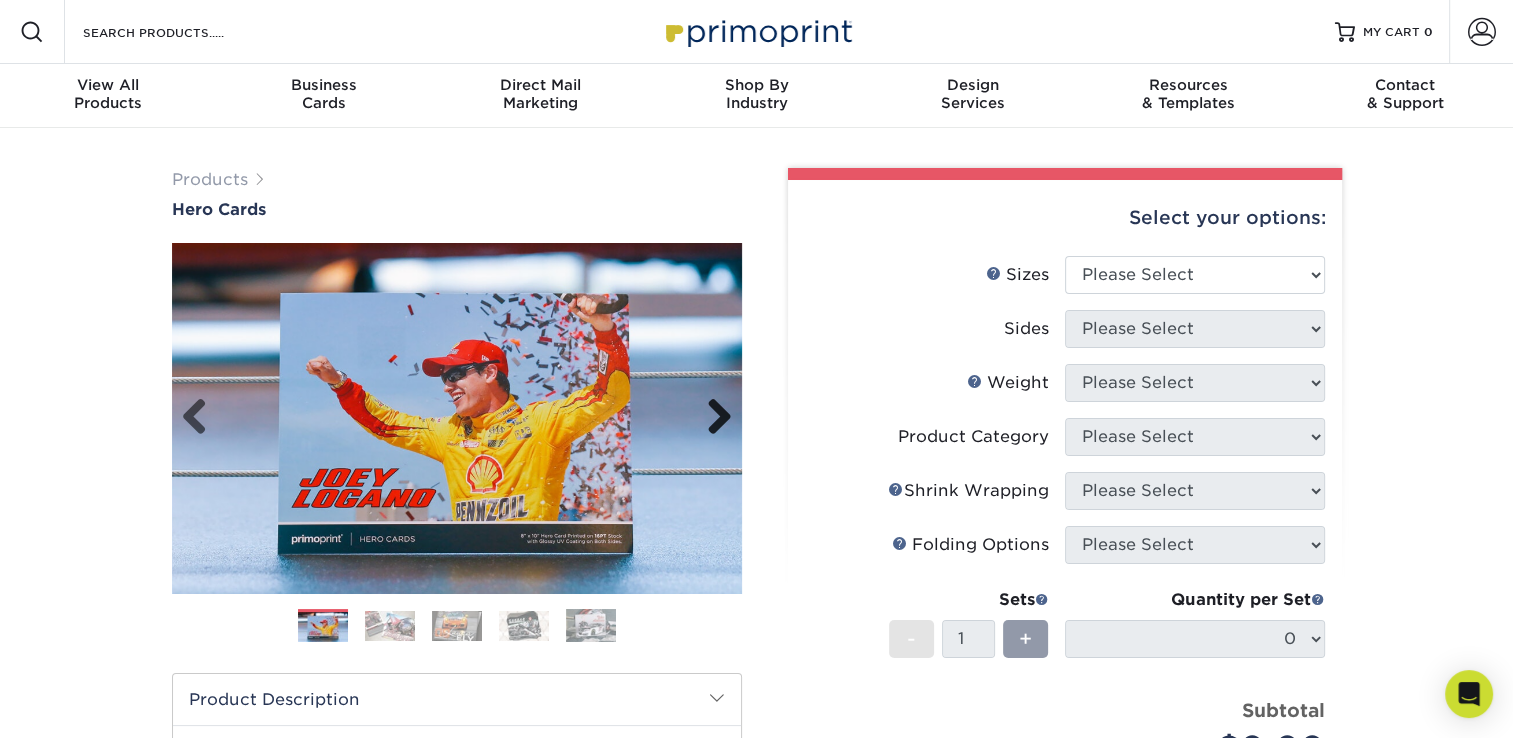click on "Next" at bounding box center [712, 418] 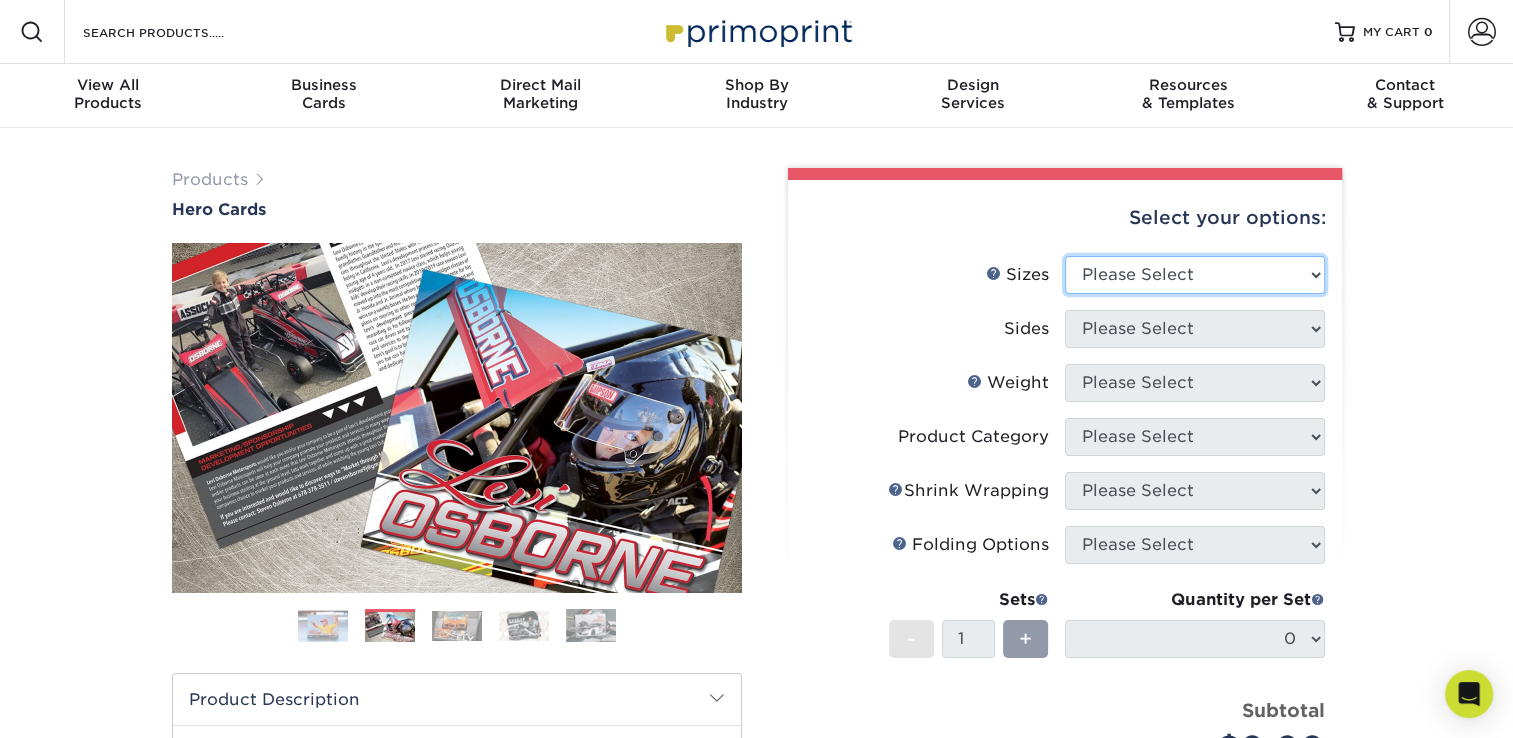click on "Please Select
1.5" x 7"
4" x 6"
5" x 7"
6" x 8"
6" x 8.5"
6" x 9"
7" x 8.5"
7.5" x 8.5"
8" x 10" 8.5" x 11"" at bounding box center [1195, 275] 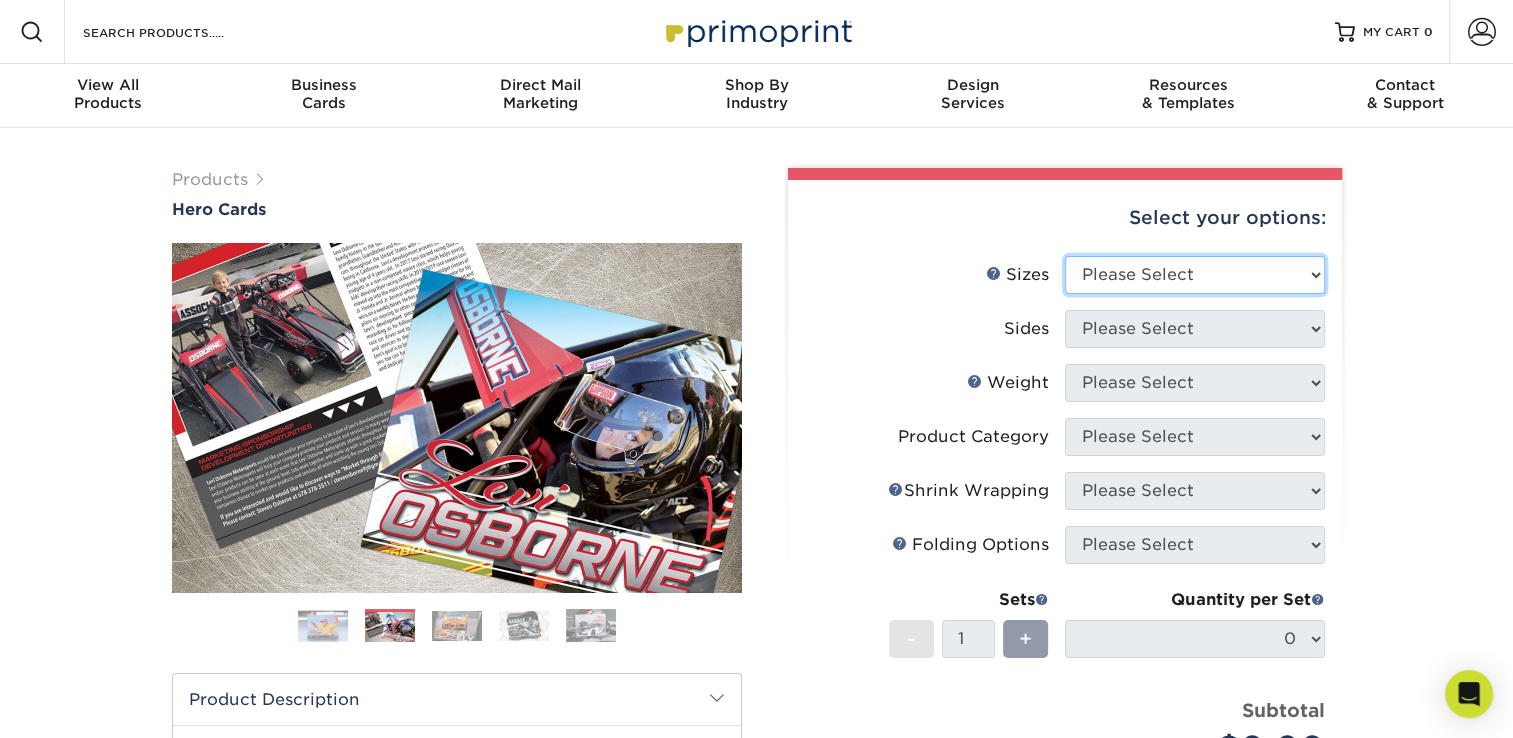 select on "6.00x8.00" 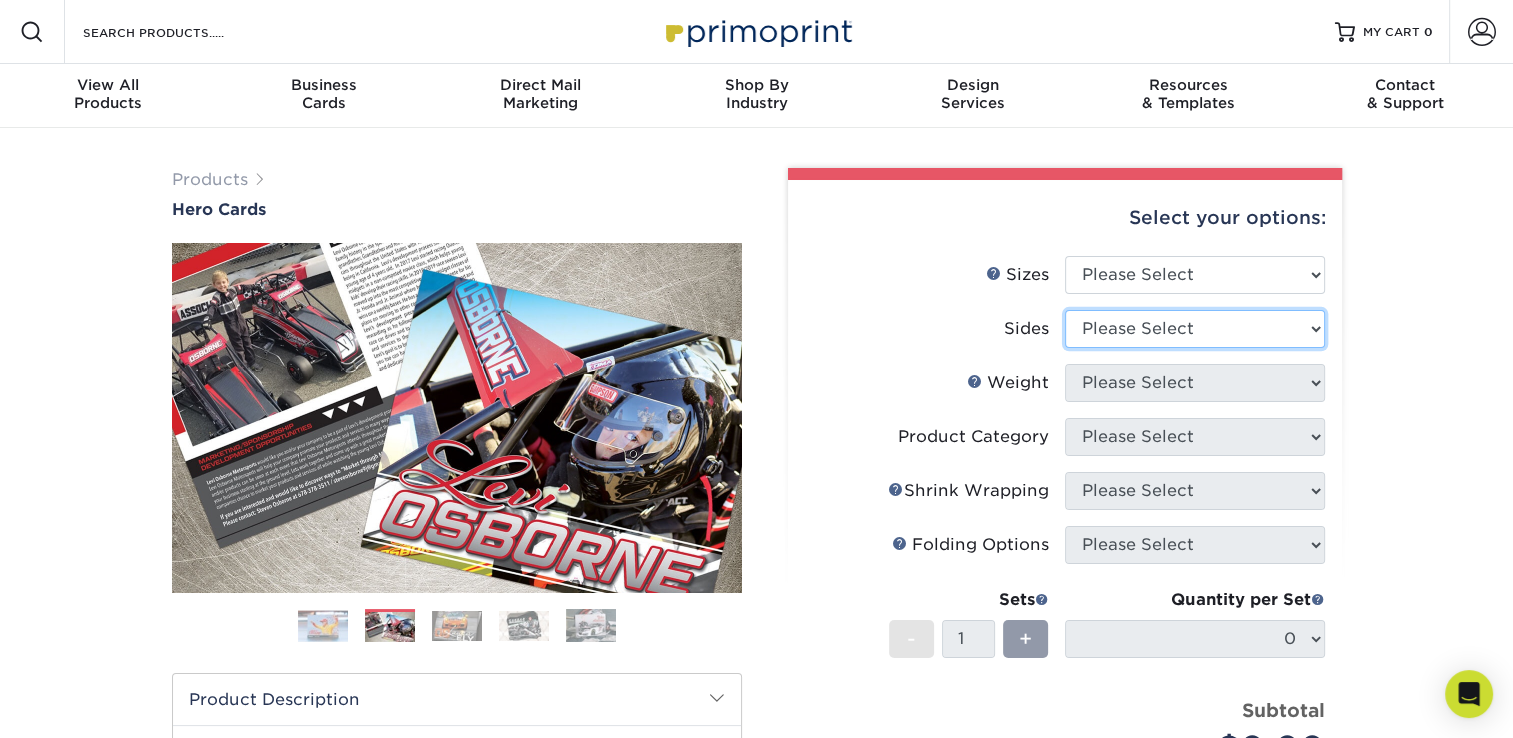click on "Please Select Print Both Sides Print Front Only" at bounding box center [1195, 329] 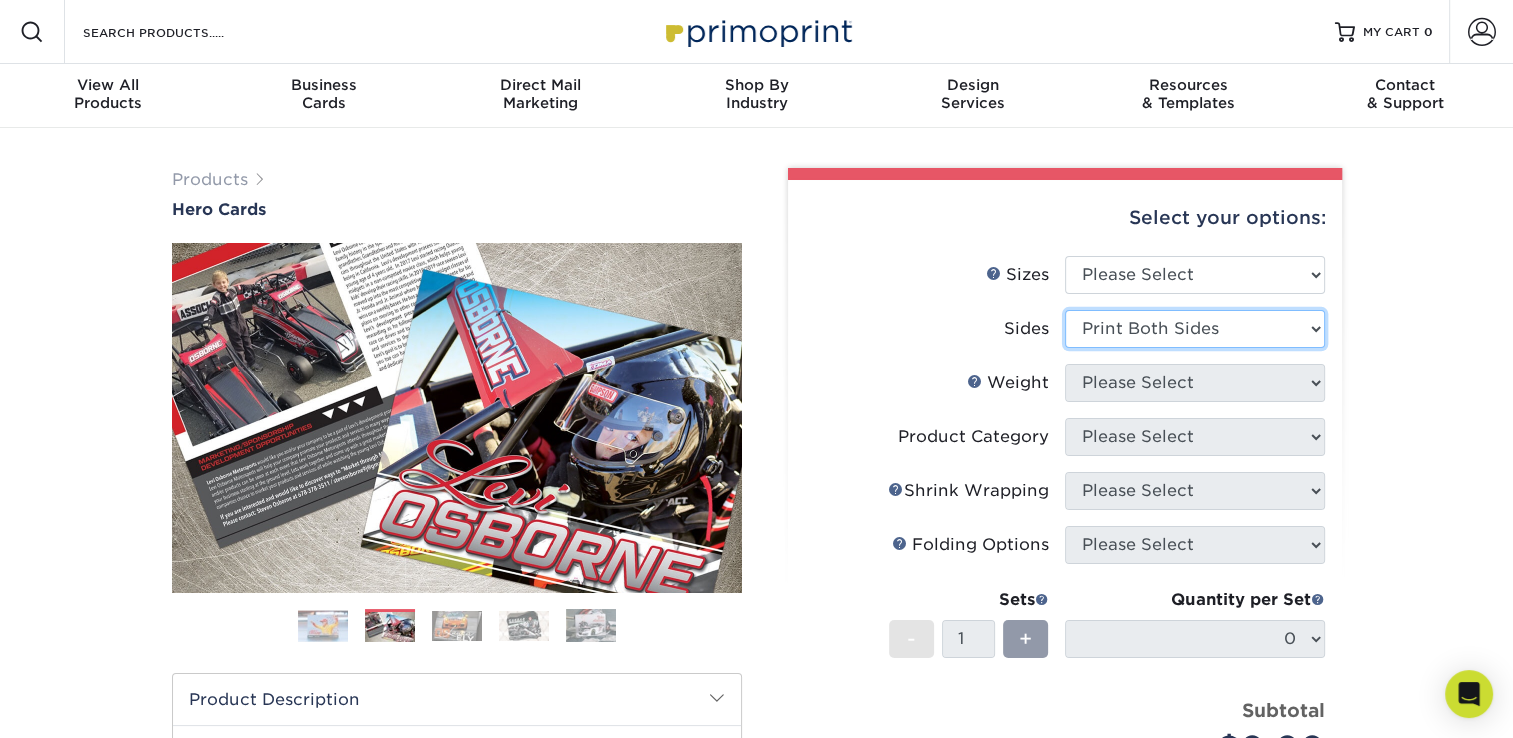 click on "Please Select Print Both Sides Print Front Only" at bounding box center (1195, 329) 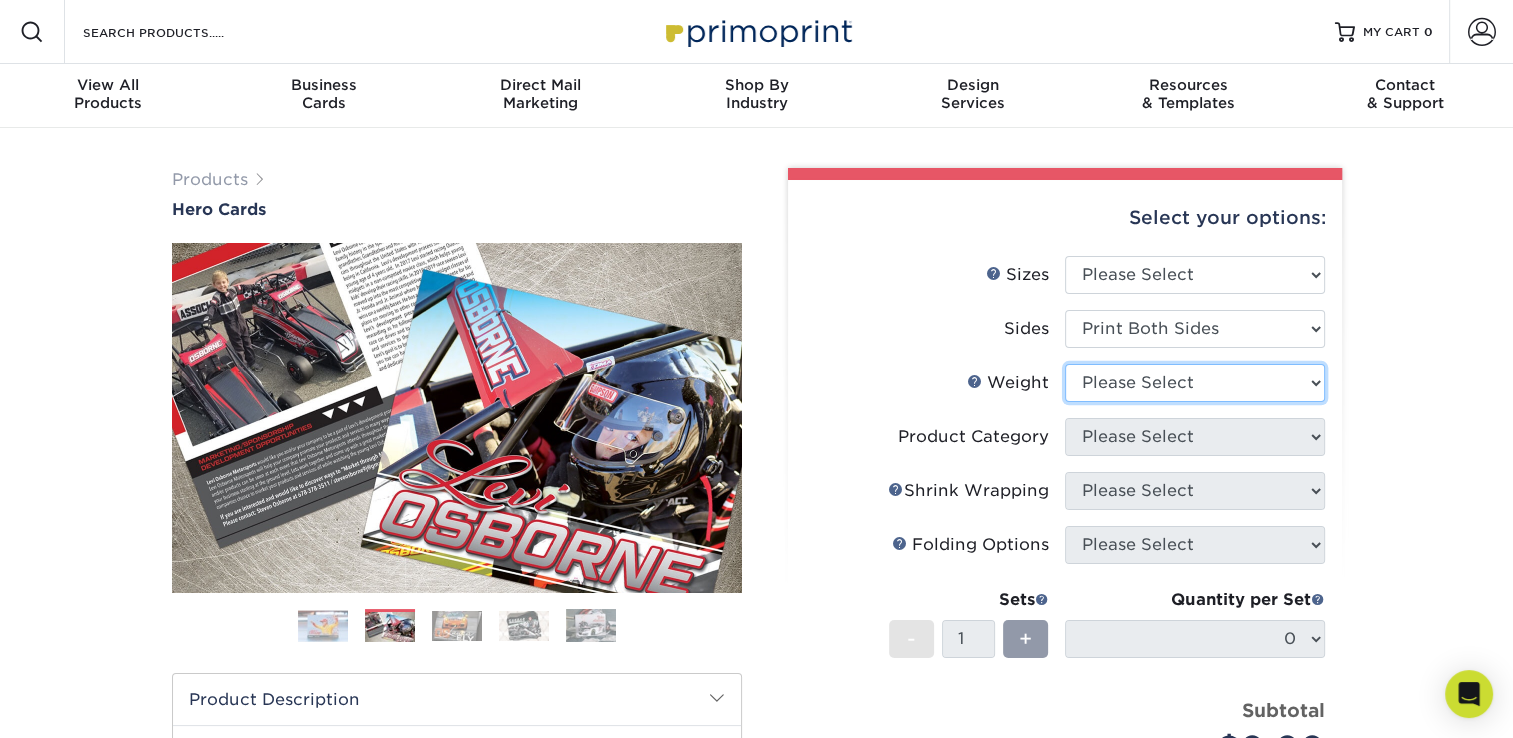 click on "Please Select 14PT 16PT" at bounding box center (1195, 383) 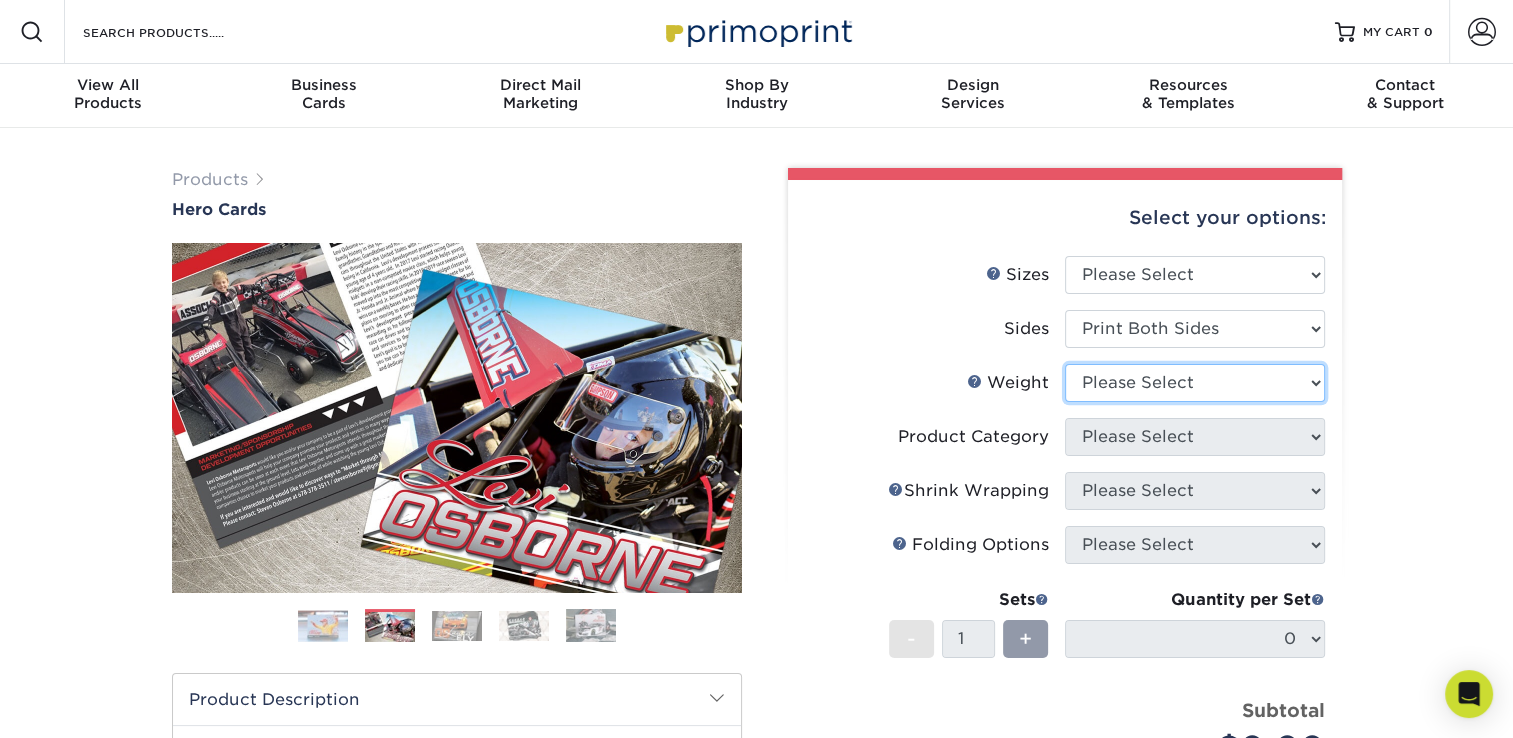 select on "14PT" 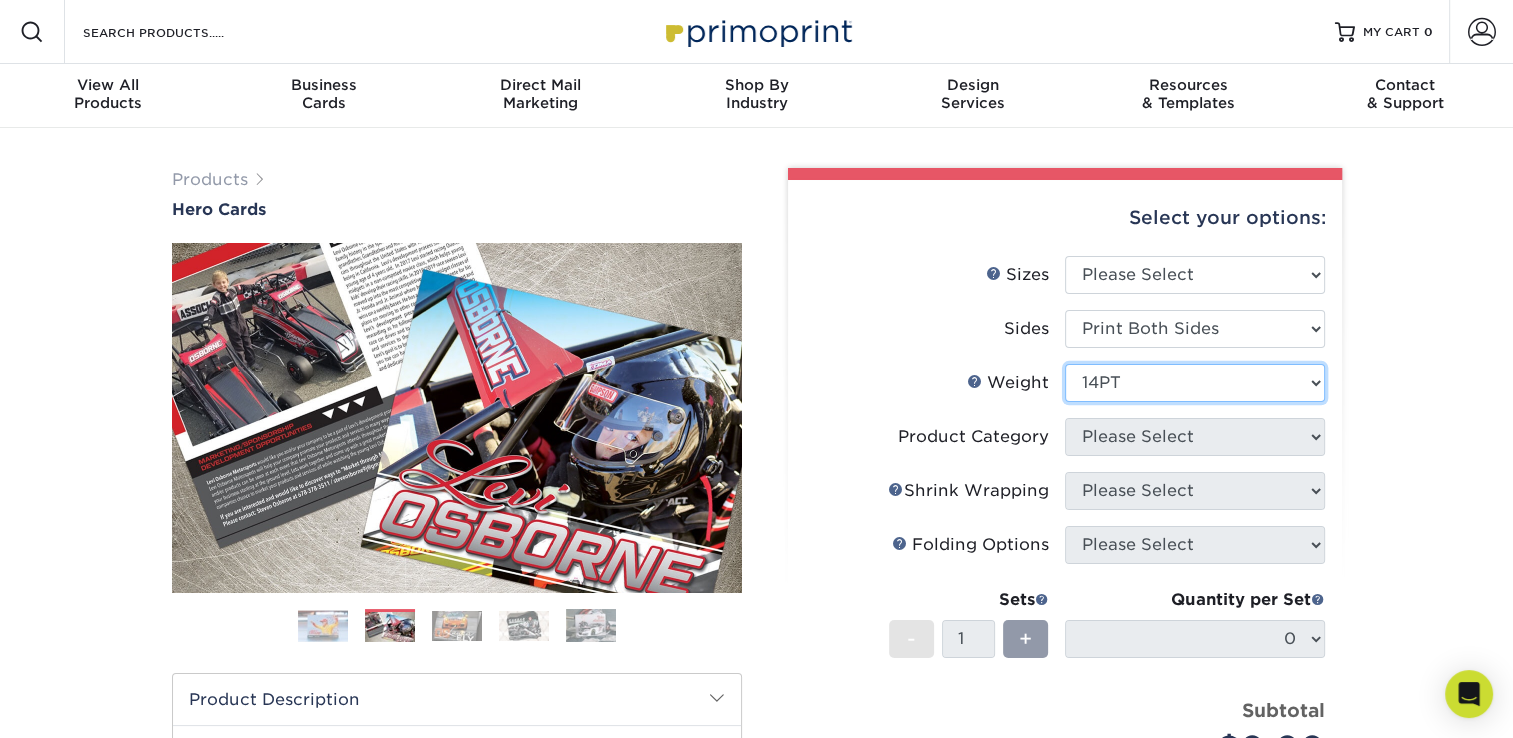 click on "Please Select 14PT 16PT" at bounding box center [1195, 383] 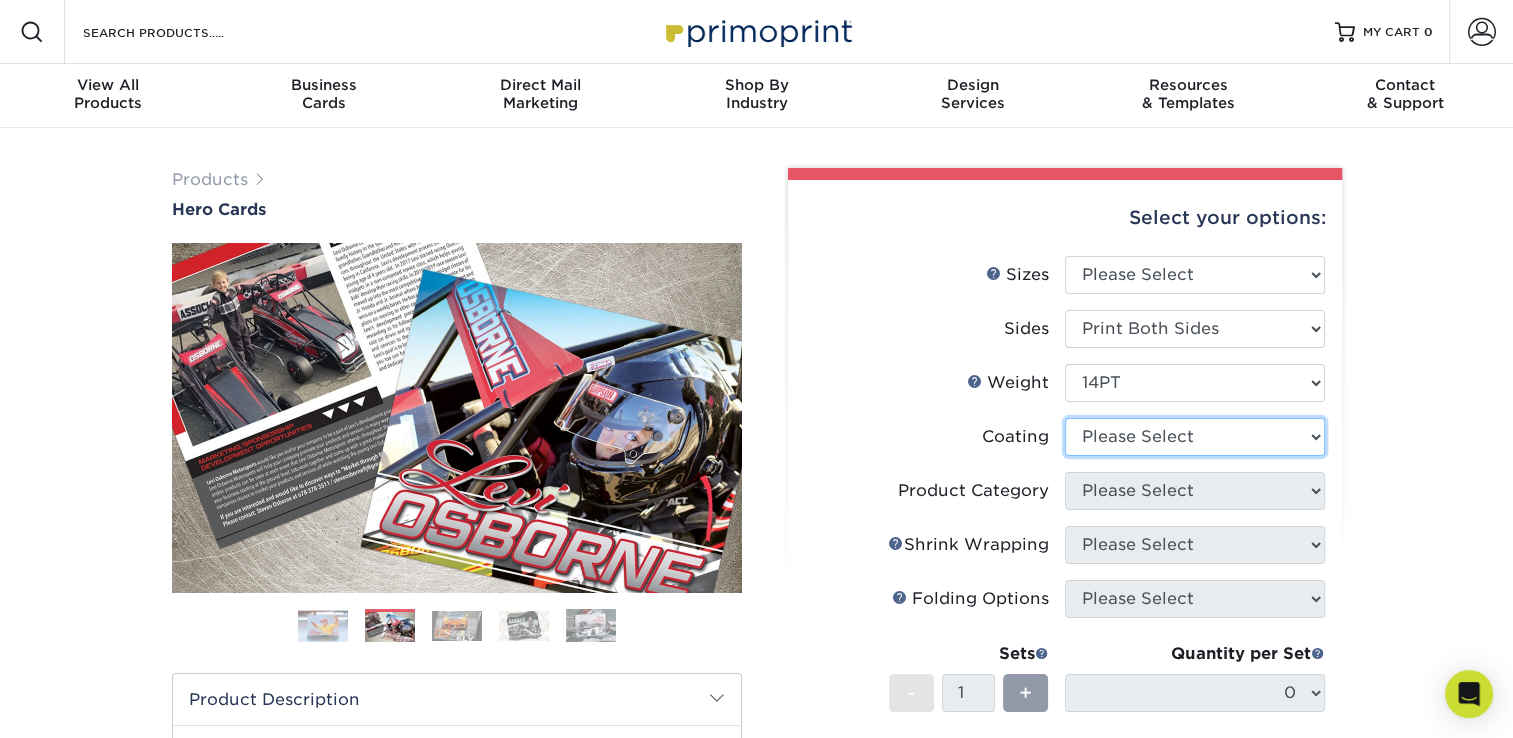 click at bounding box center (1195, 437) 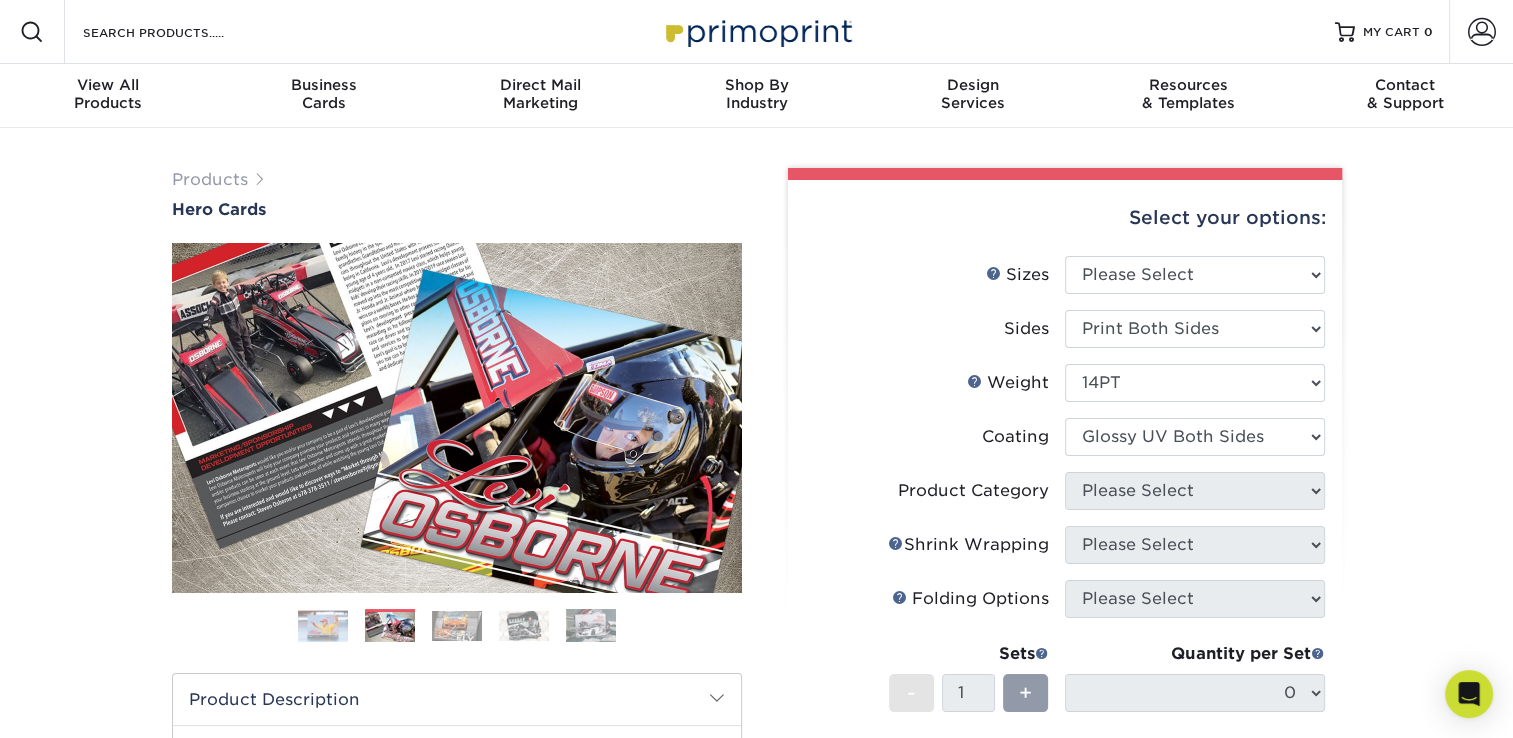 click at bounding box center (1195, 437) 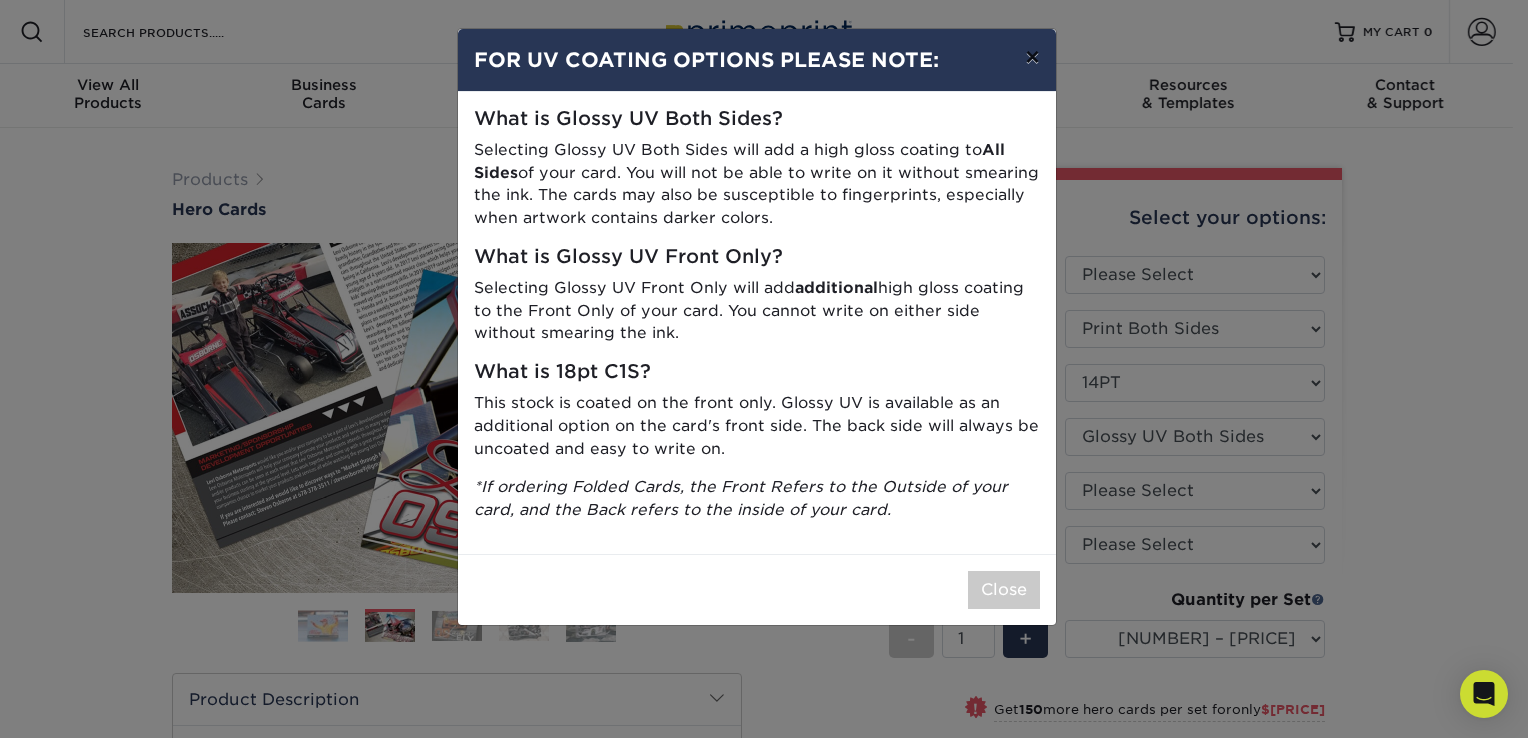click on "×" at bounding box center (1032, 57) 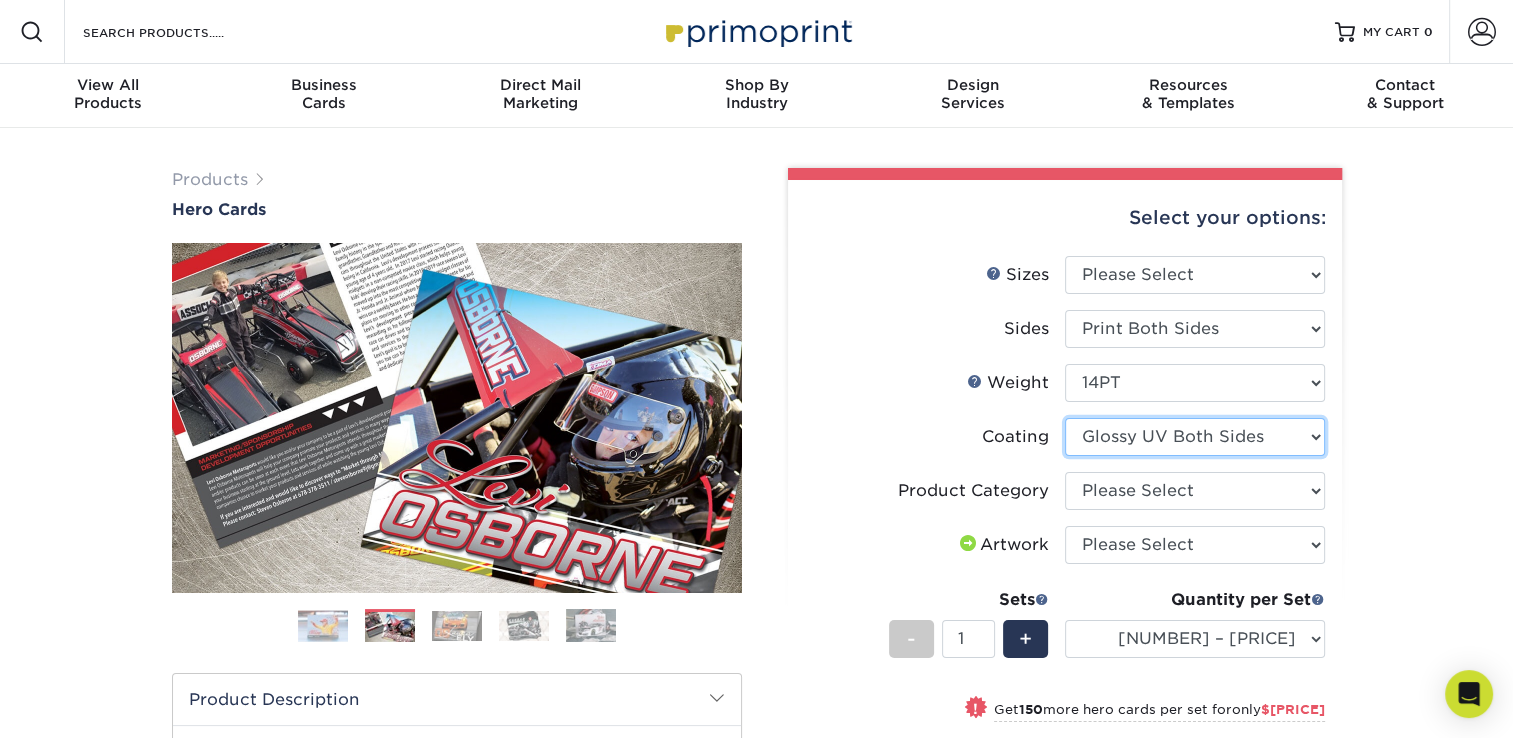 click at bounding box center [1195, 437] 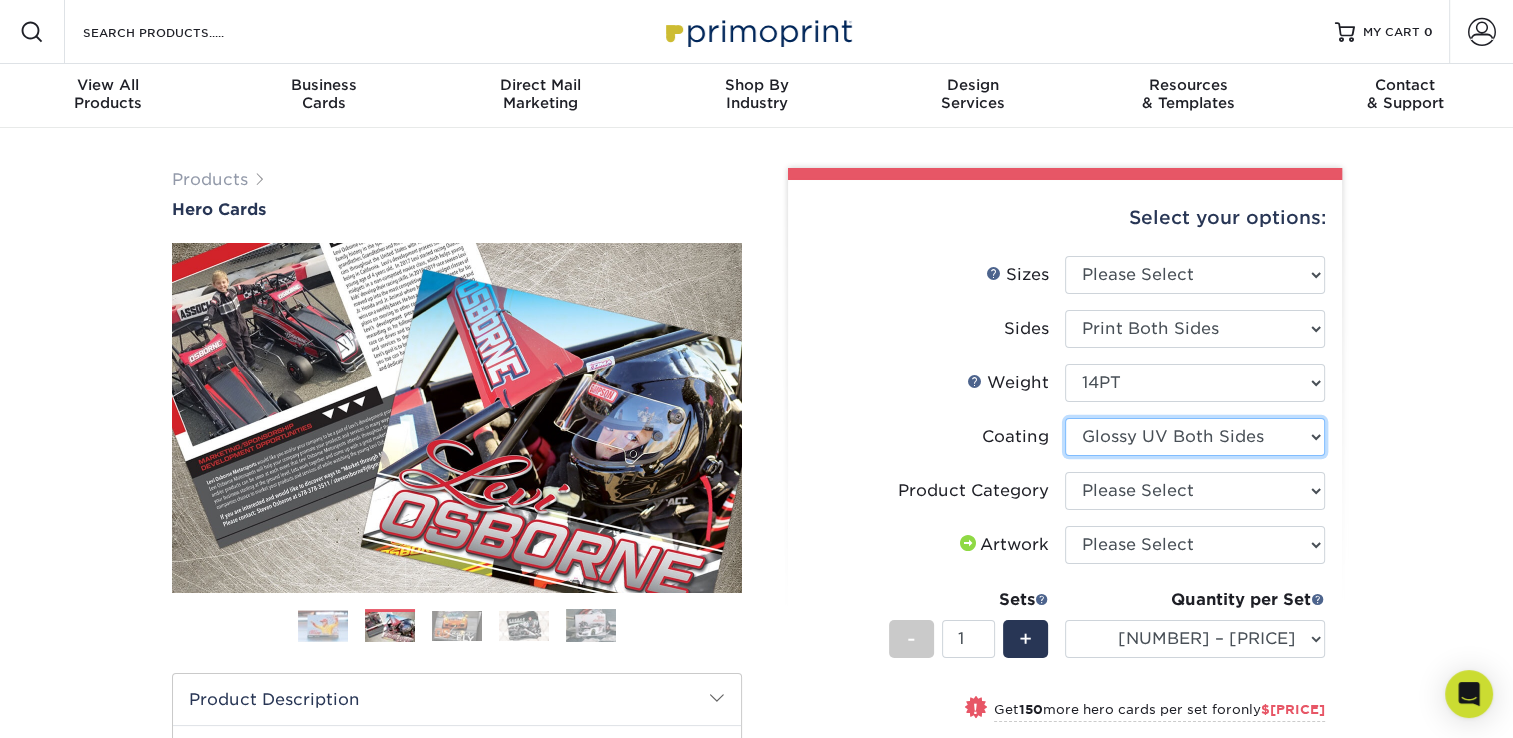 select on "121bb7b5-3b4d-429f-bd8d-bbf80e953313" 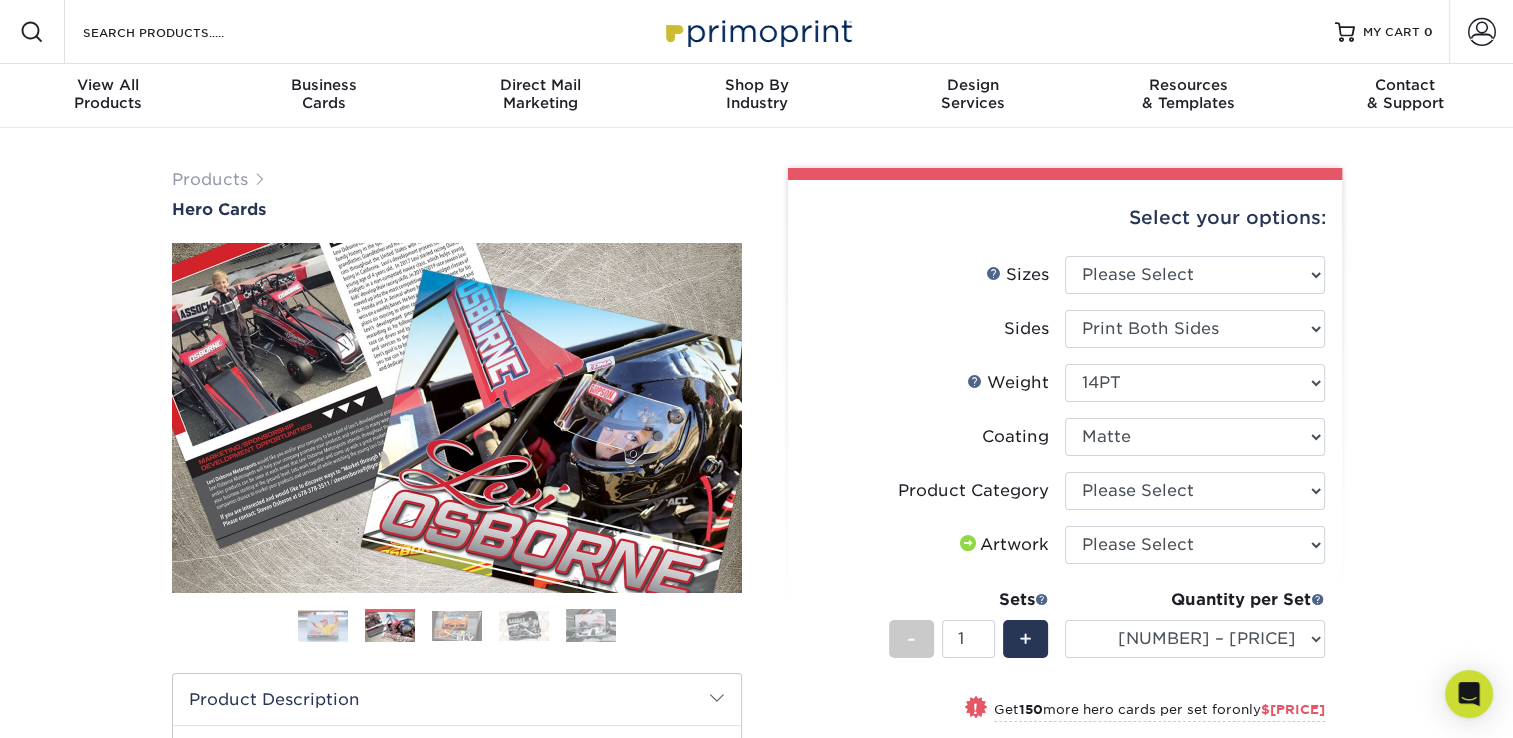 click at bounding box center [1195, 437] 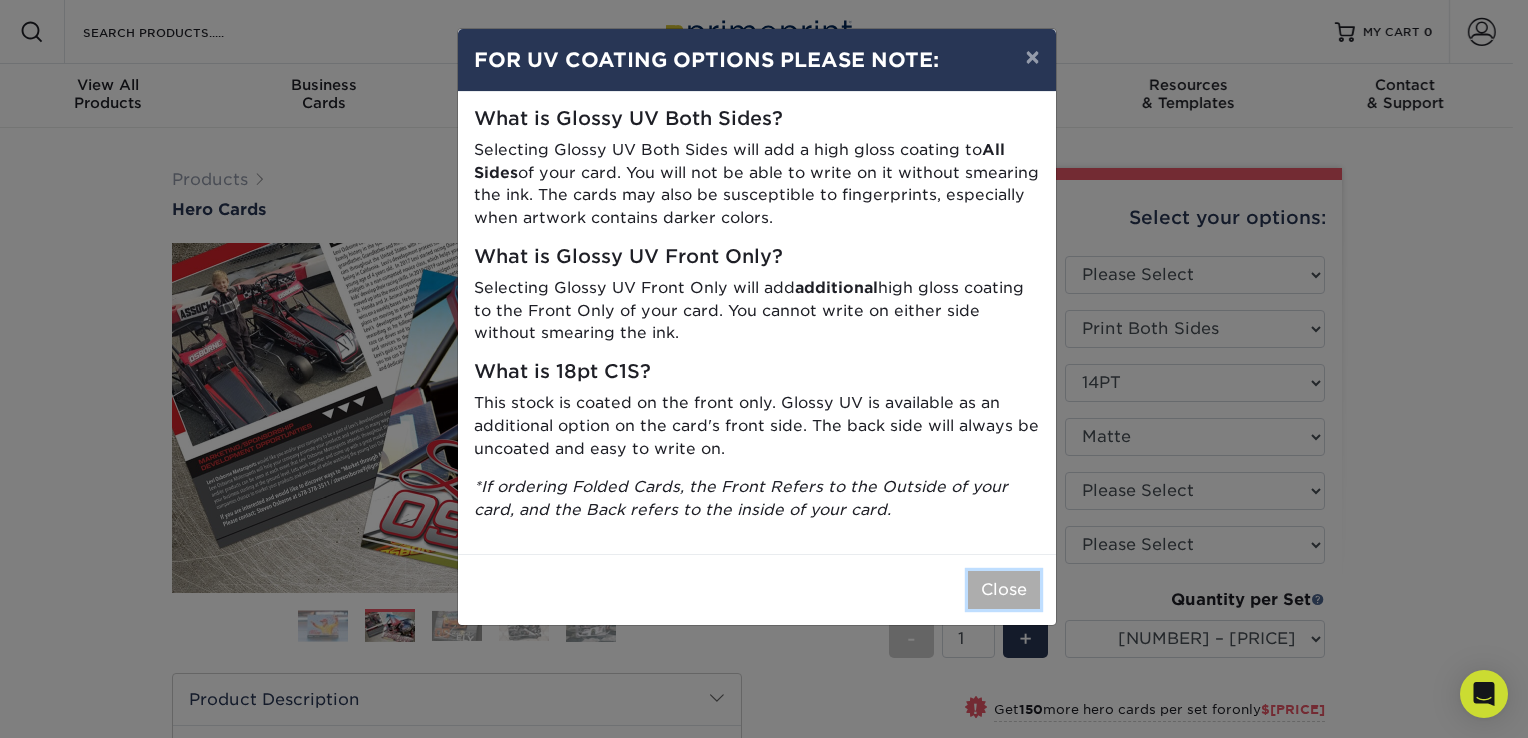 click on "Close" at bounding box center [1004, 590] 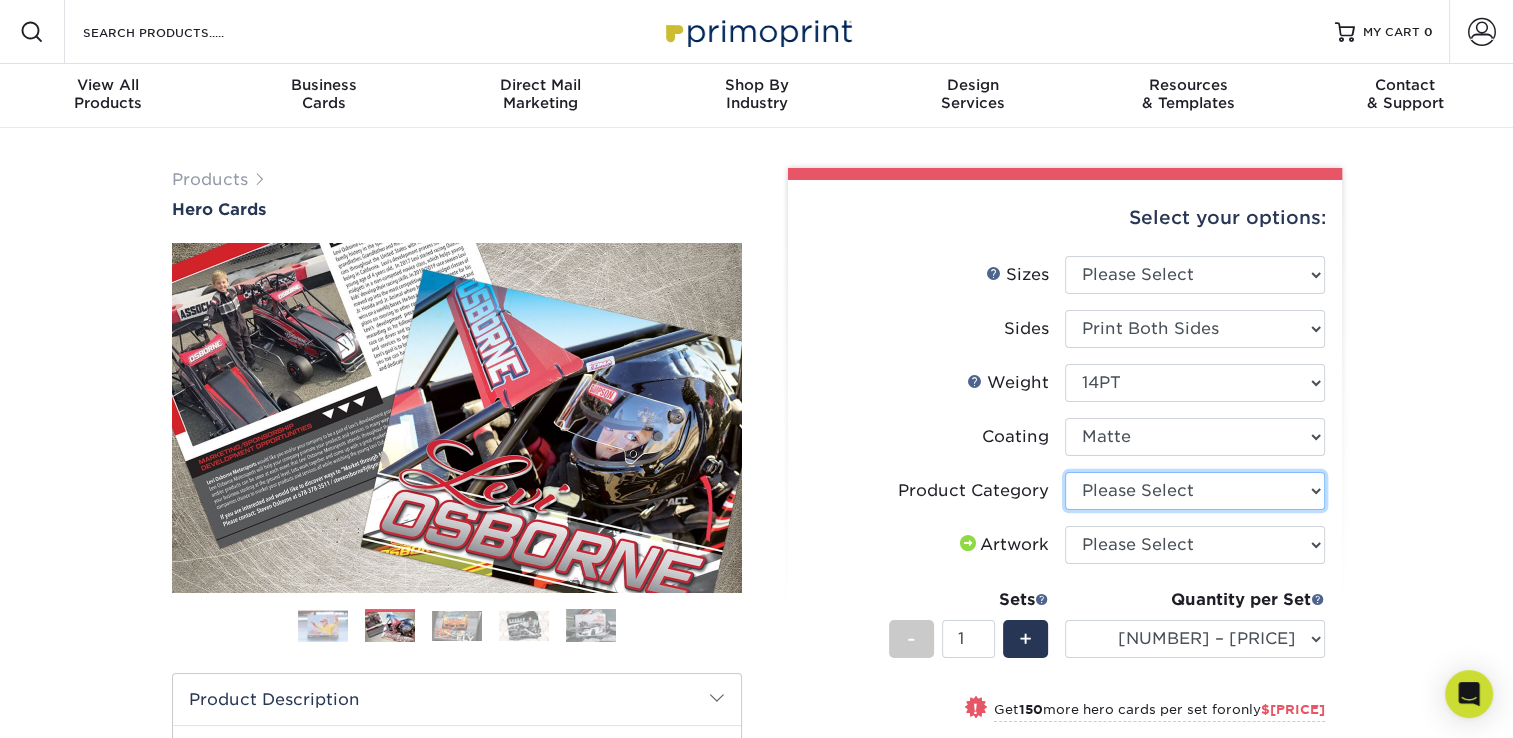 click on "Please Select Postcards" at bounding box center (1195, 491) 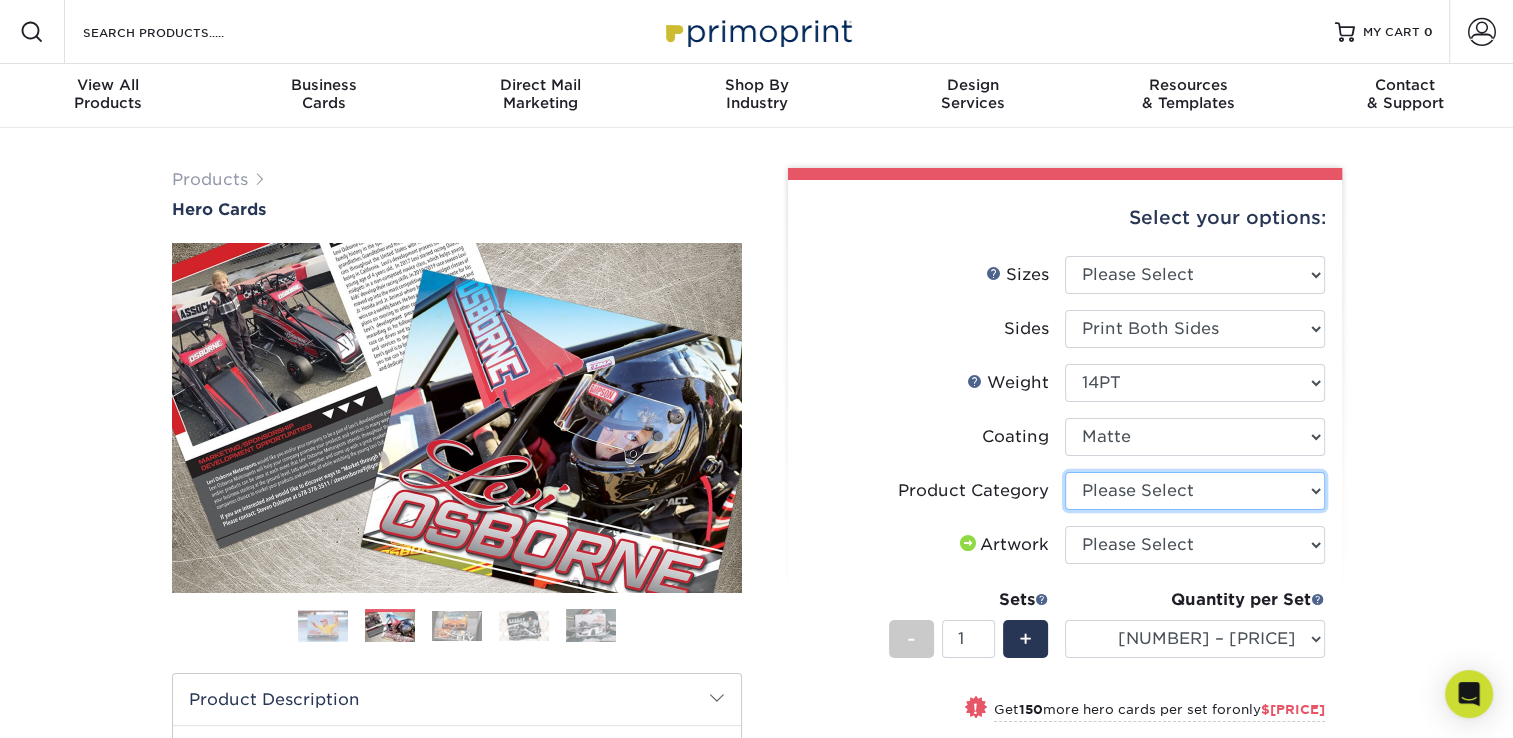 select on "9b7272e0-d6c8-4c3c-8e97-d3a1bcdab858" 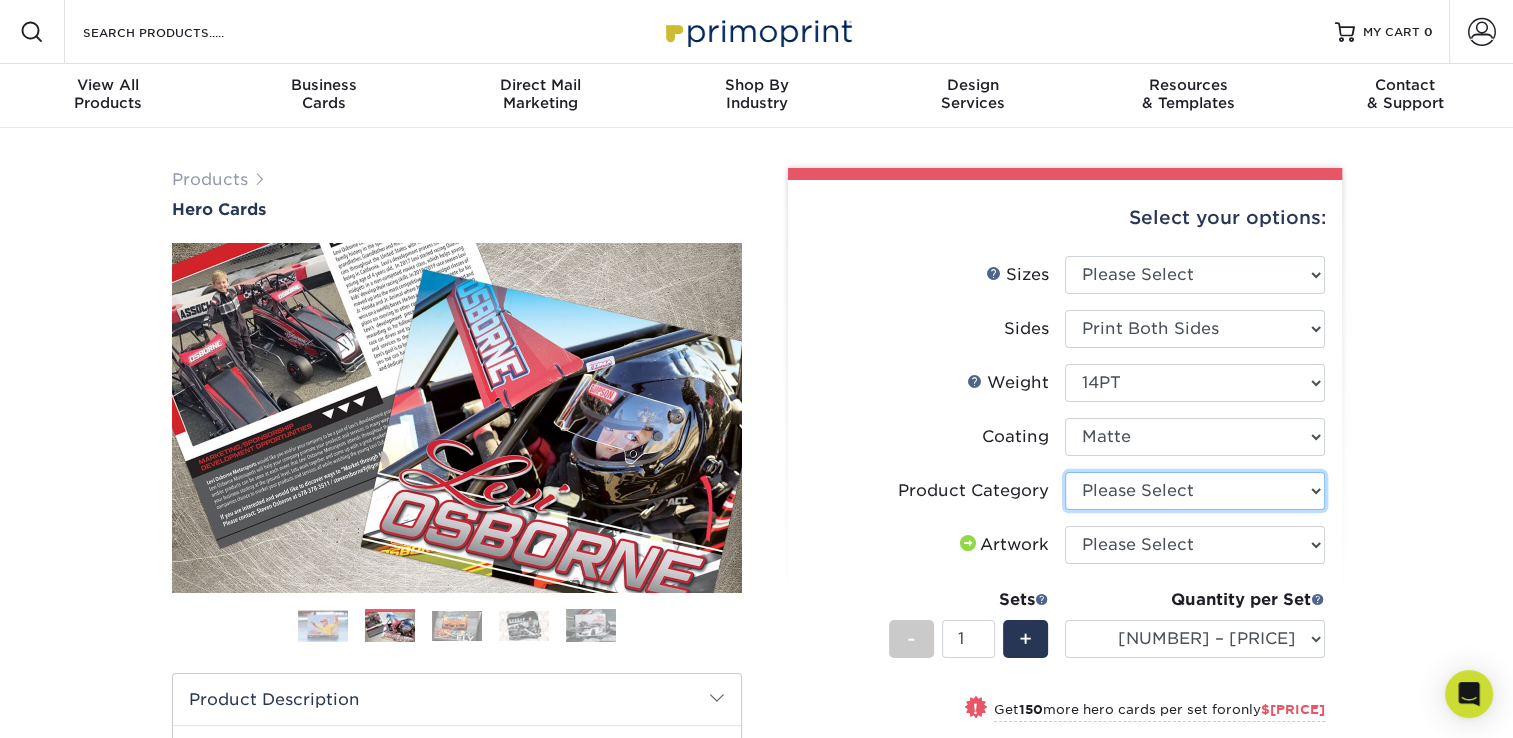 click on "Please Select Postcards" at bounding box center [1195, 491] 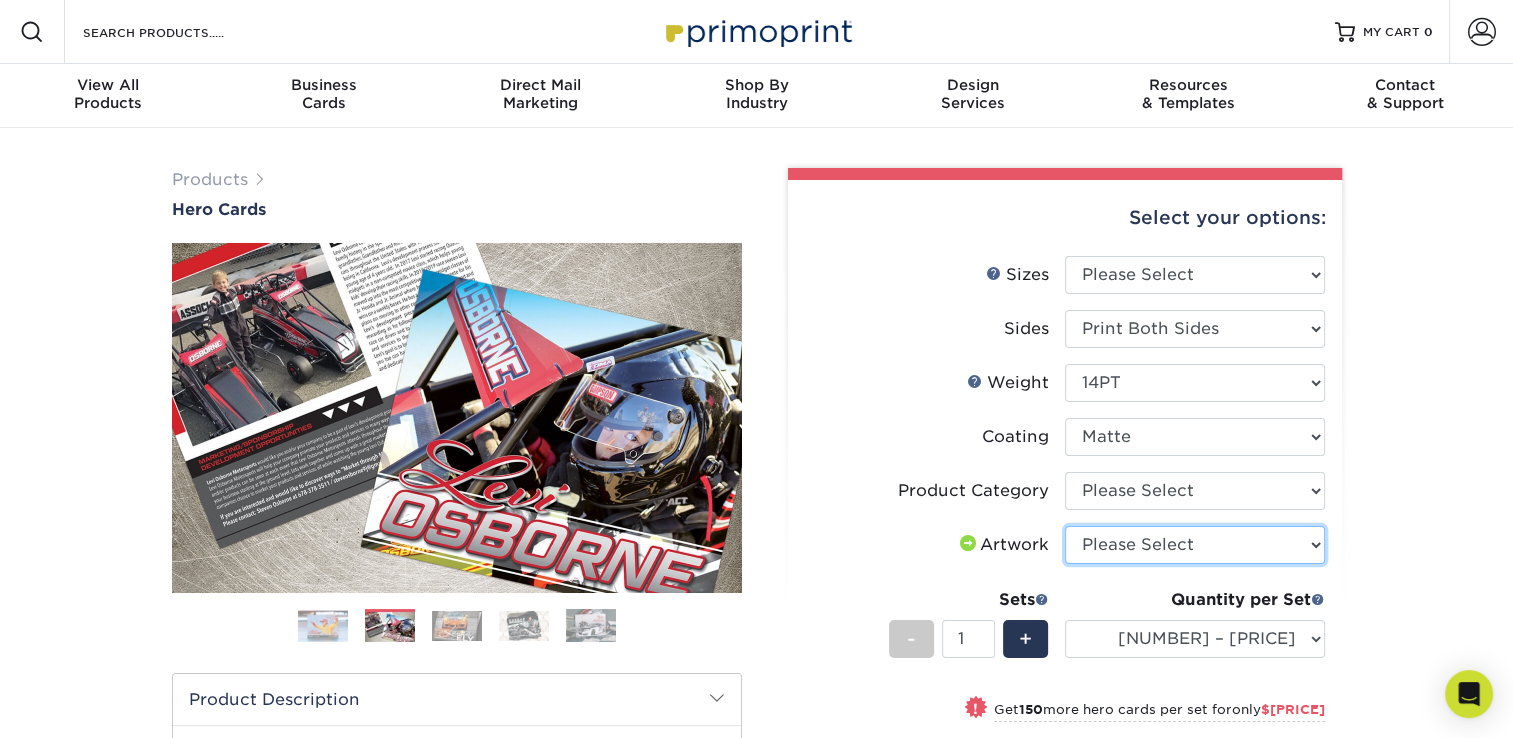 click on "Please Select I will upload files I need a design - $150" at bounding box center [1195, 545] 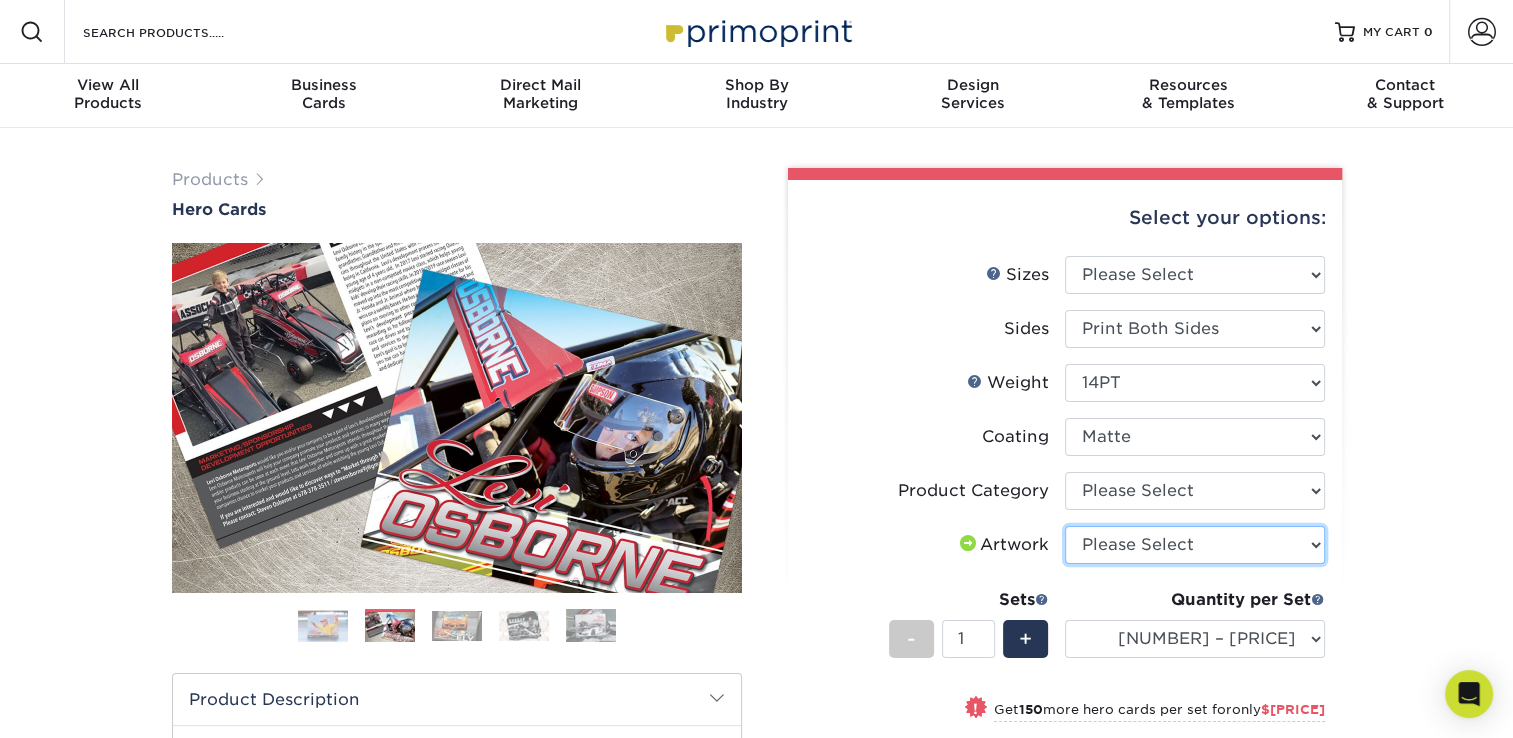select on "upload" 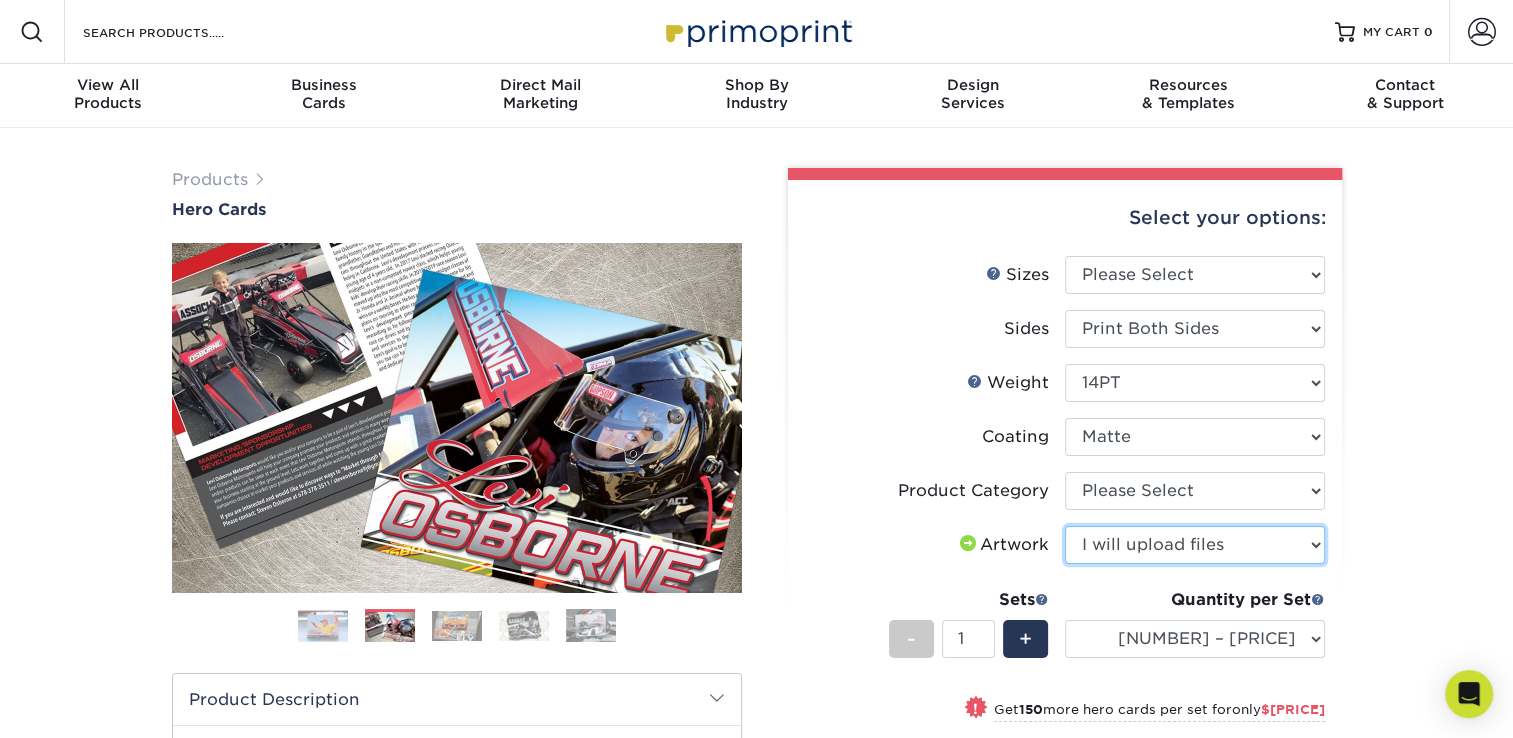 click on "Please Select I will upload files I need a design - $150" at bounding box center (1195, 545) 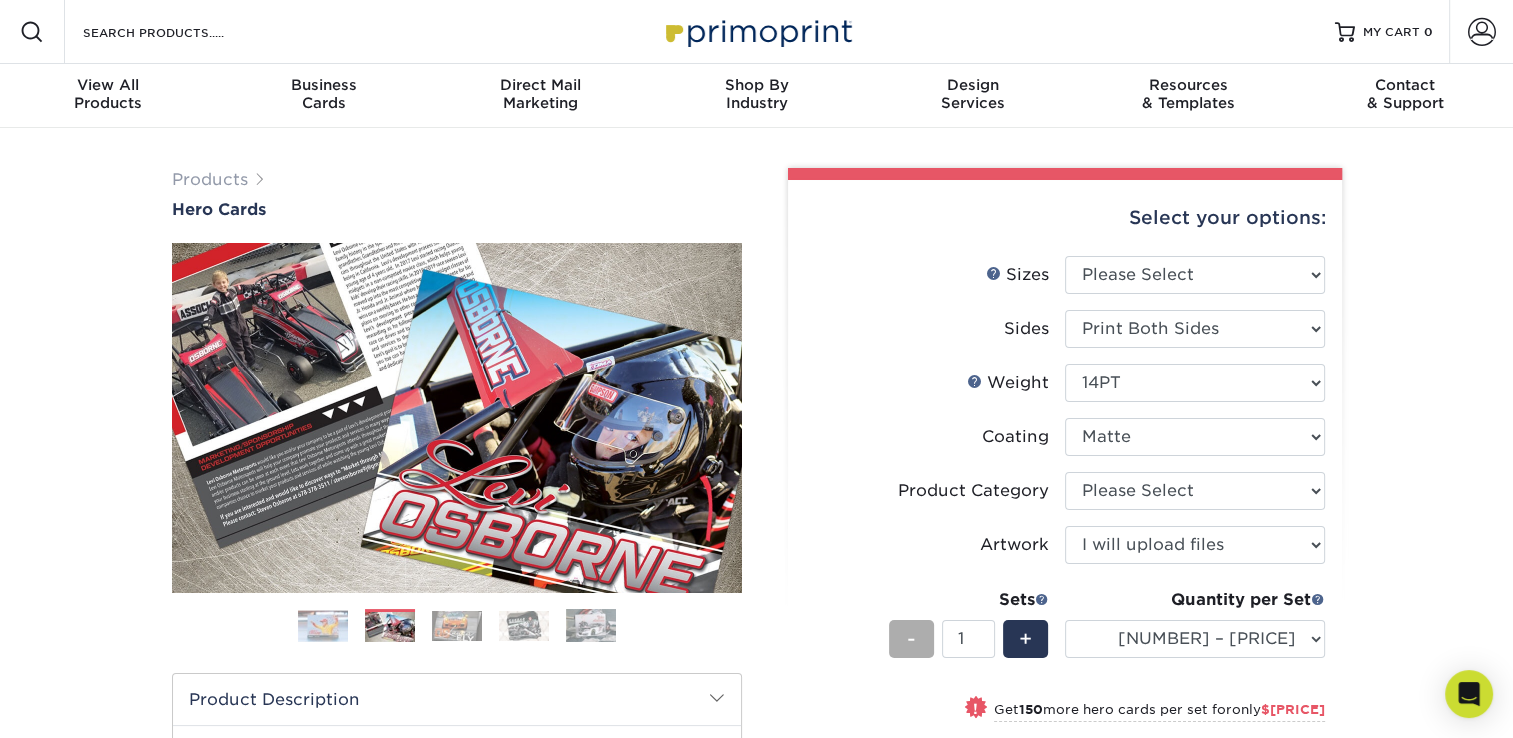 click on "-" at bounding box center (911, 639) 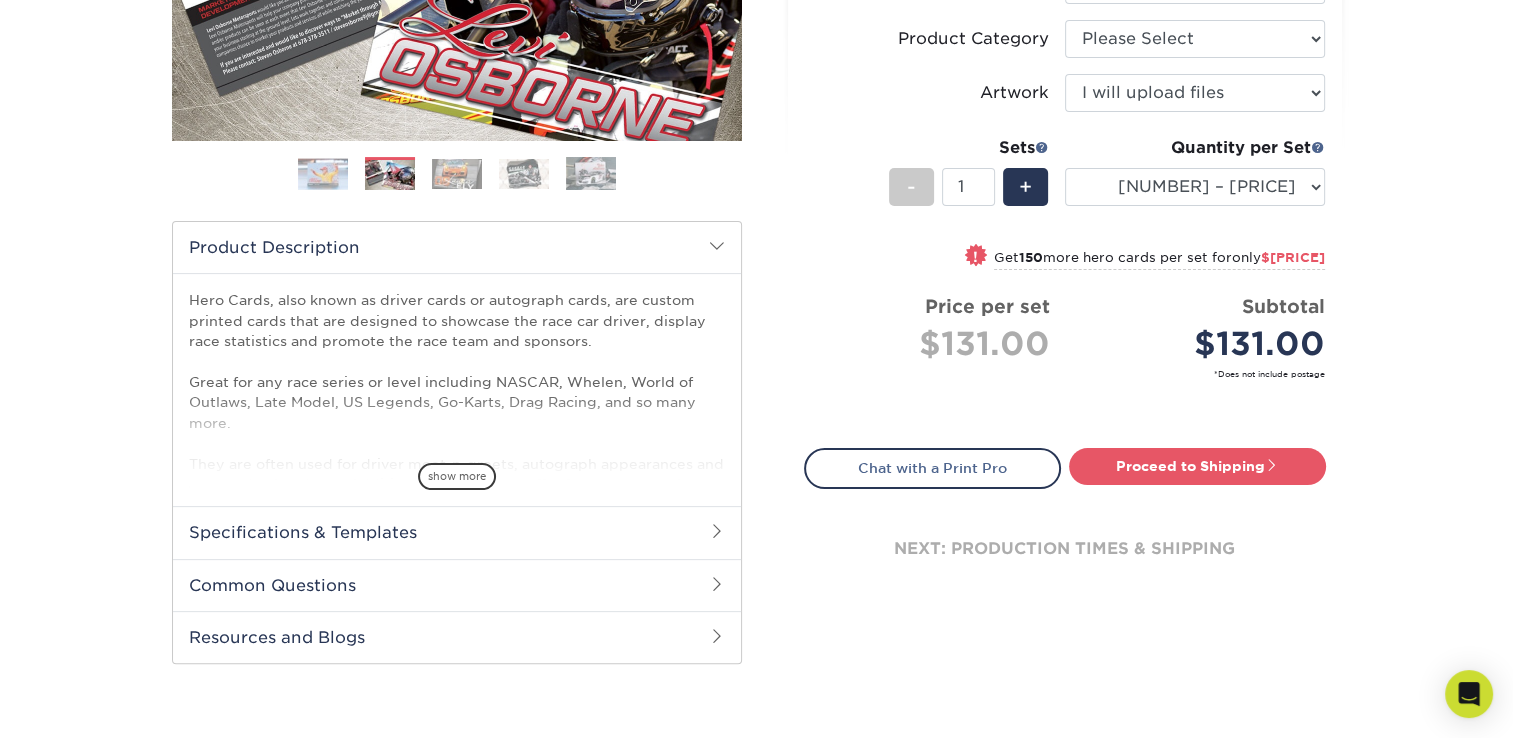scroll, scrollTop: 500, scrollLeft: 0, axis: vertical 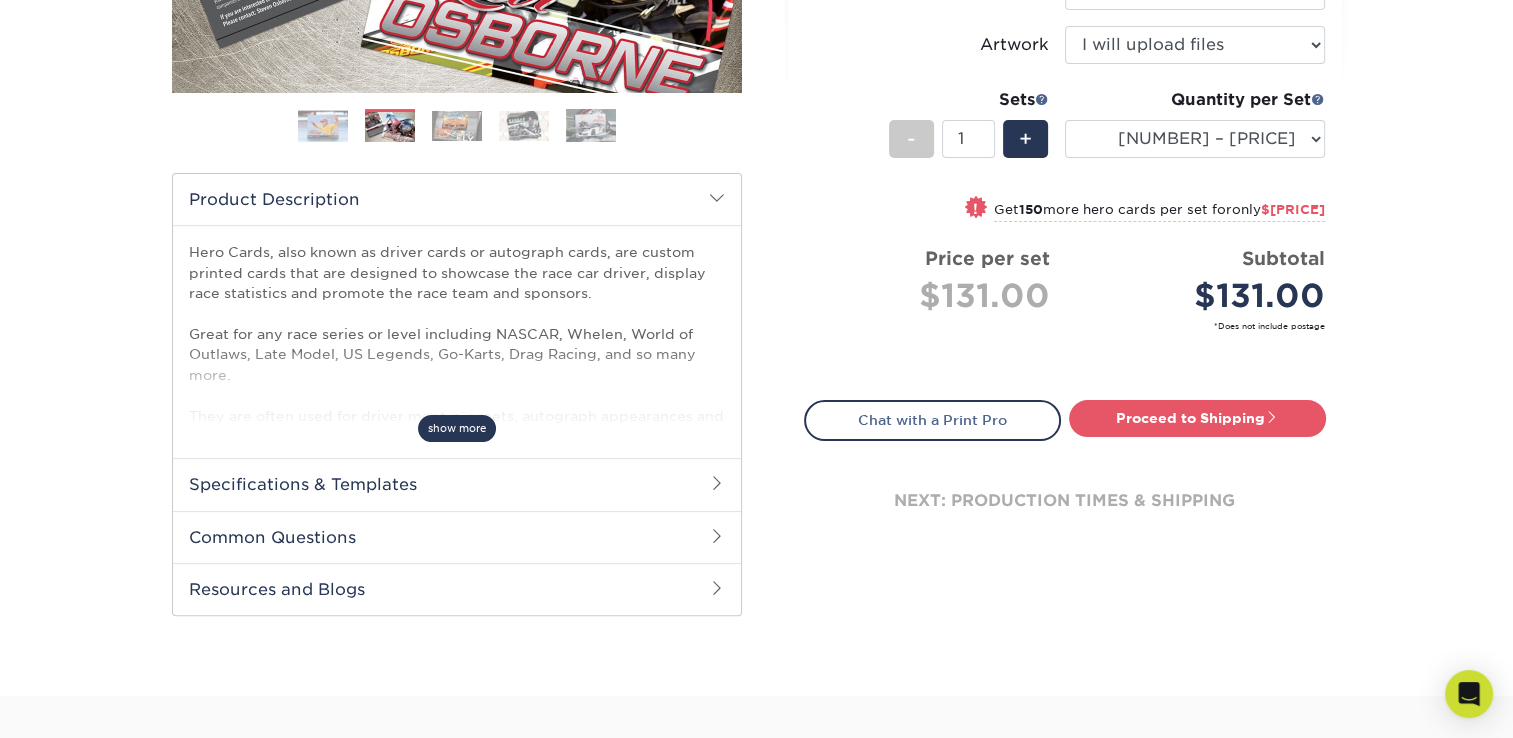 click on "show more" at bounding box center (457, 428) 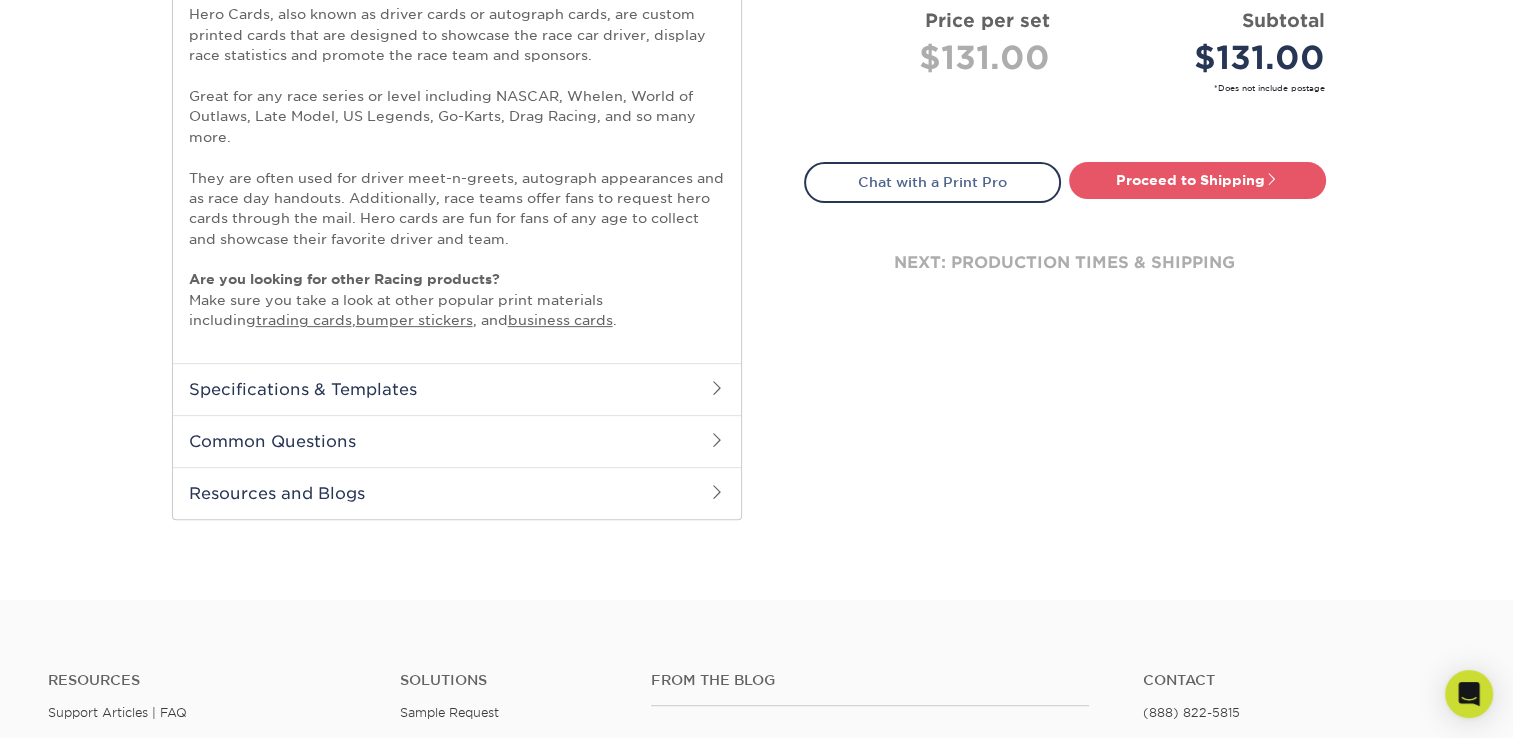 scroll, scrollTop: 800, scrollLeft: 0, axis: vertical 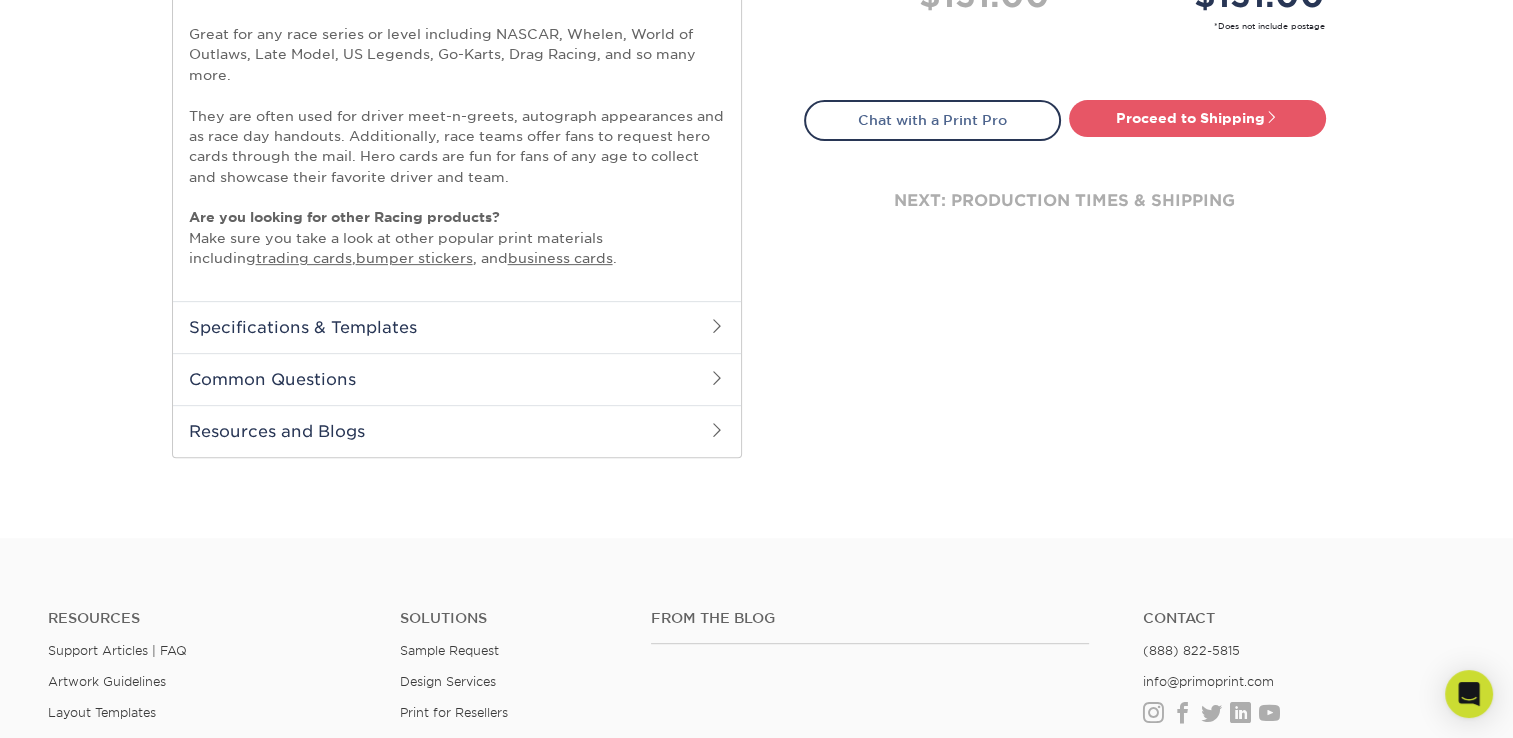 click at bounding box center [717, 326] 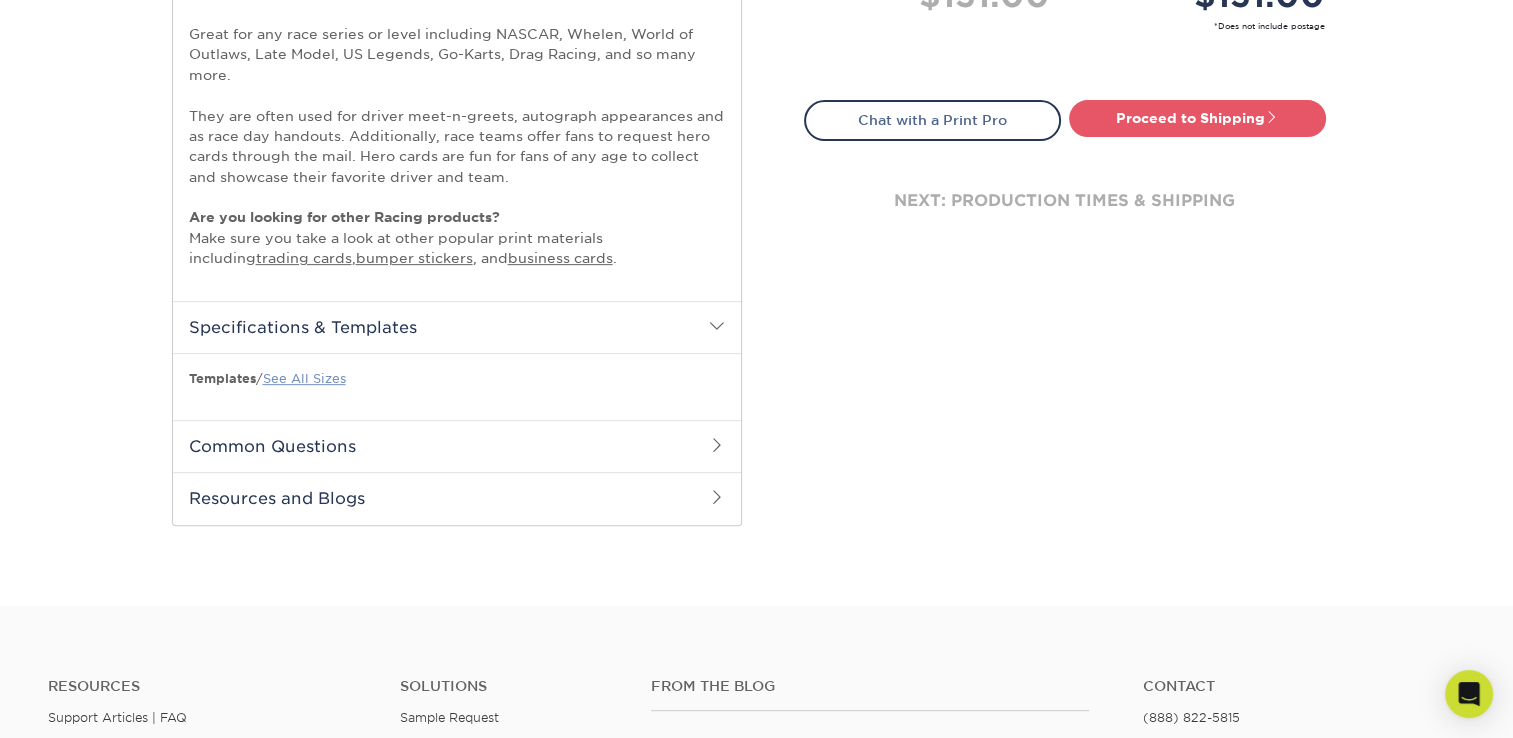 click on "See All Sizes" at bounding box center [304, 378] 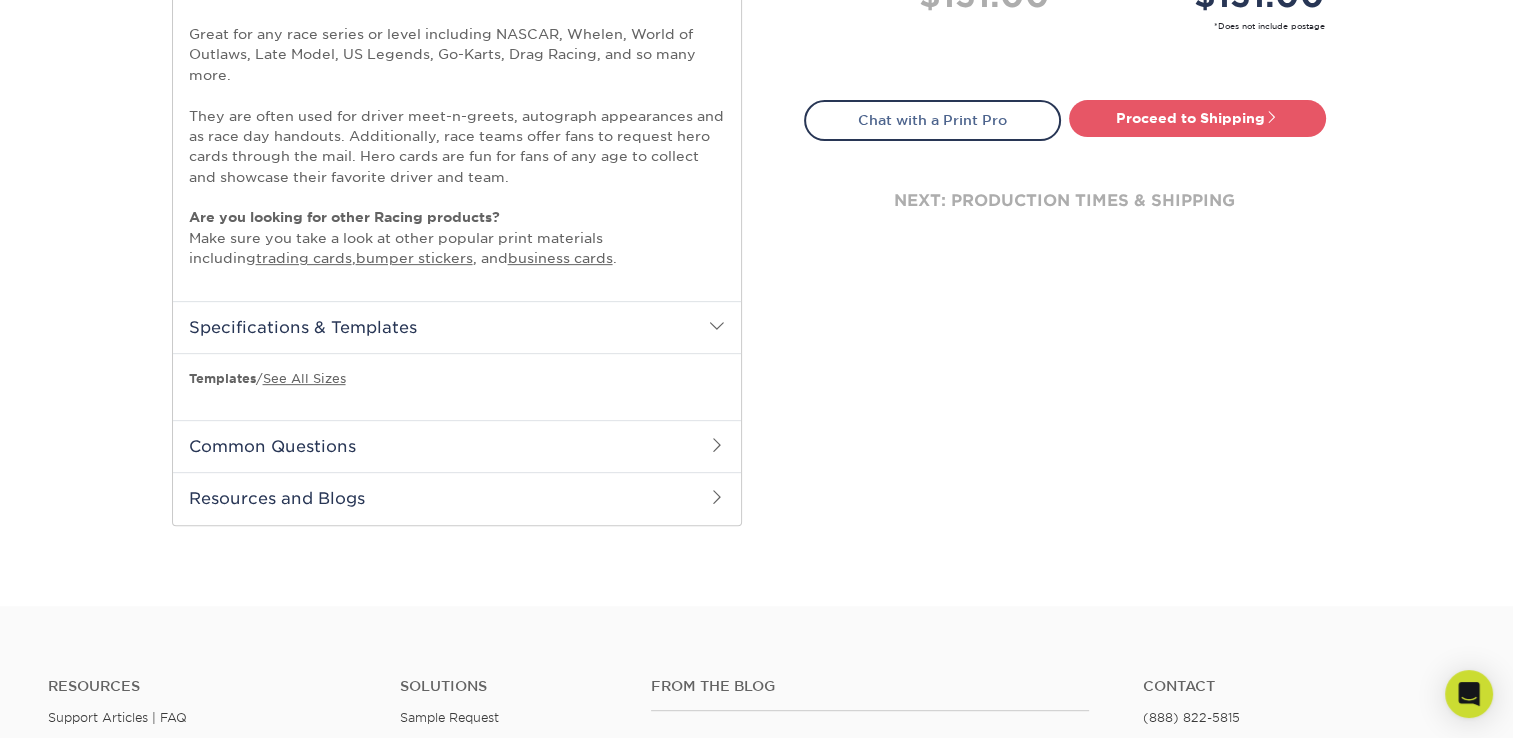 click on "Common Questions" at bounding box center [457, 446] 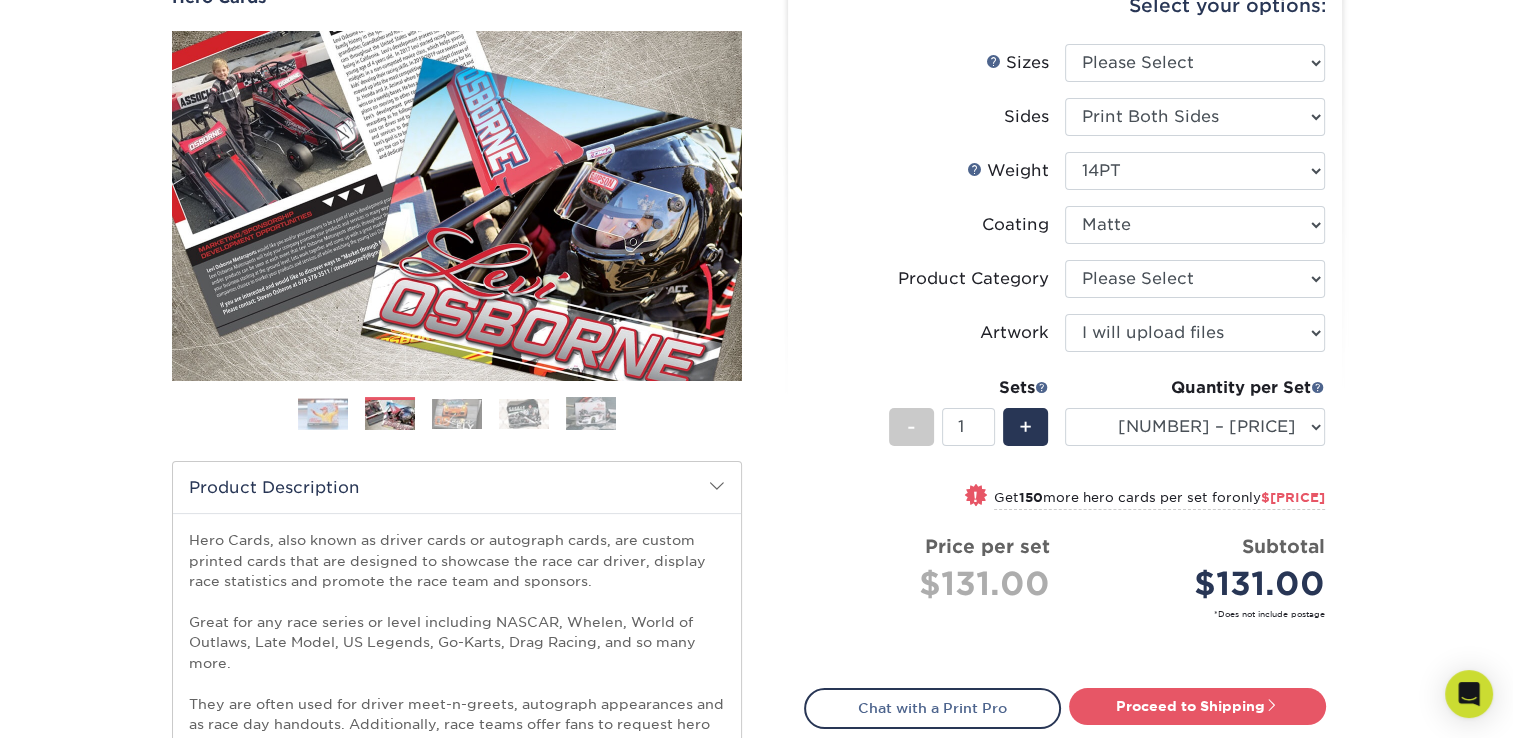 scroll, scrollTop: 200, scrollLeft: 0, axis: vertical 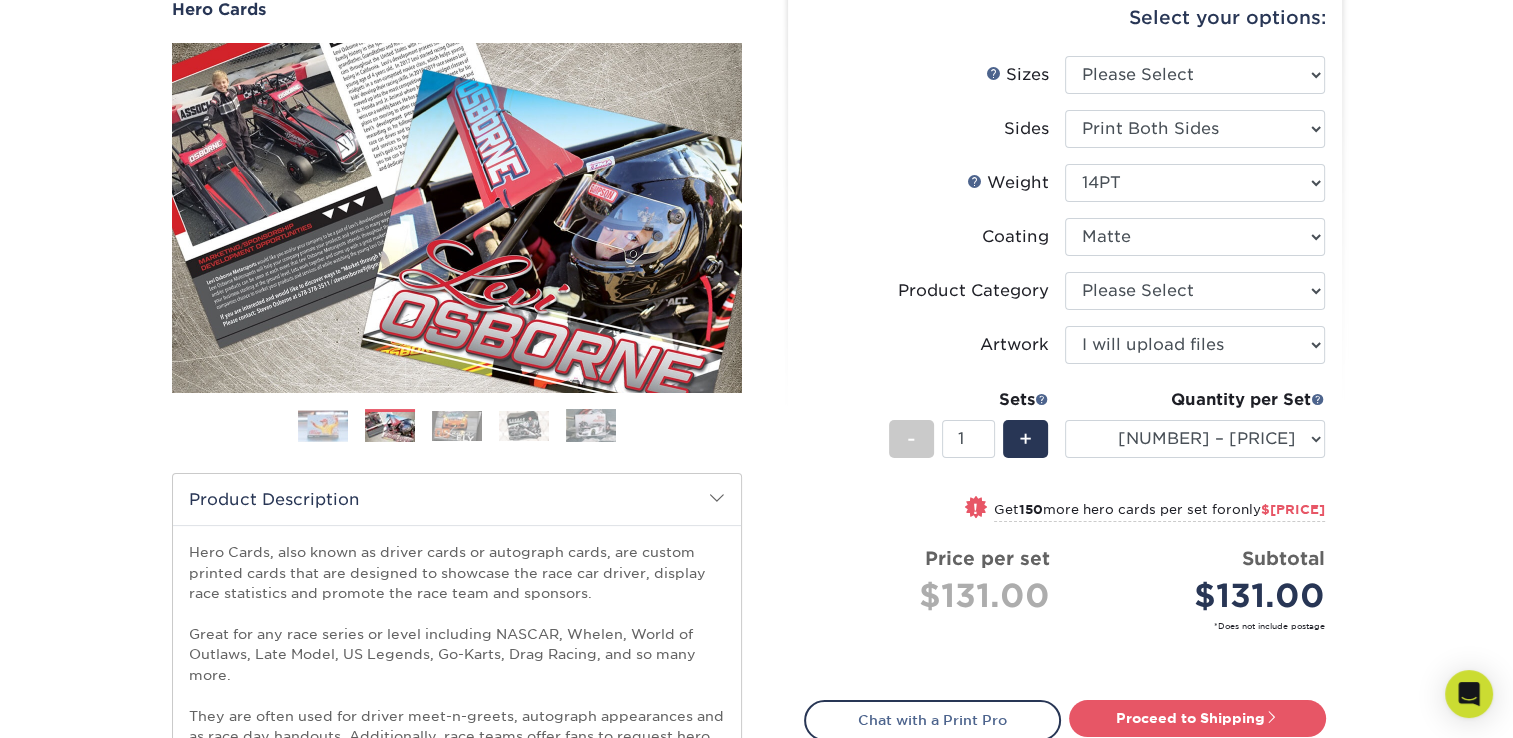 click at bounding box center (457, 426) 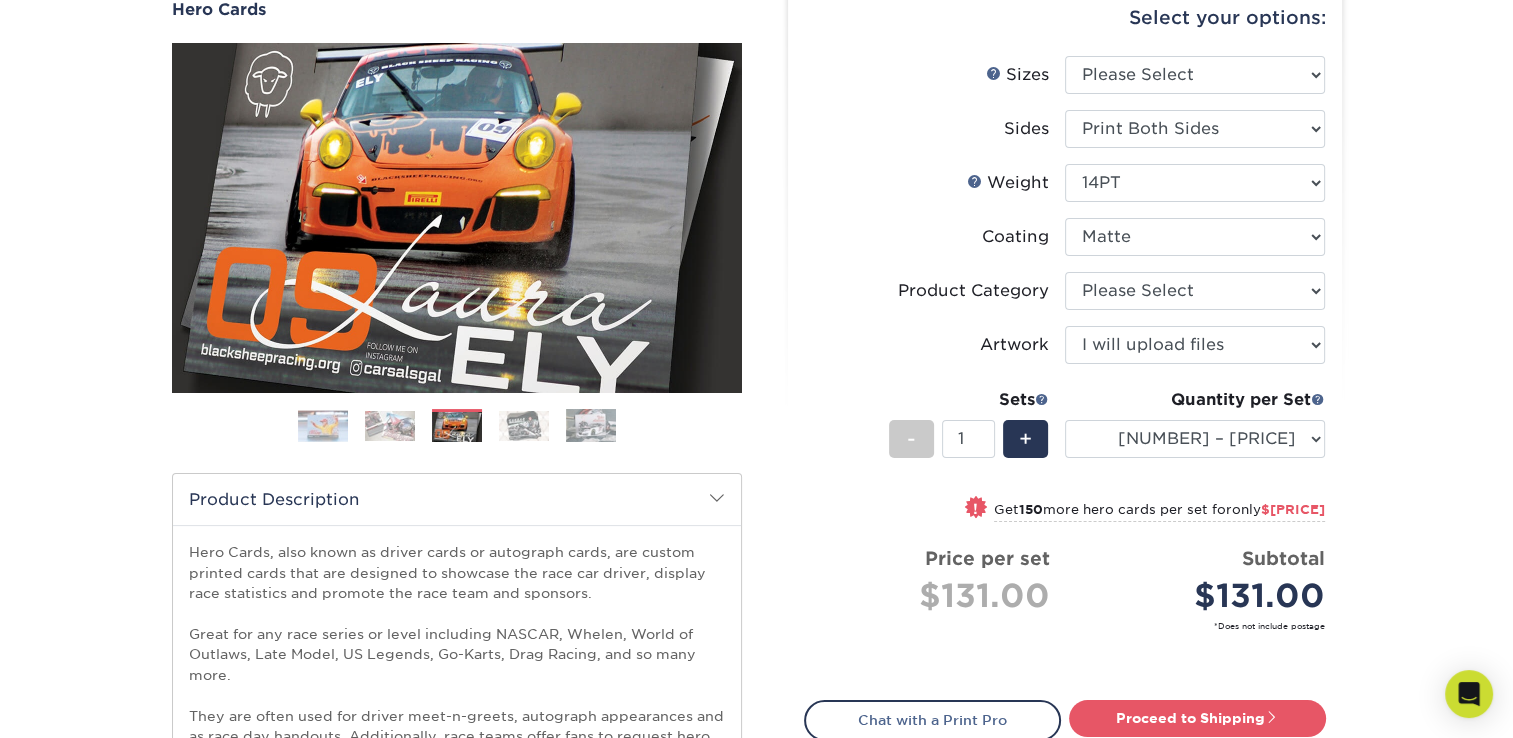 click at bounding box center [524, 426] 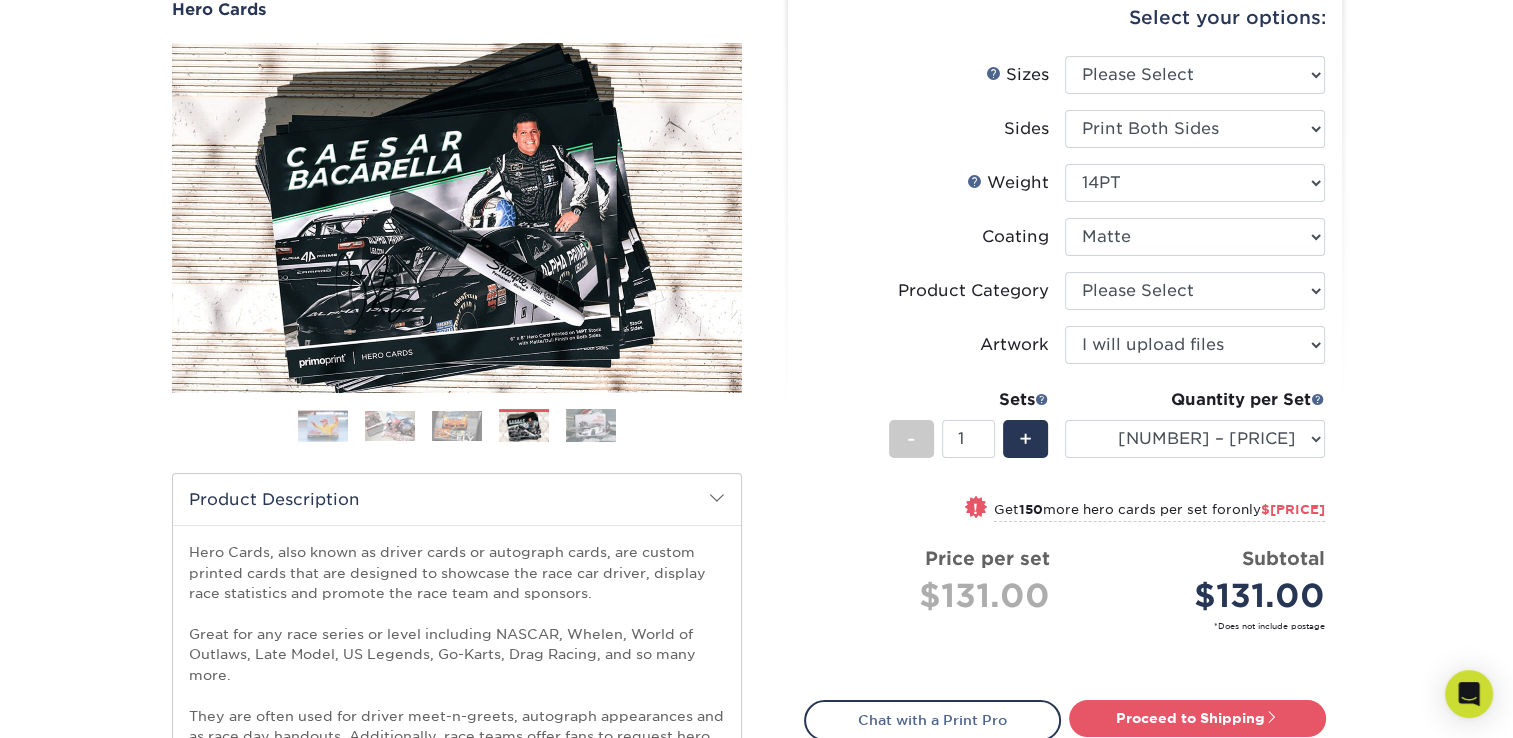 click at bounding box center [591, 426] 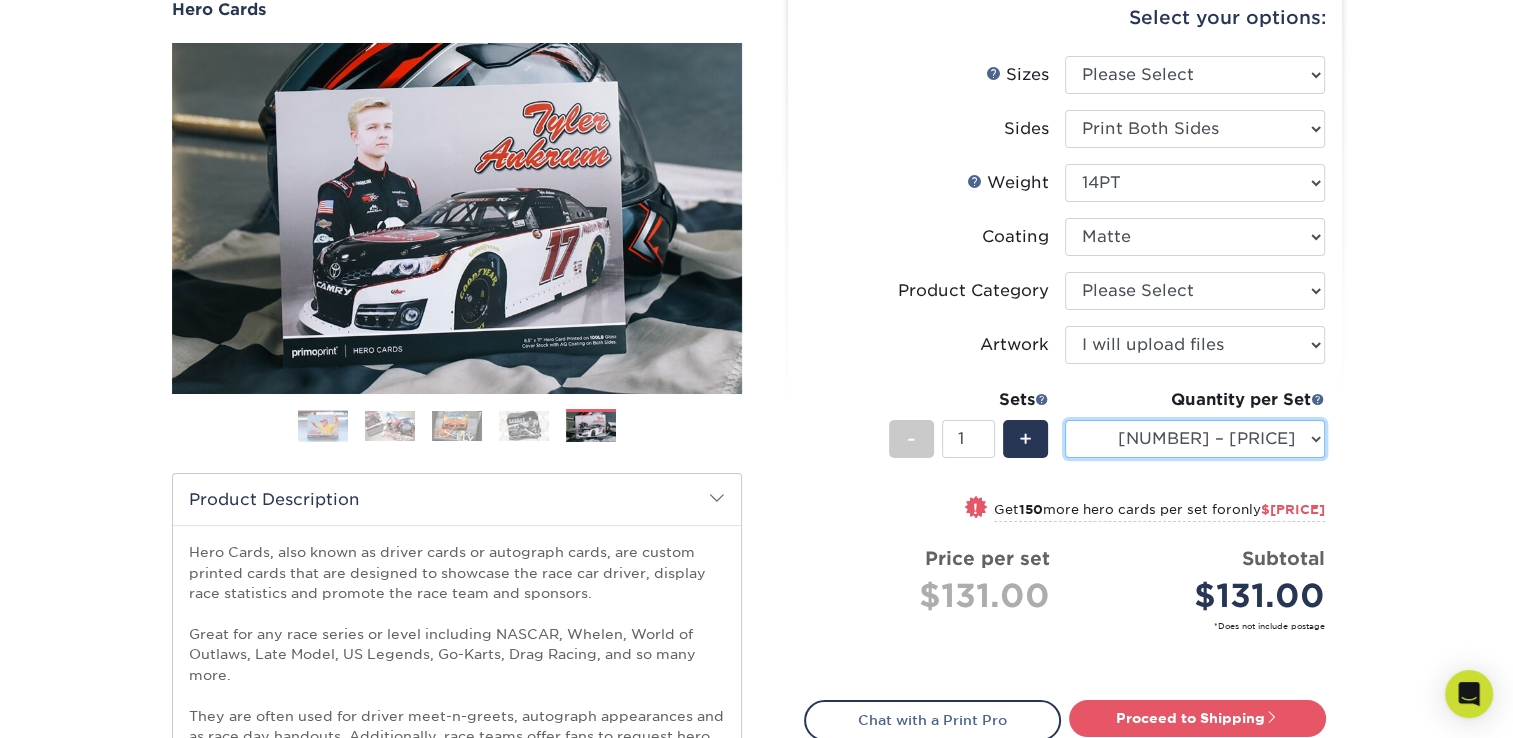 click on "100 – $131.00 250 – $197.00 500 – $218.00 1000 – $252.00 2500 – $405.00 5000 – $622.00 7500 – $981.00 10000 – $1234.00 15000 – $1840.00 20000 – $2440.00 25000 – $3033.00" at bounding box center (1195, 439) 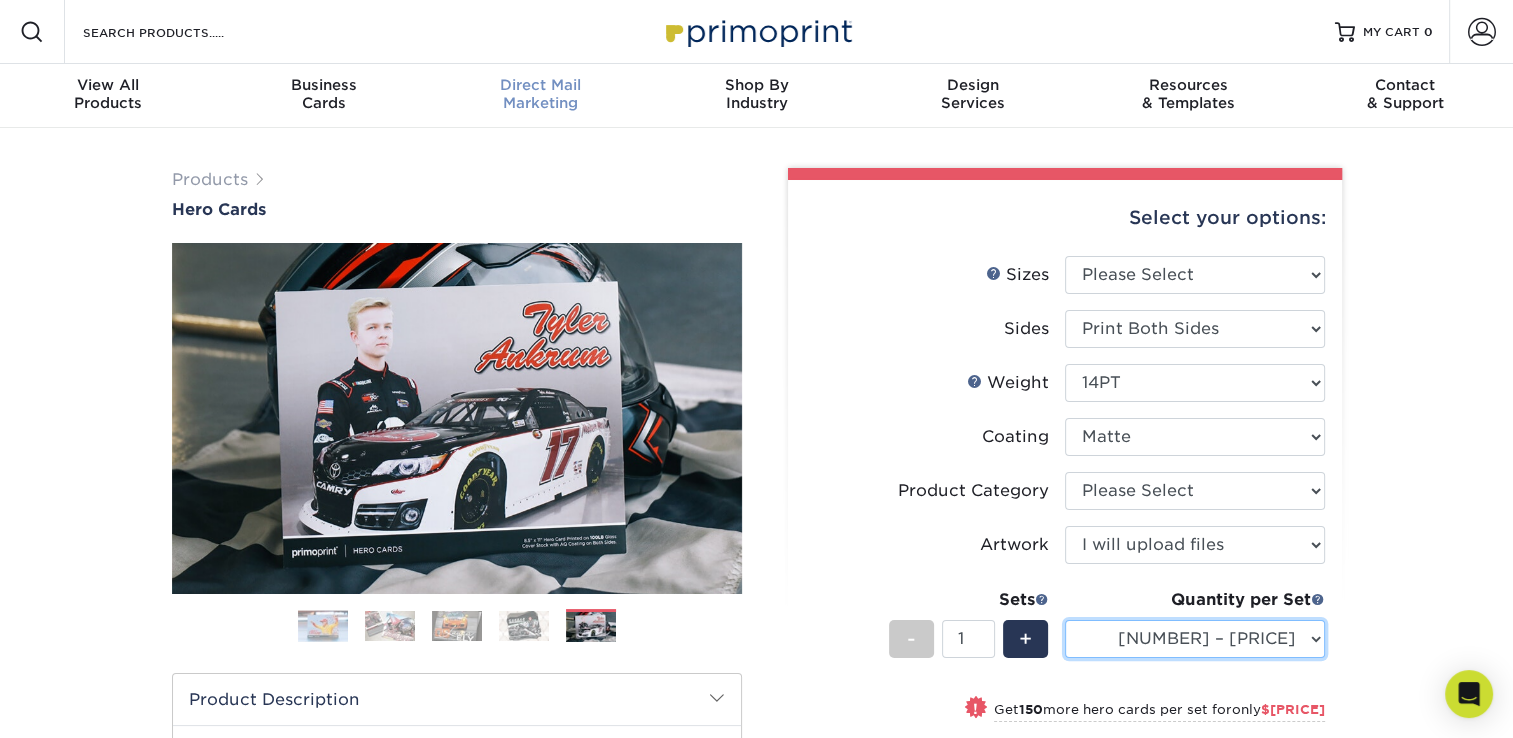 scroll, scrollTop: 0, scrollLeft: 0, axis: both 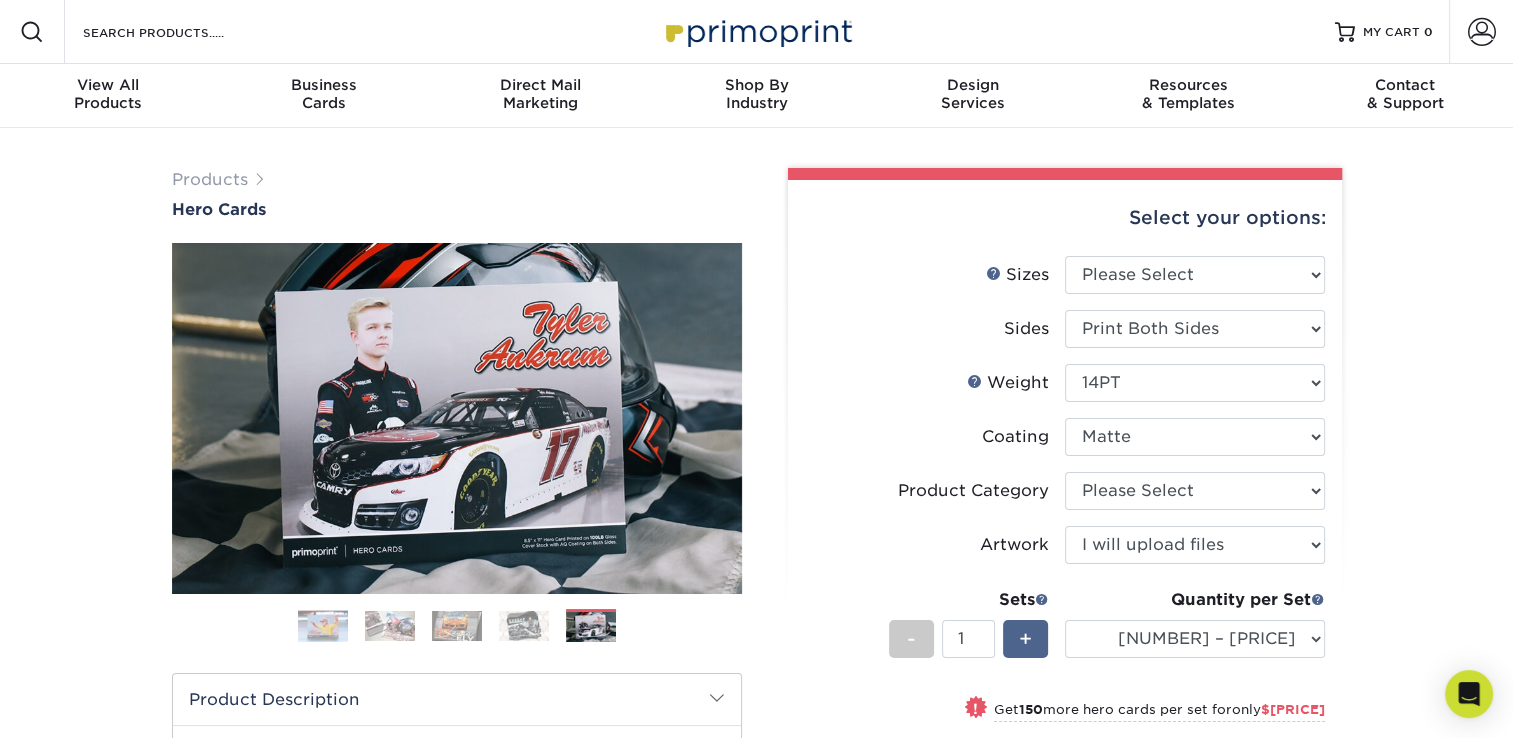 click on "+" at bounding box center [1025, 639] 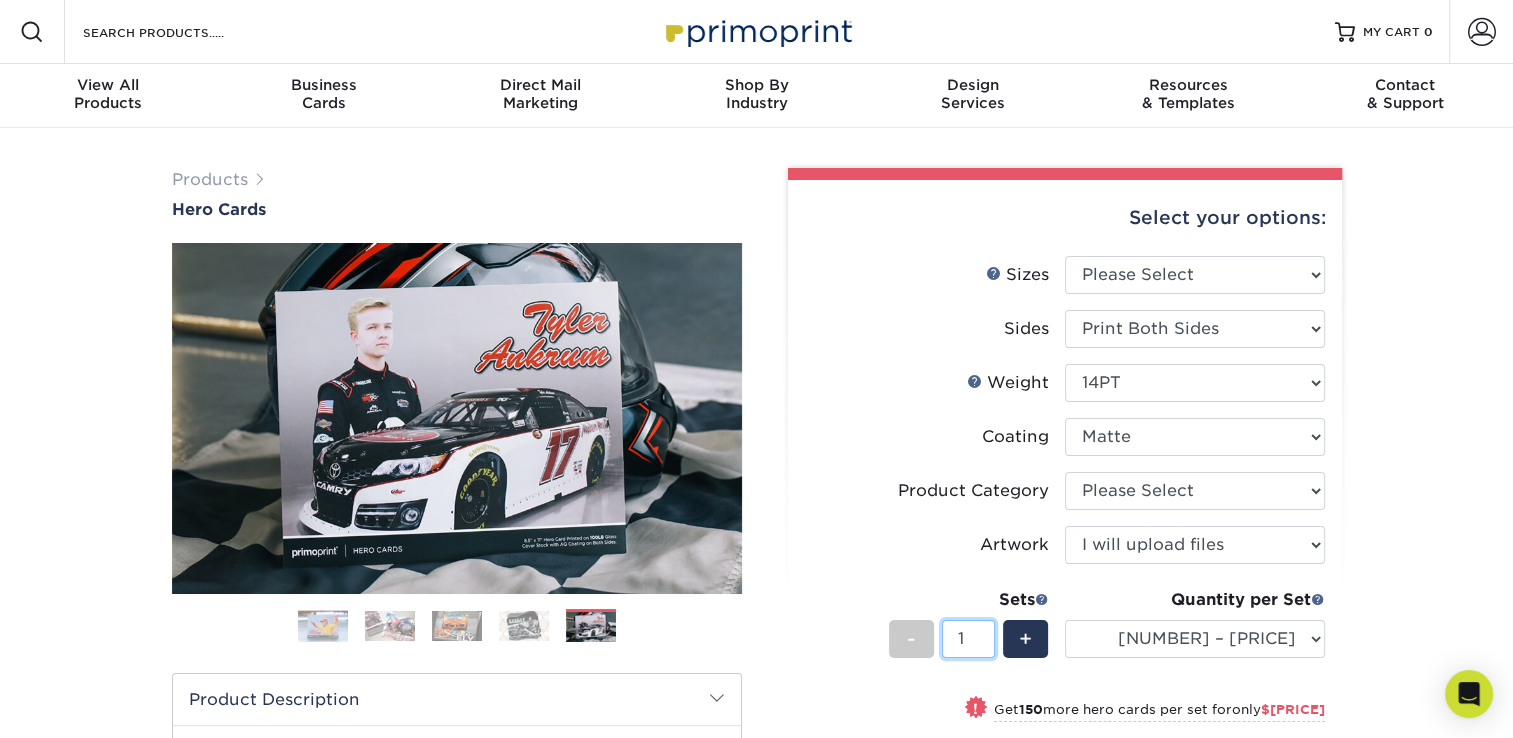 type on "1" 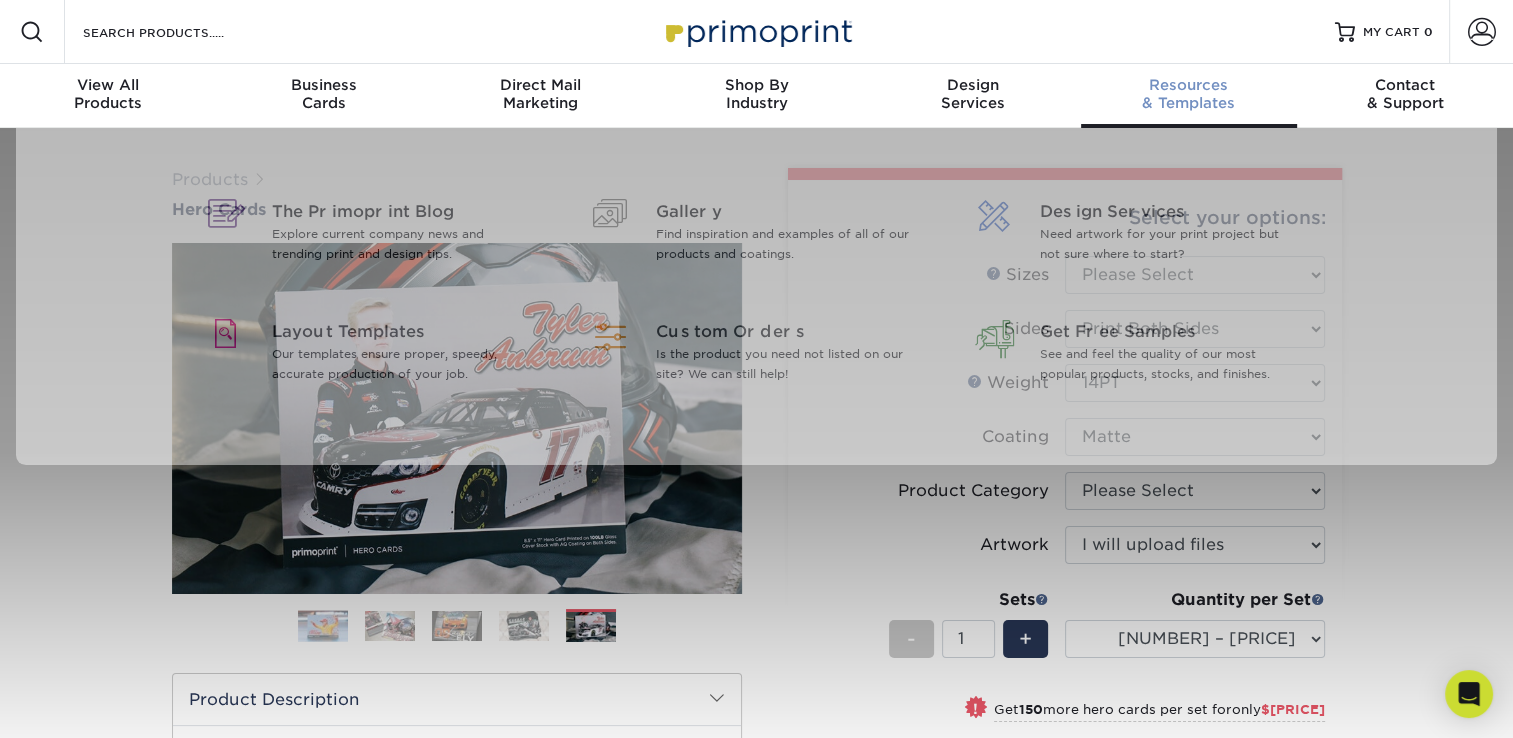 click on "Resources  & Templates" at bounding box center [1189, 94] 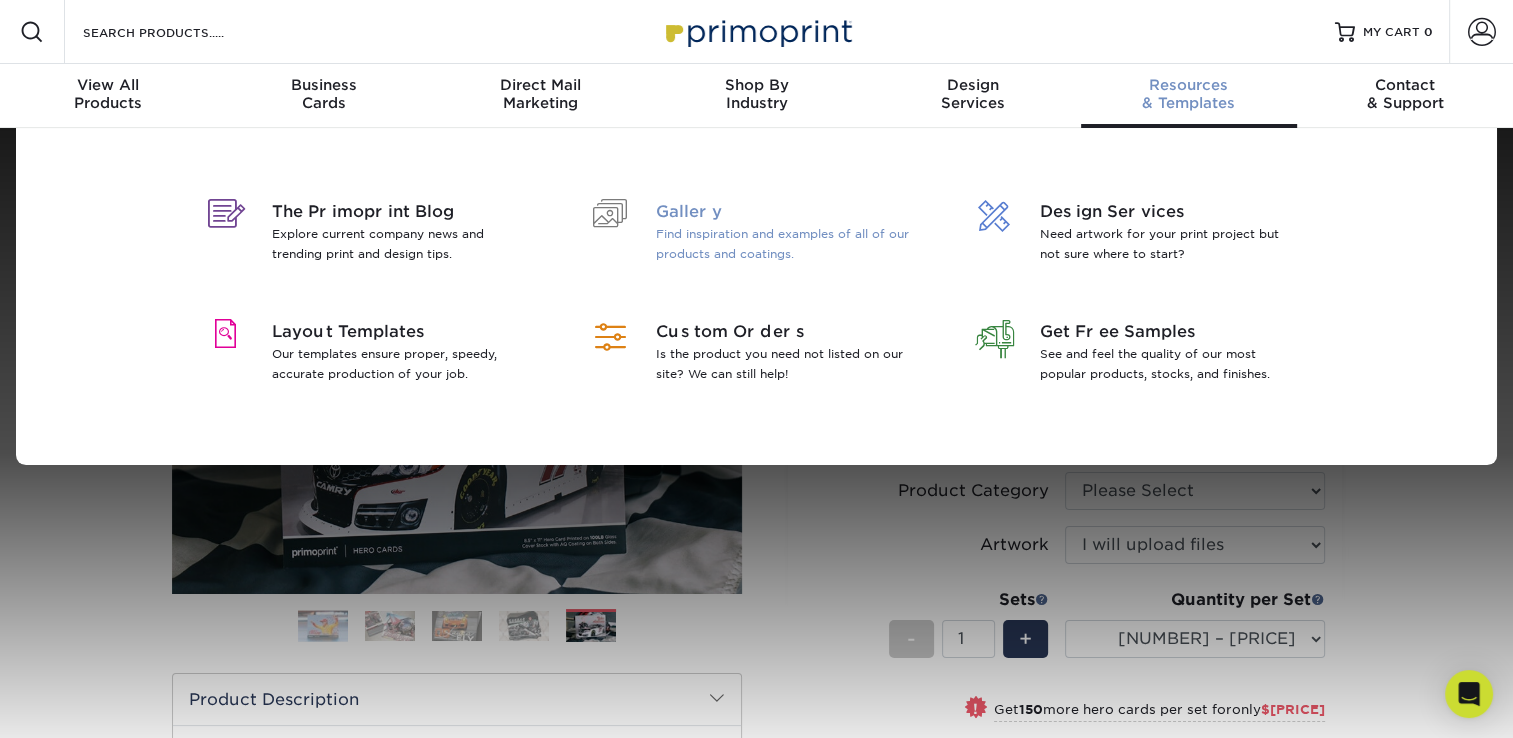 click on "Find inspiration and examples of all of our products and coatings." at bounding box center (785, 244) 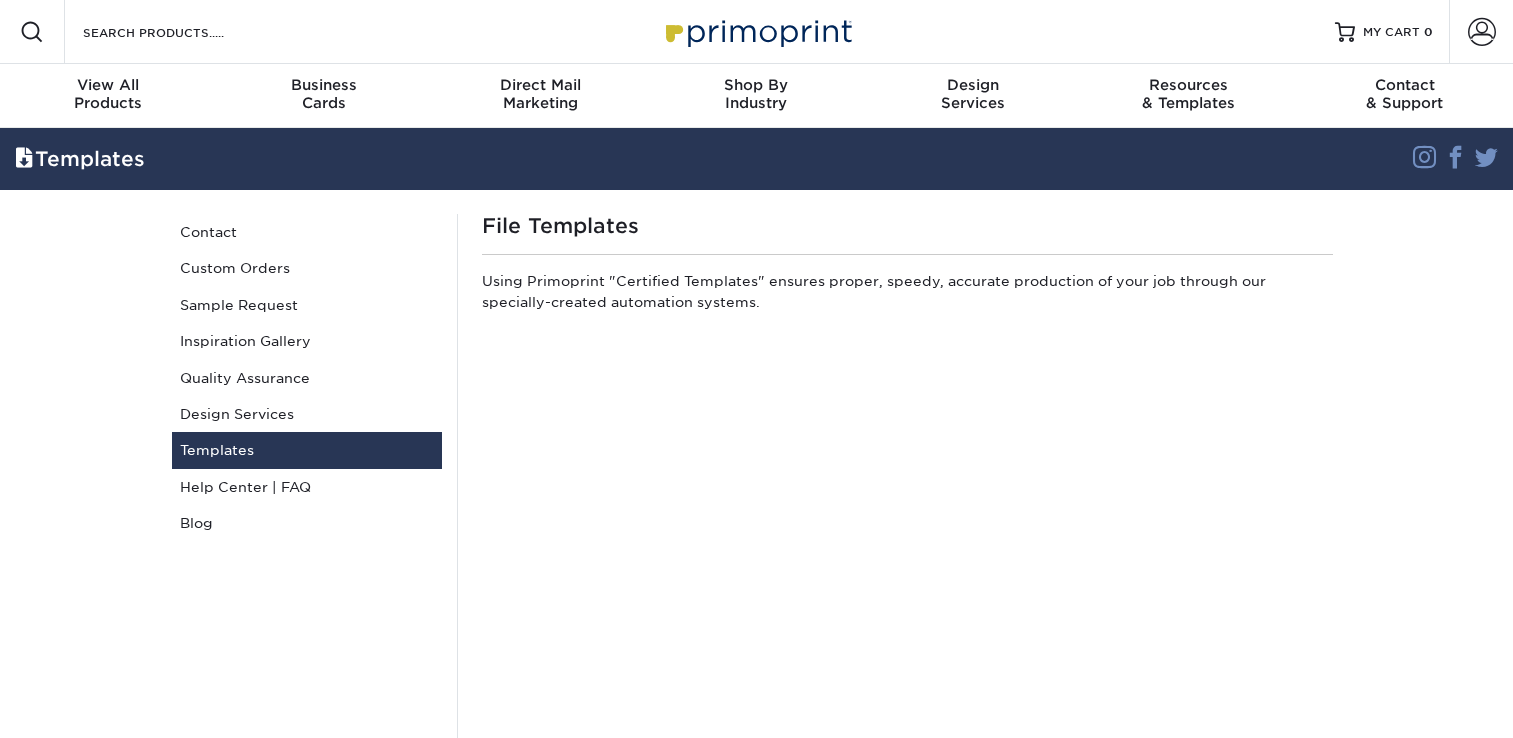 scroll, scrollTop: 0, scrollLeft: 0, axis: both 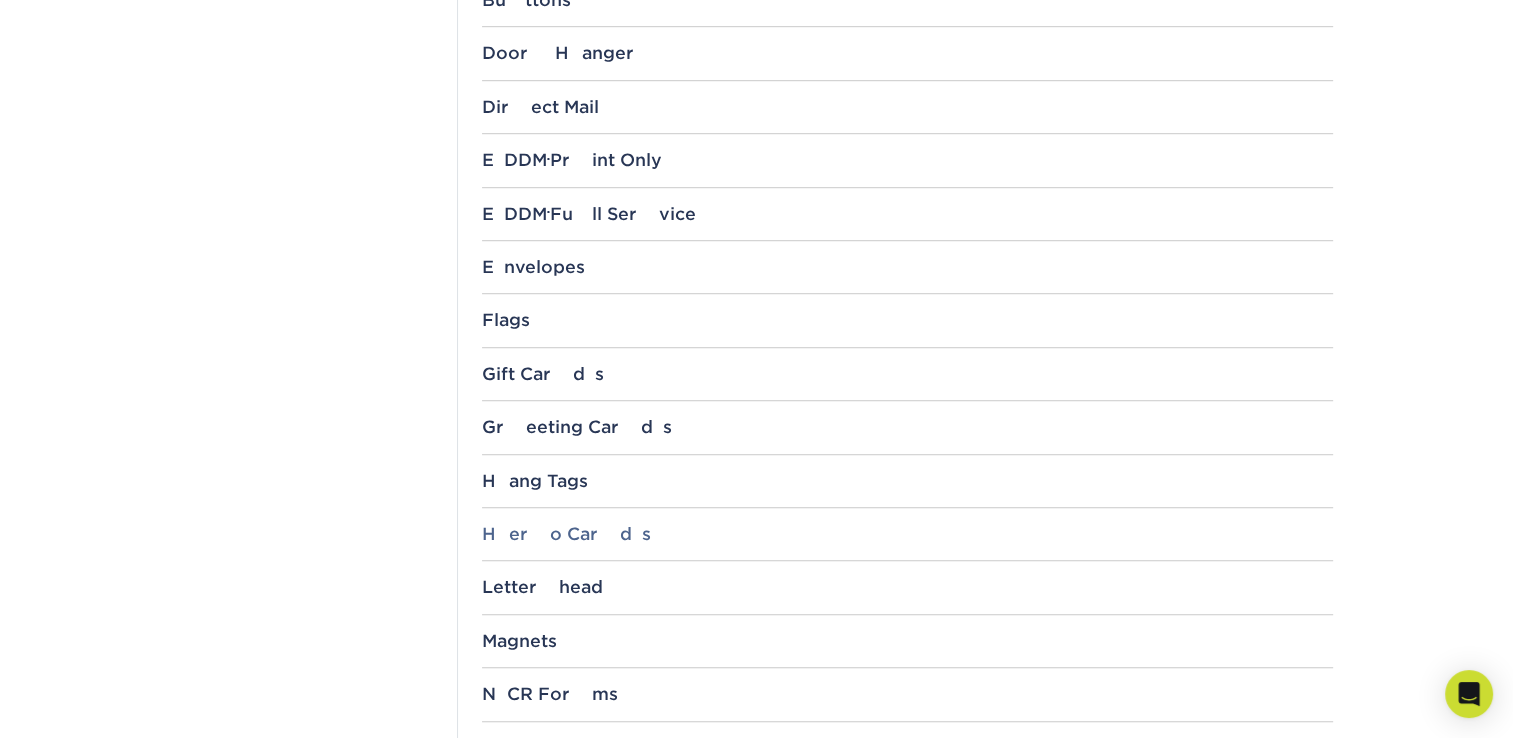 click on "Hero Cards" at bounding box center [907, 534] 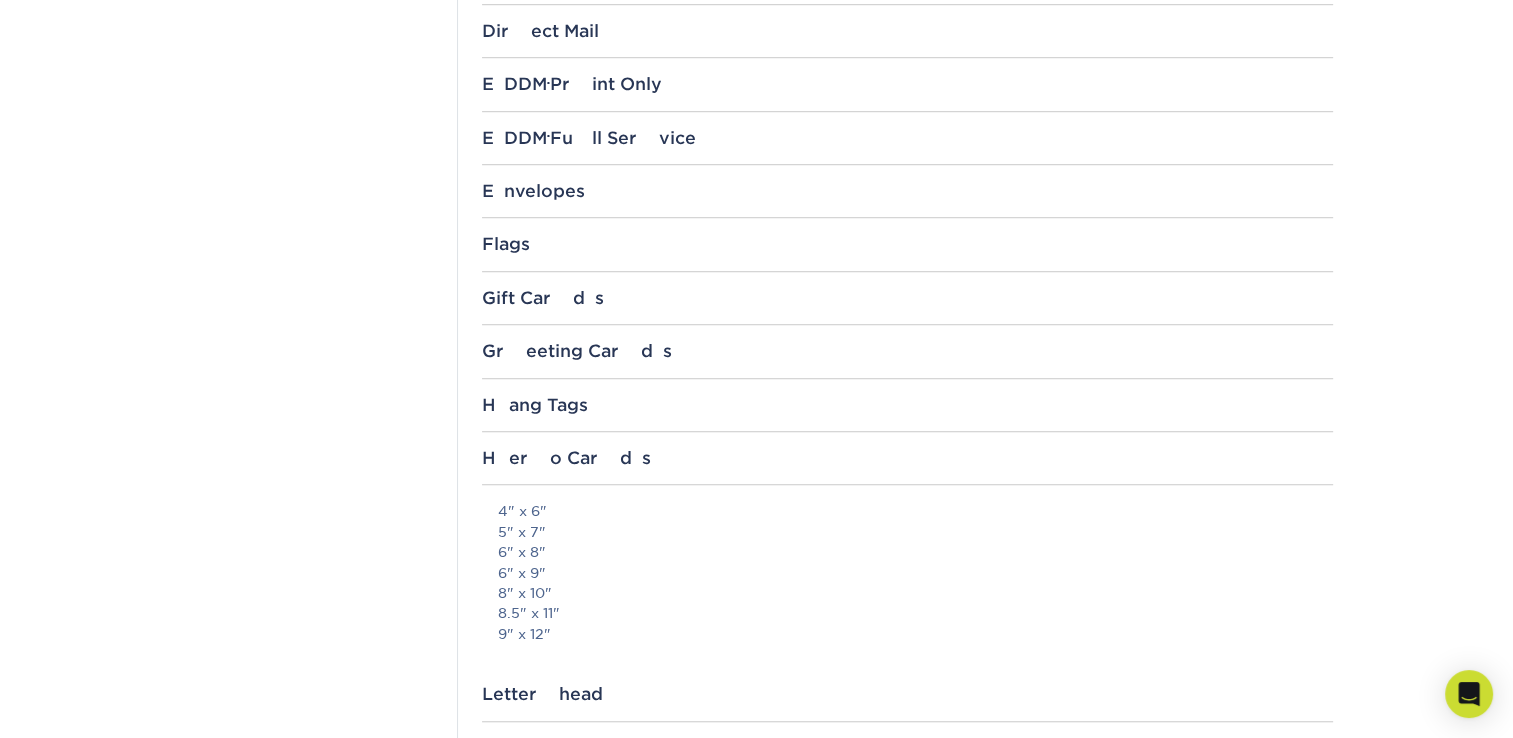 scroll, scrollTop: 1600, scrollLeft: 0, axis: vertical 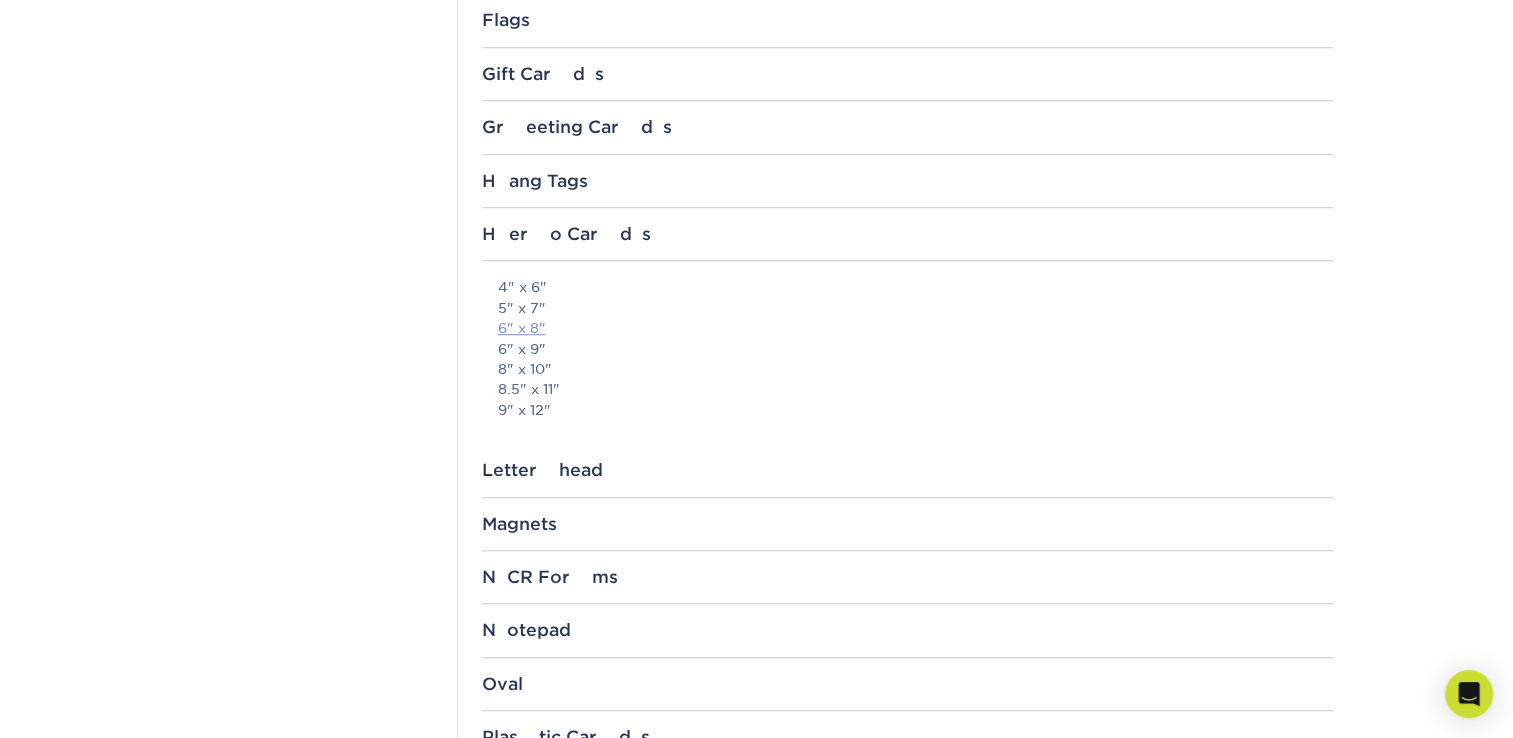 click on "6" x 8"" at bounding box center [522, 328] 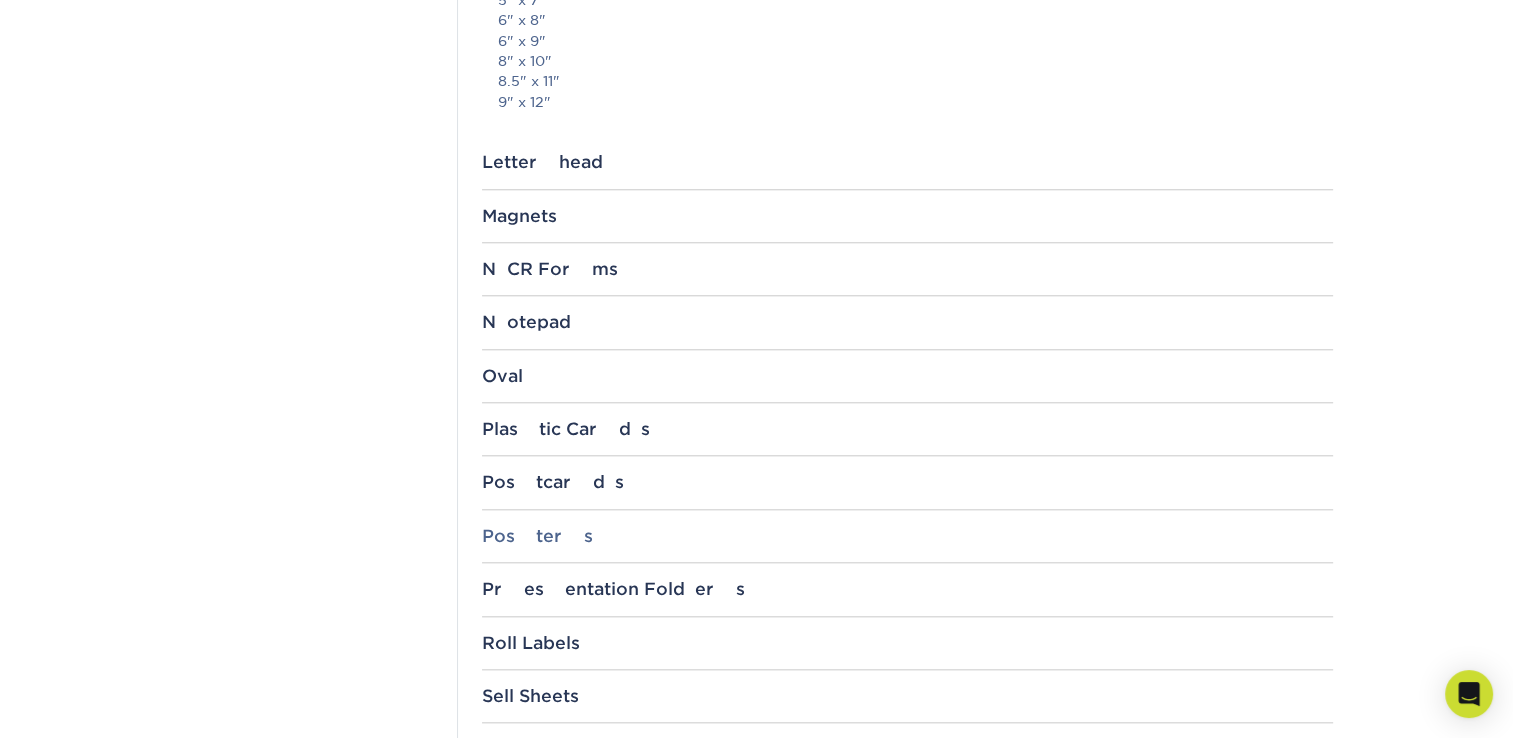 scroll, scrollTop: 2100, scrollLeft: 0, axis: vertical 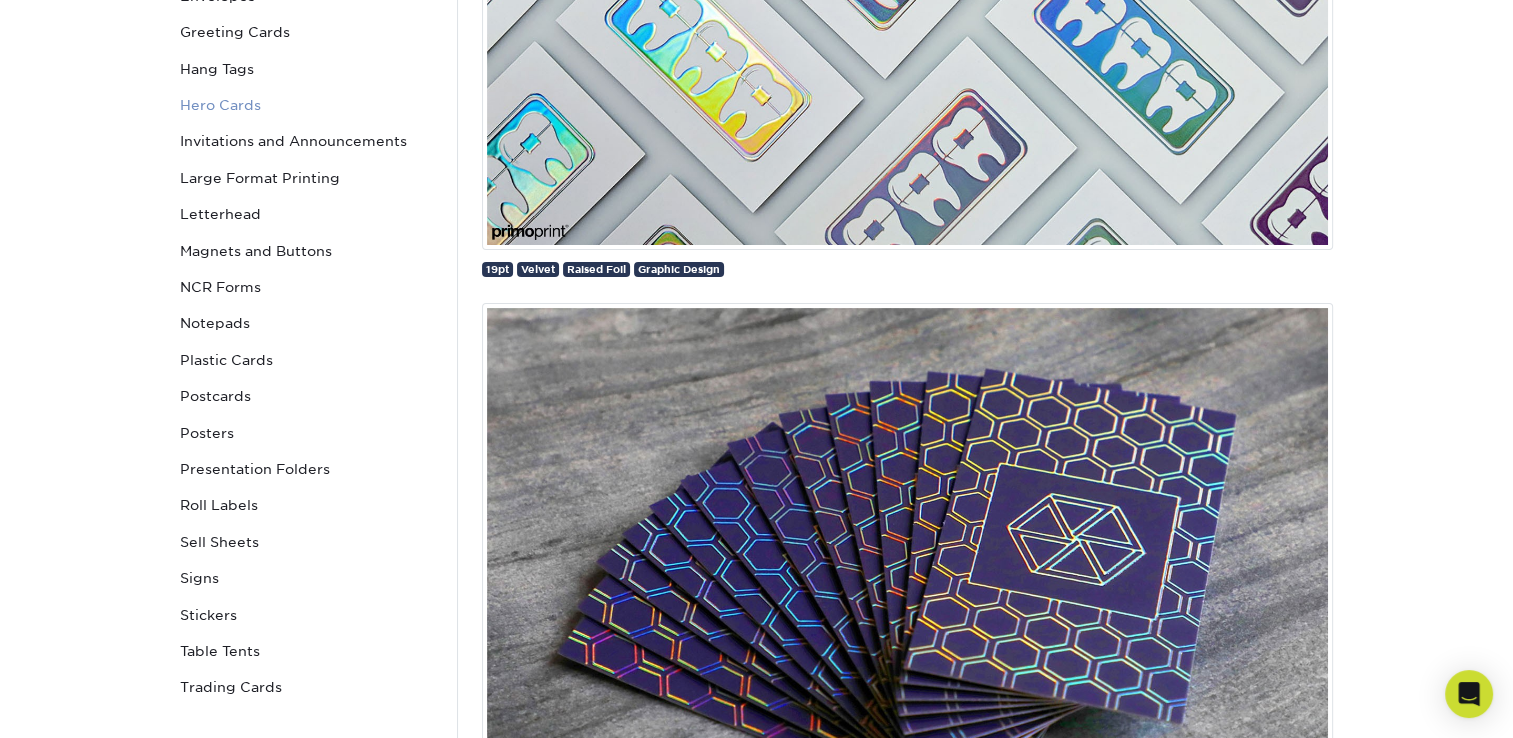 click on "Hero Cards" at bounding box center (307, 105) 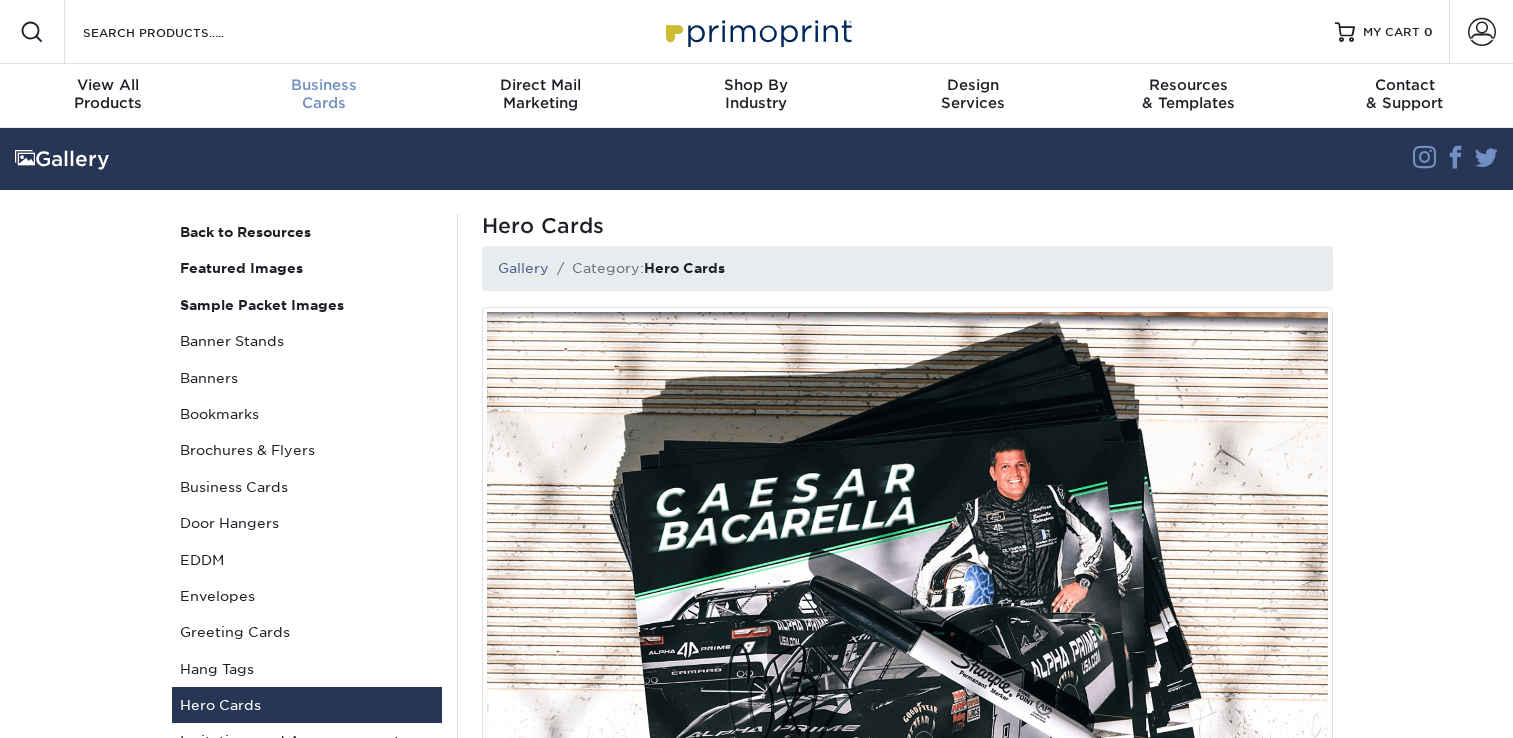 scroll, scrollTop: 0, scrollLeft: 0, axis: both 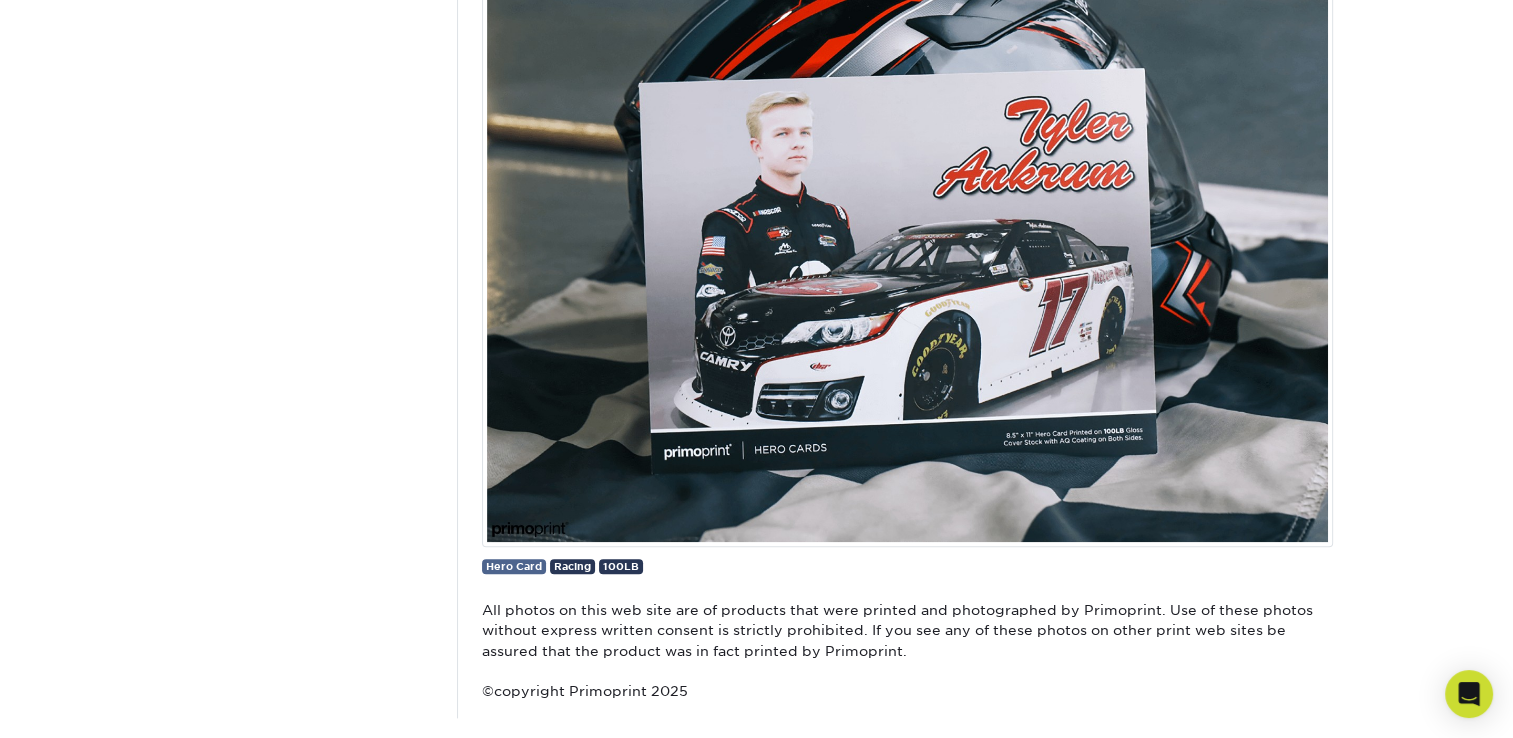 click on "Hero Card" at bounding box center (514, 566) 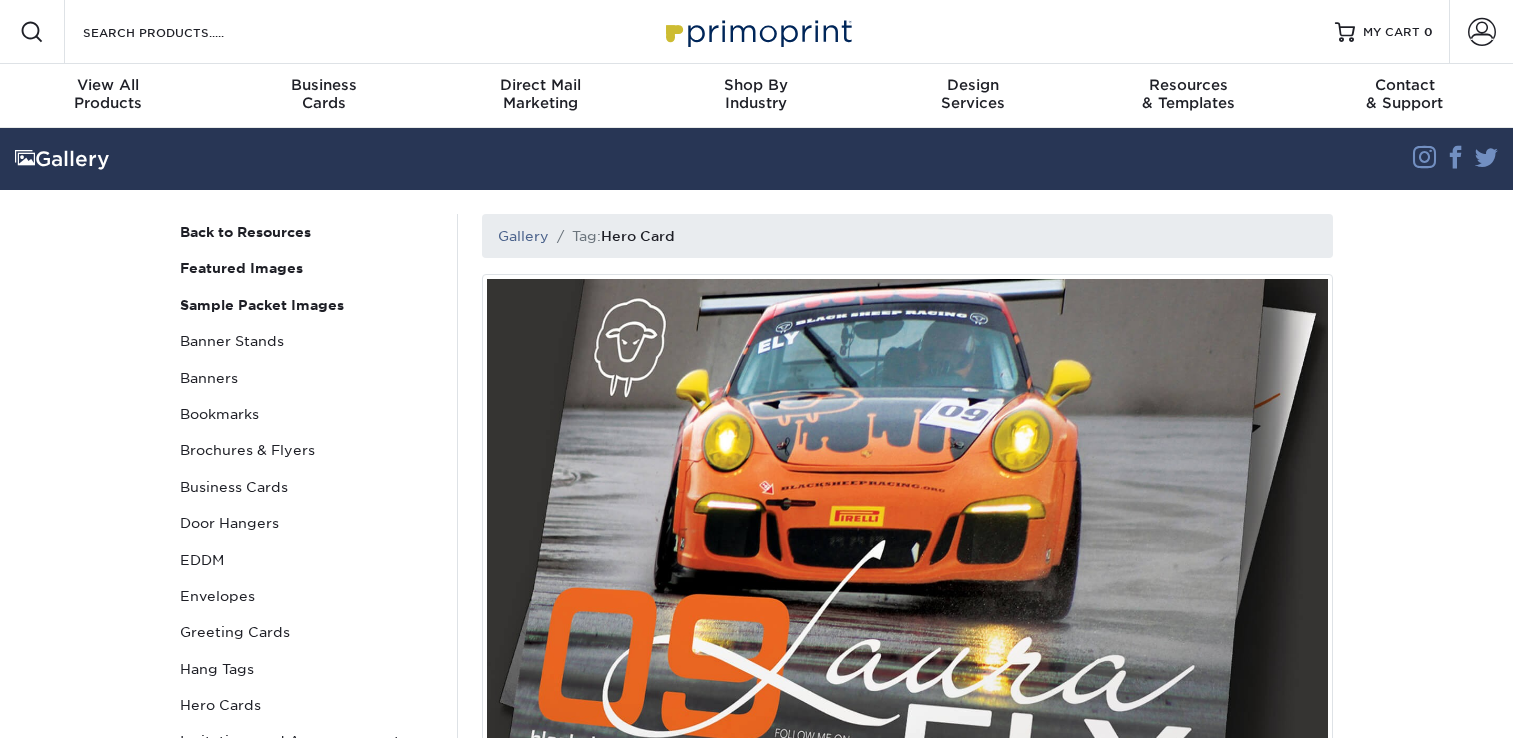 scroll, scrollTop: 0, scrollLeft: 0, axis: both 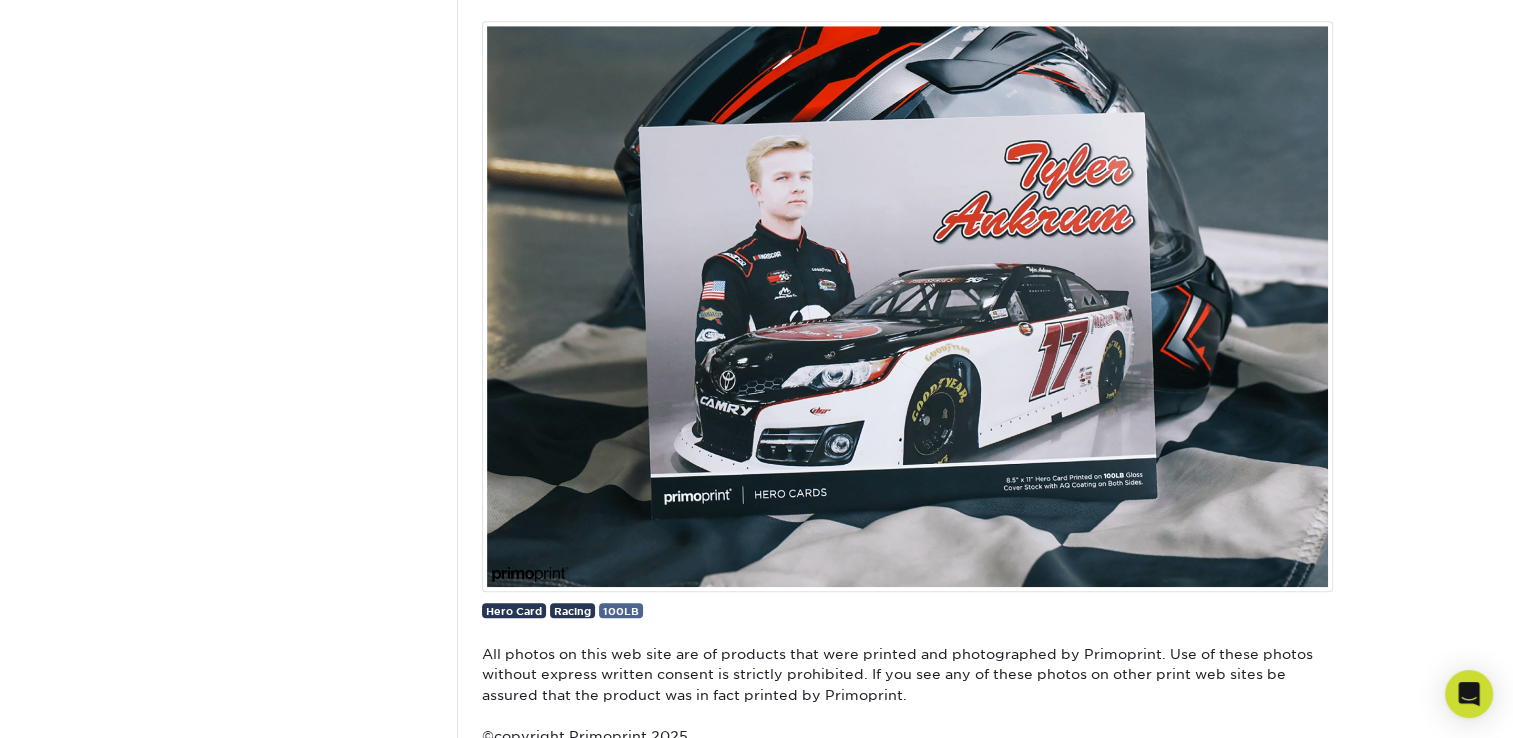 click on "100LB" at bounding box center (621, 611) 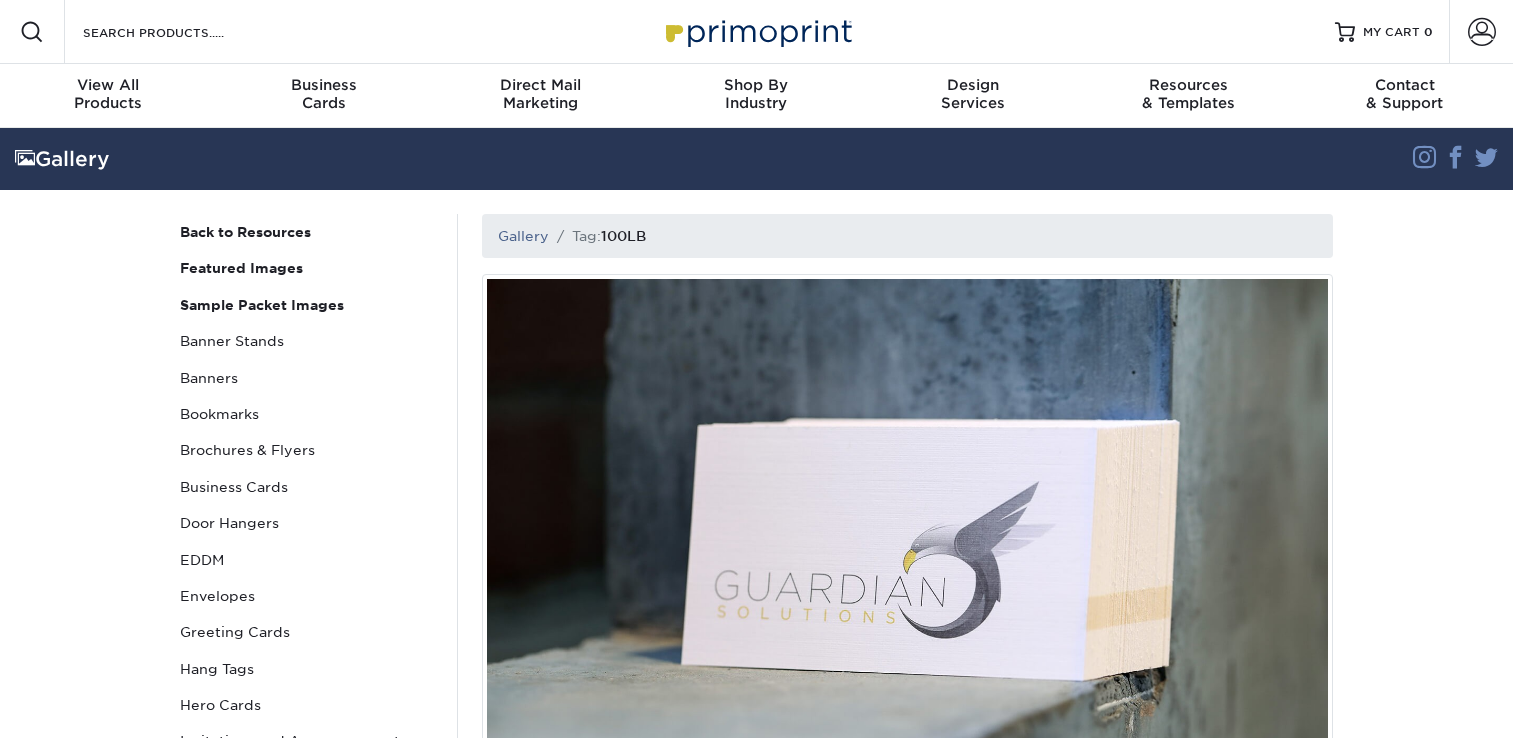 scroll, scrollTop: 0, scrollLeft: 0, axis: both 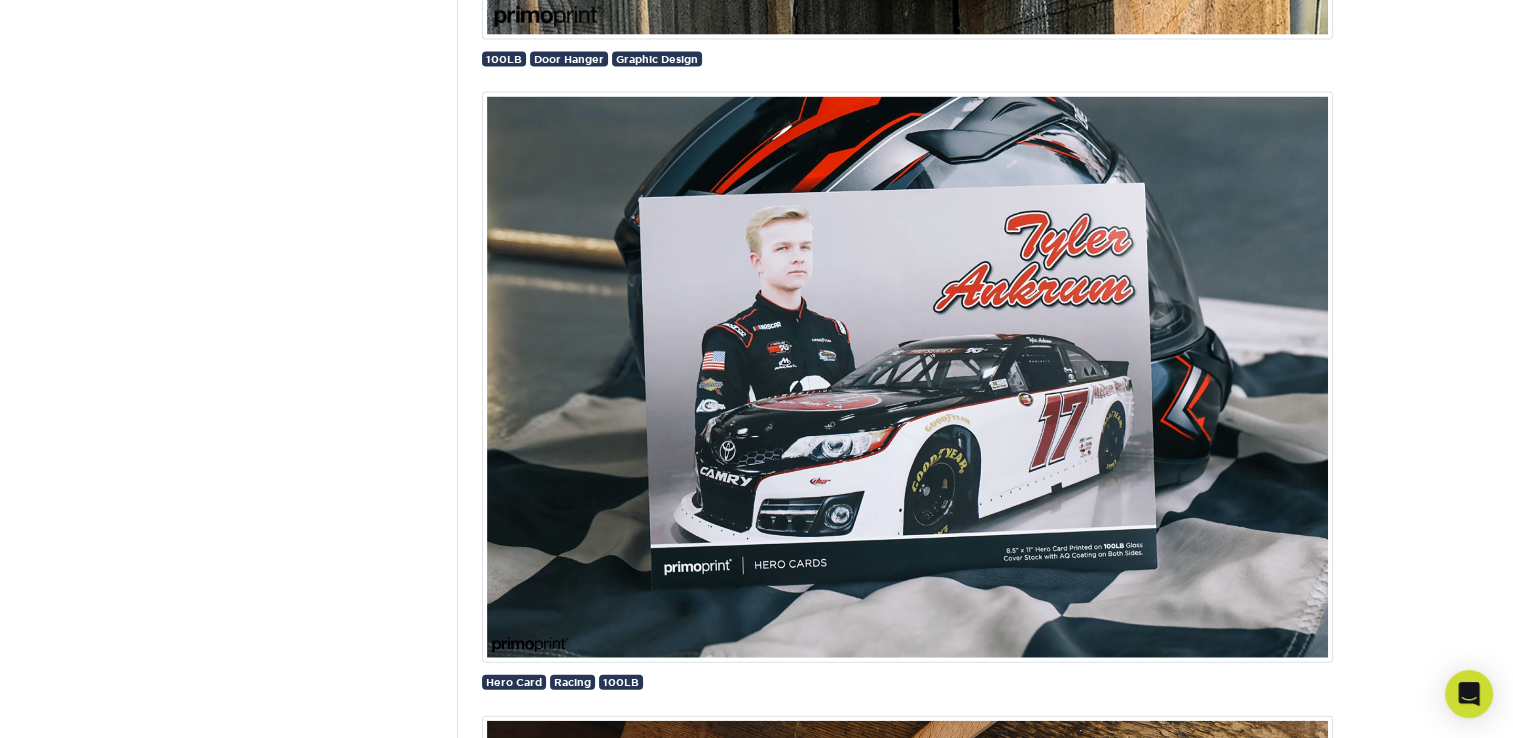 click at bounding box center [907, 377] 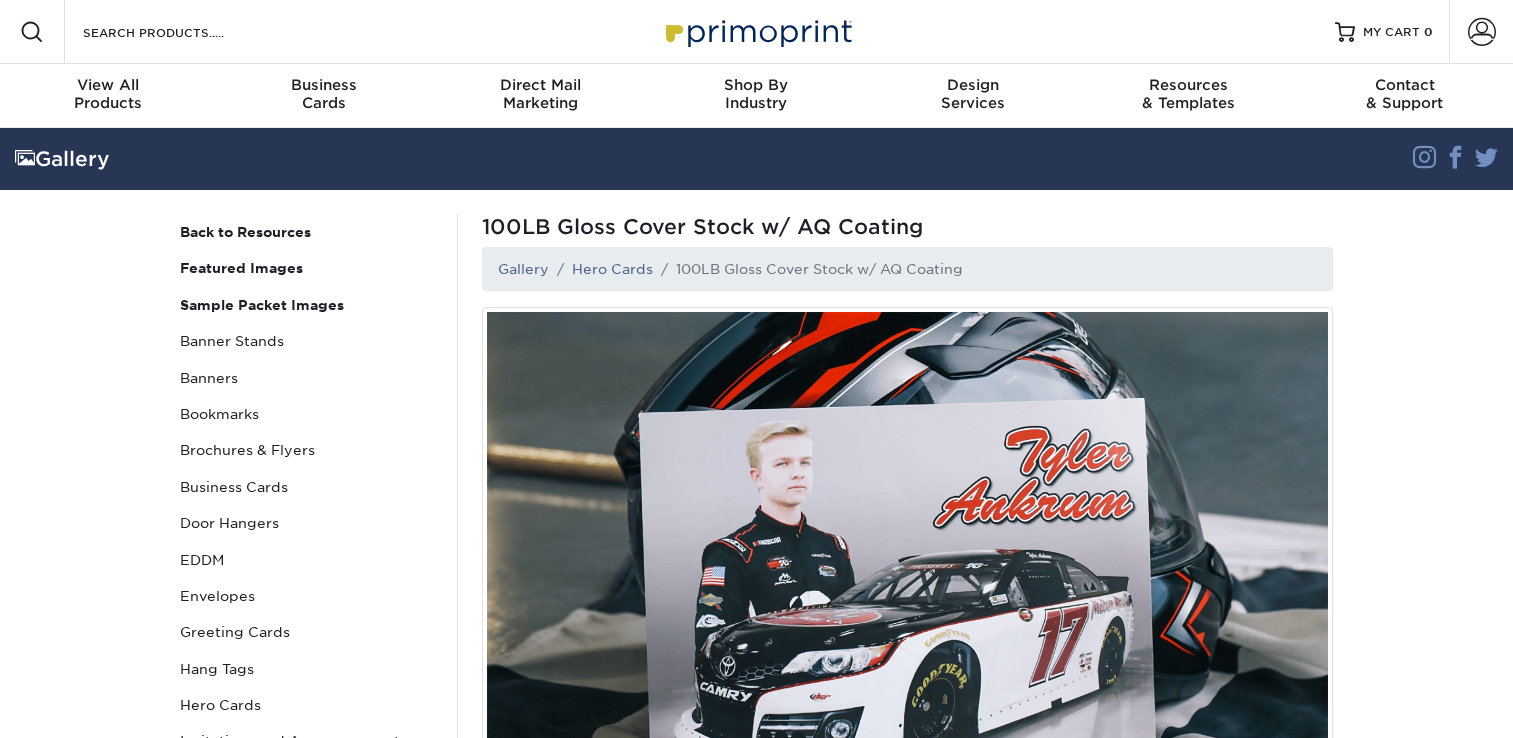 scroll, scrollTop: 0, scrollLeft: 0, axis: both 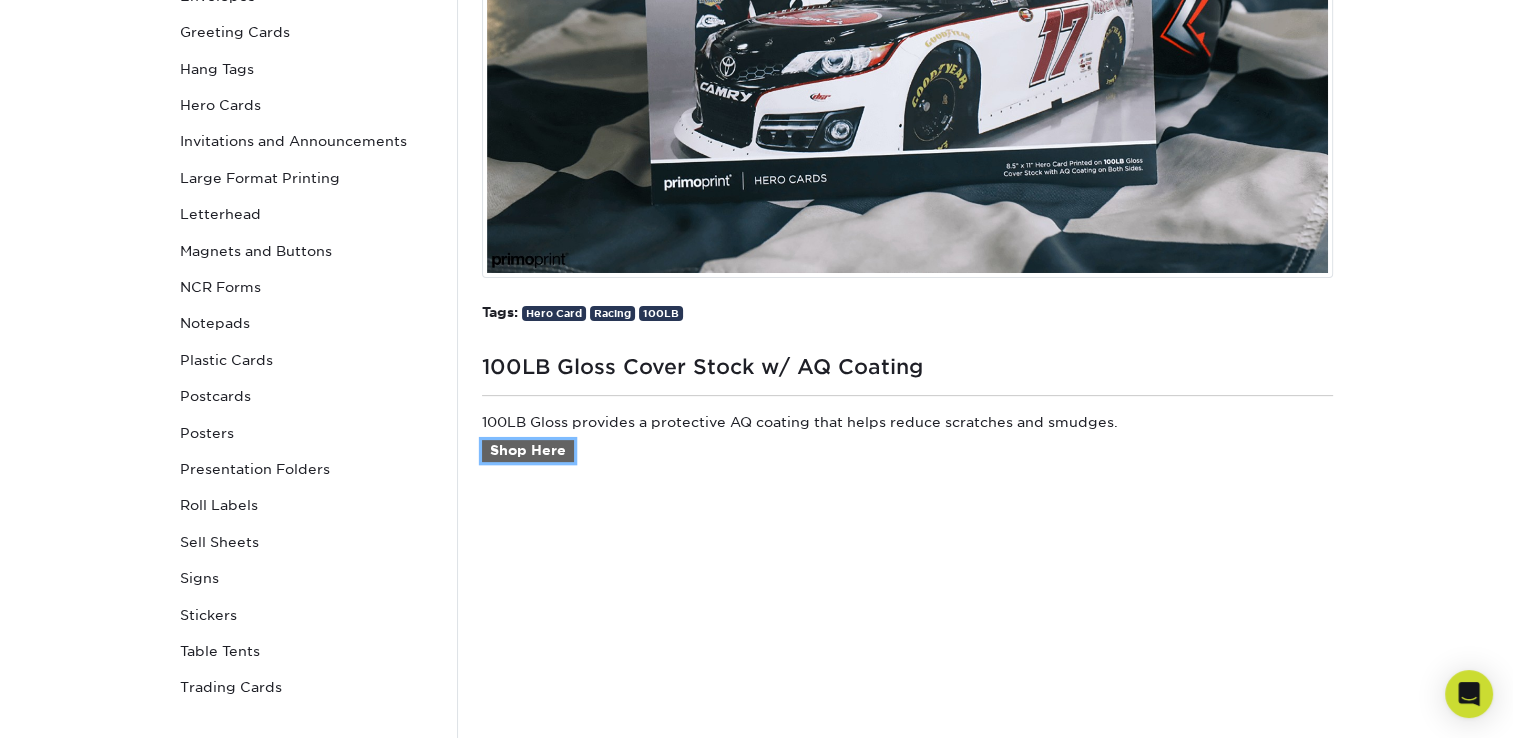 click on "Shop Here" at bounding box center (528, 451) 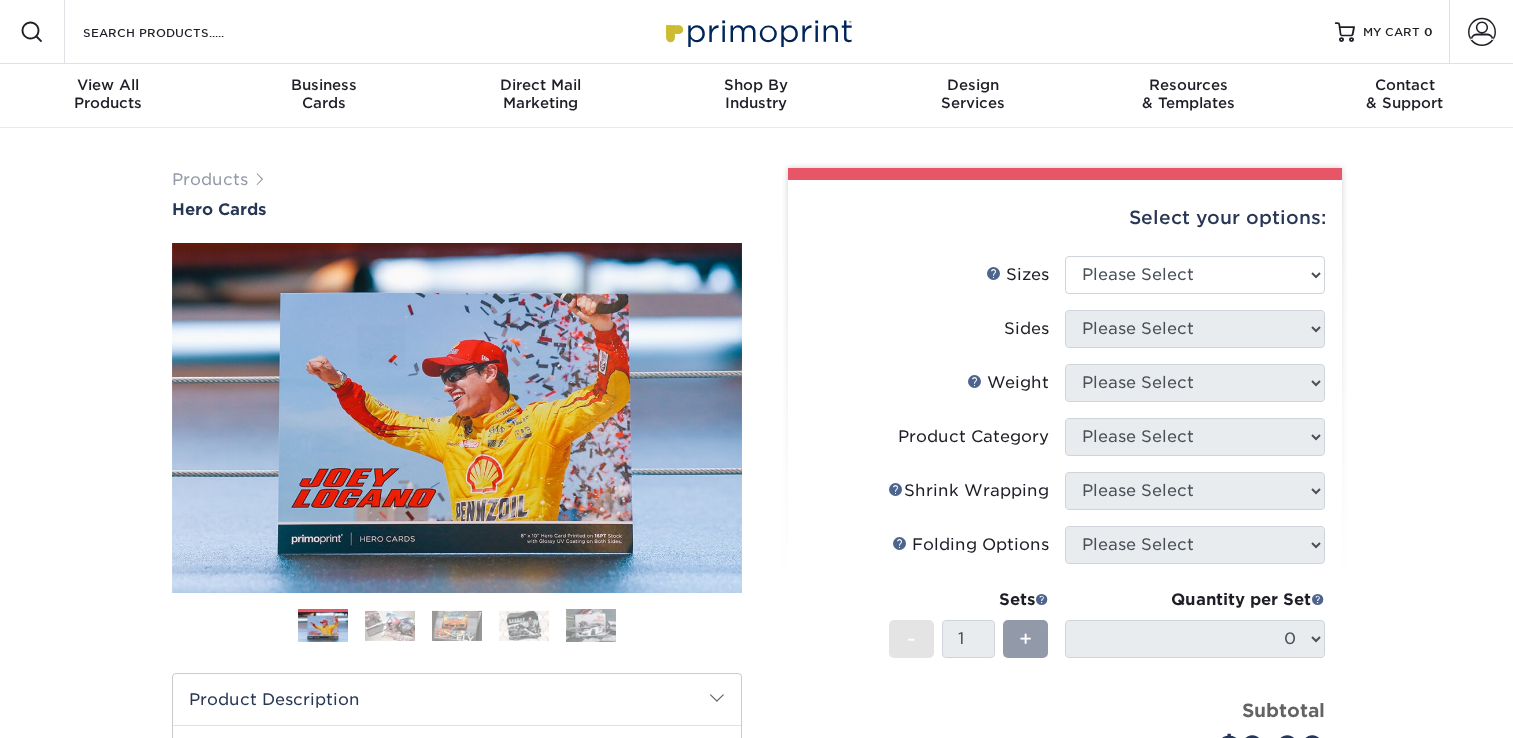 scroll, scrollTop: 0, scrollLeft: 0, axis: both 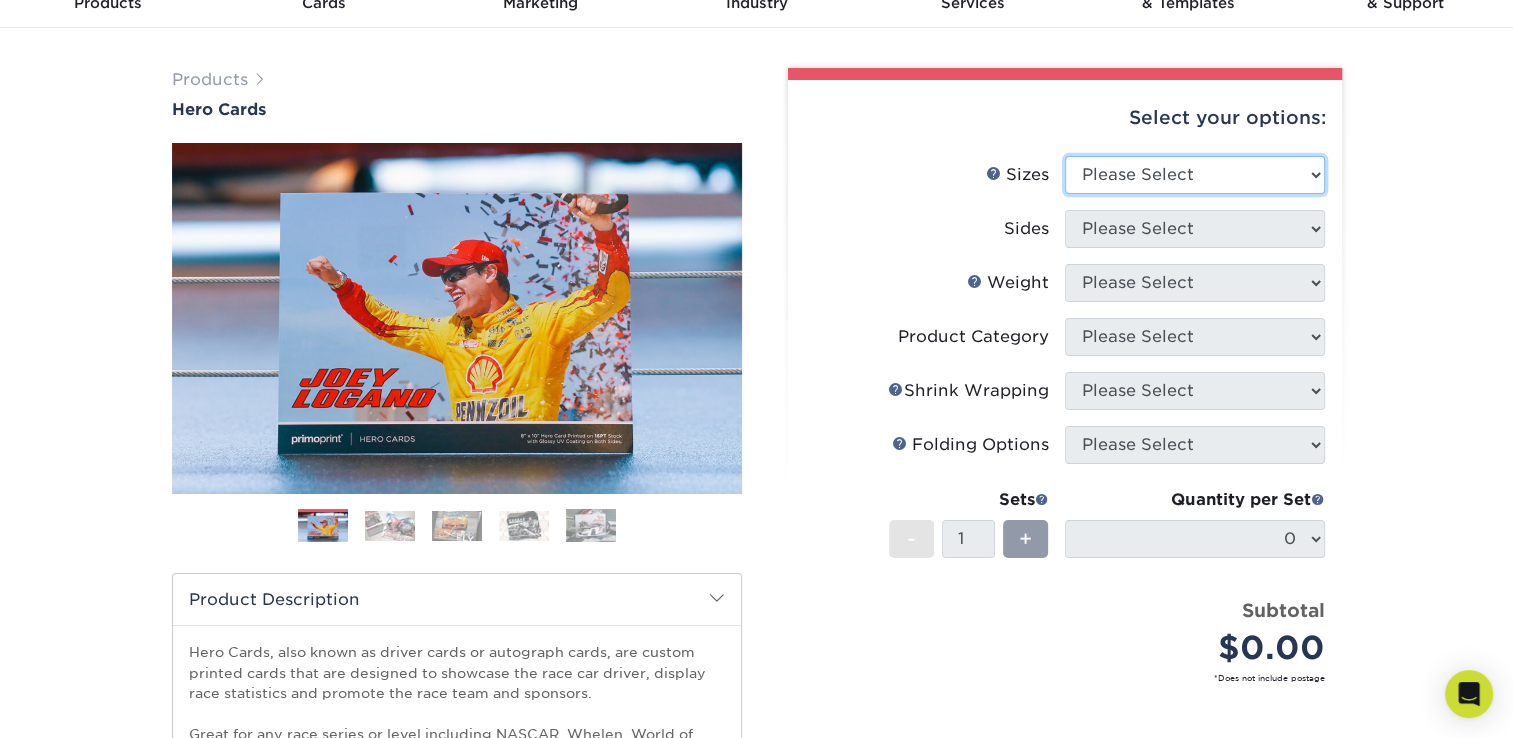 click on "Please Select
1.5" x 7"
4" x 6"
5" x 7"
6" x 8"
6" x 8.5"
6" x 9"
7" x 8.5"
7.5" x 8.5"
8" x 10" 8.5" x 11"" at bounding box center (1195, 175) 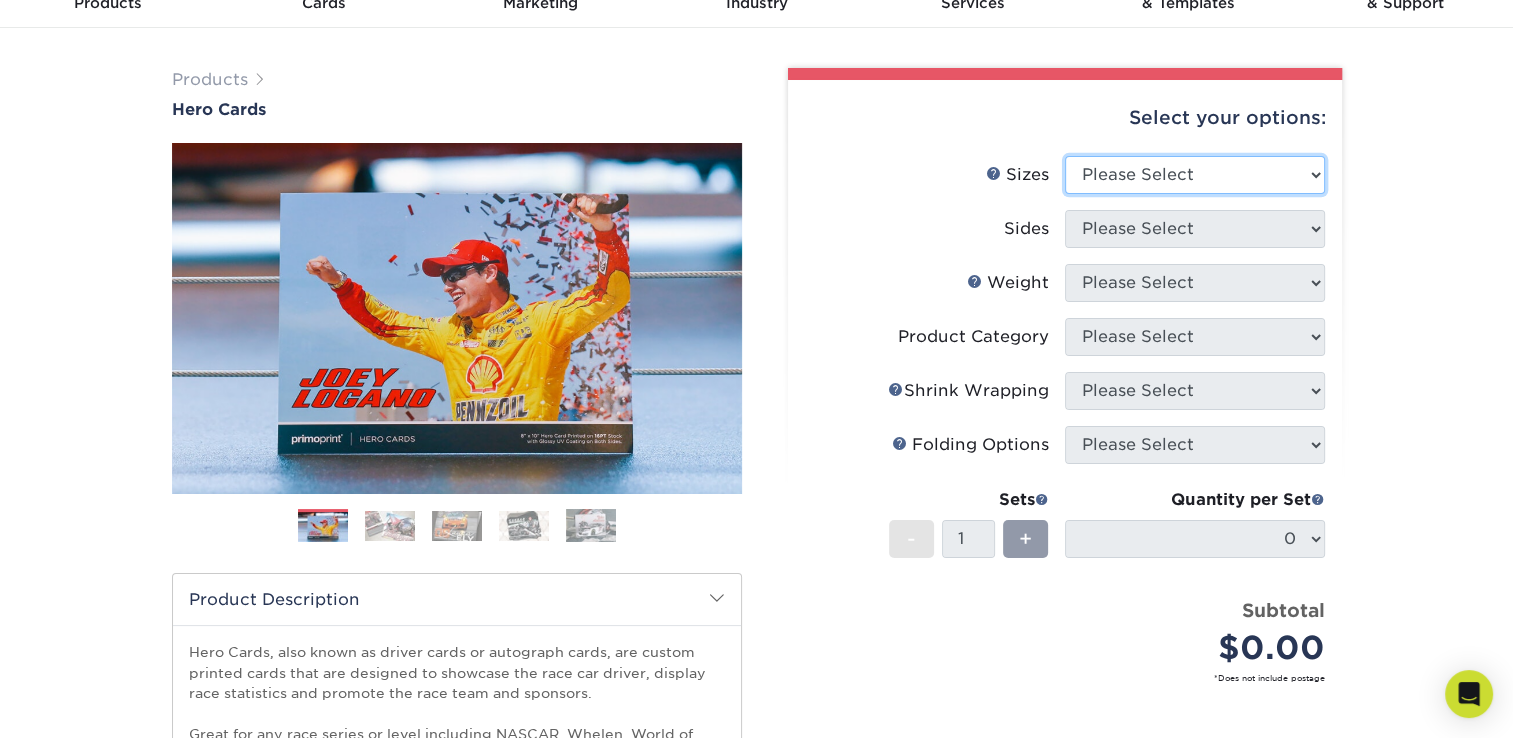 select on "6.00x8.00" 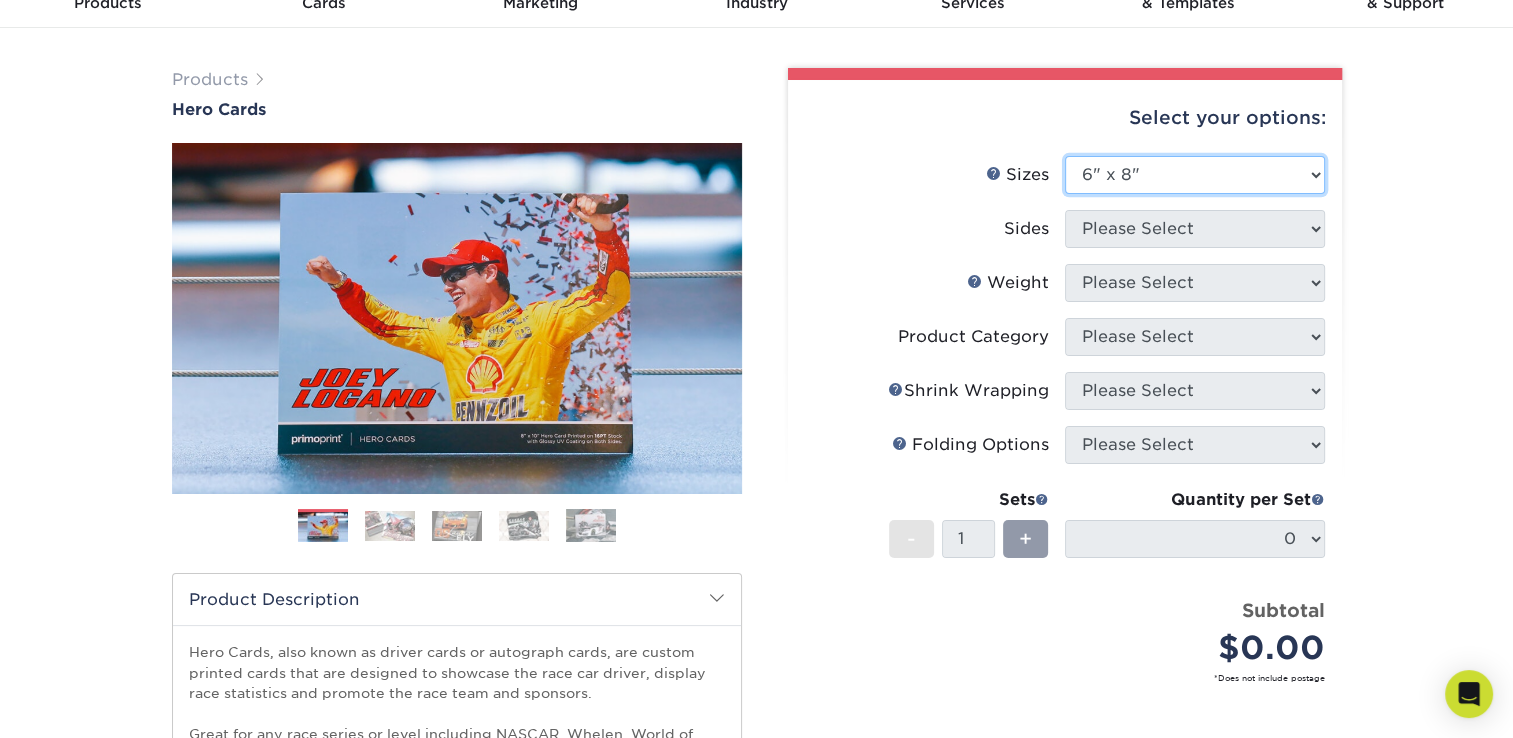 click on "Please Select
1.5" x 7"
4" x 6"
5" x 7"
6" x 8"
6" x 8.5"
6" x 9"
7" x 8.5"
7.5" x 8.5"
8" x 10" 8.5" x 11"" at bounding box center (1195, 175) 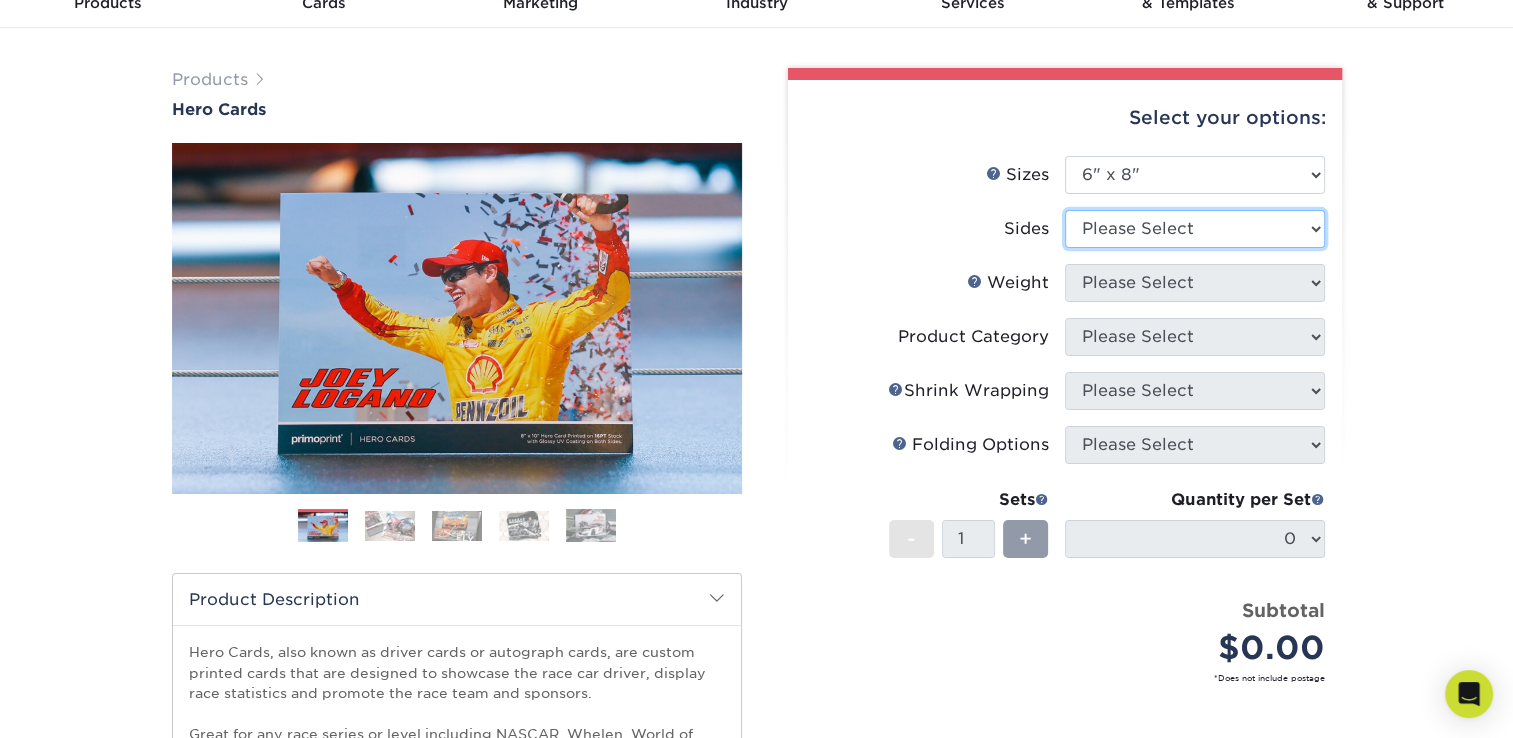 click on "Please Select Print Both Sides Print Front Only" at bounding box center (1195, 229) 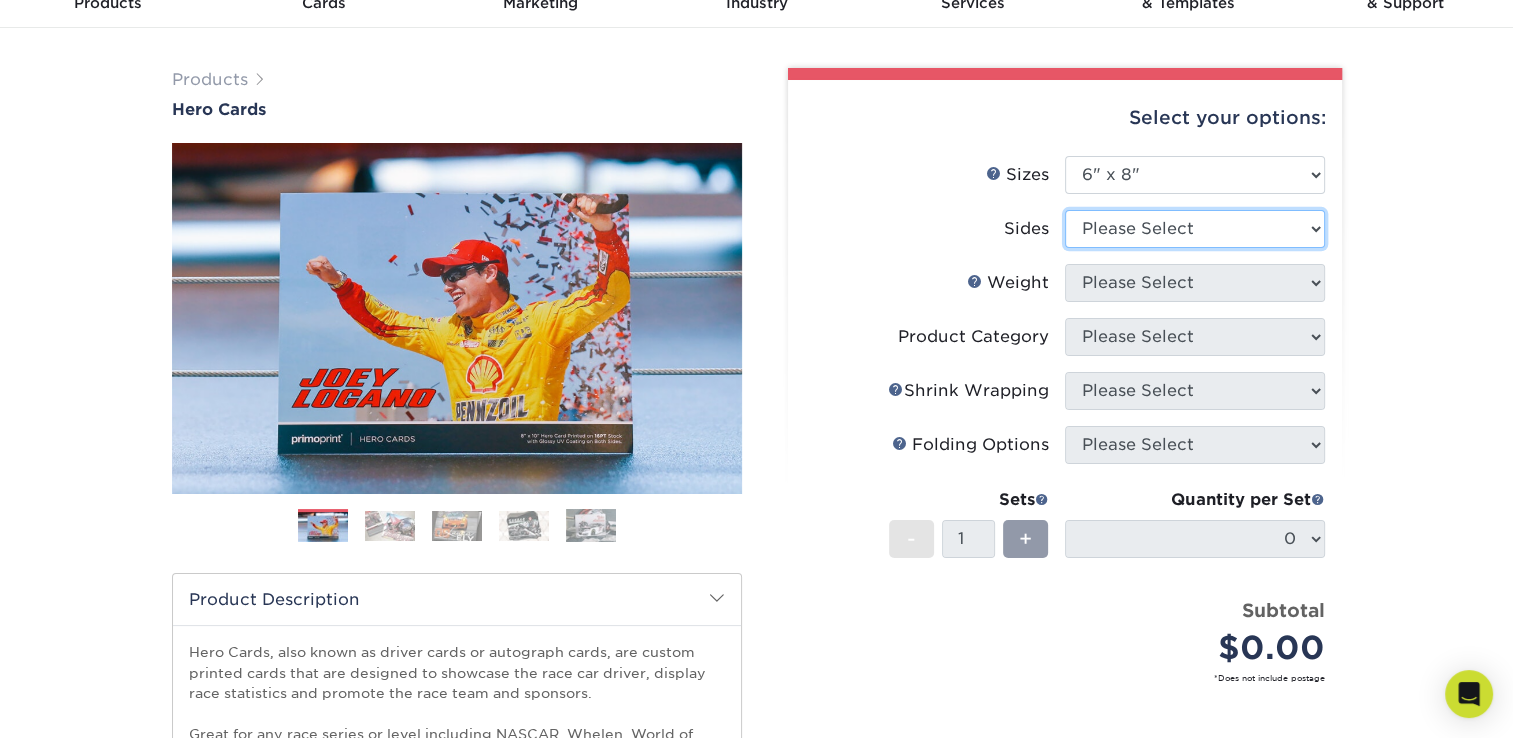 select on "13abbda7-1d64-4f25-8bb2-c179b224825d" 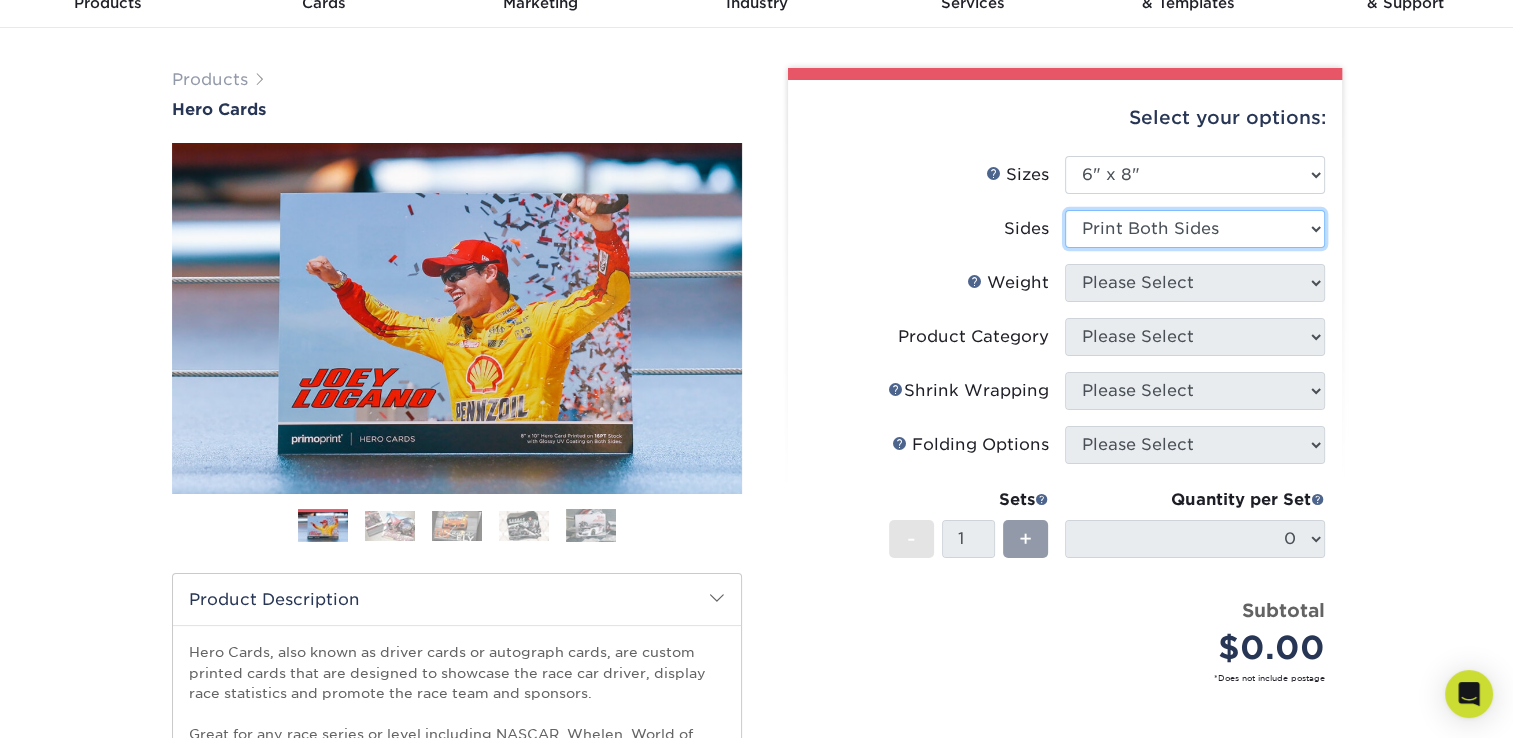 click on "Please Select Print Both Sides Print Front Only" at bounding box center (1195, 229) 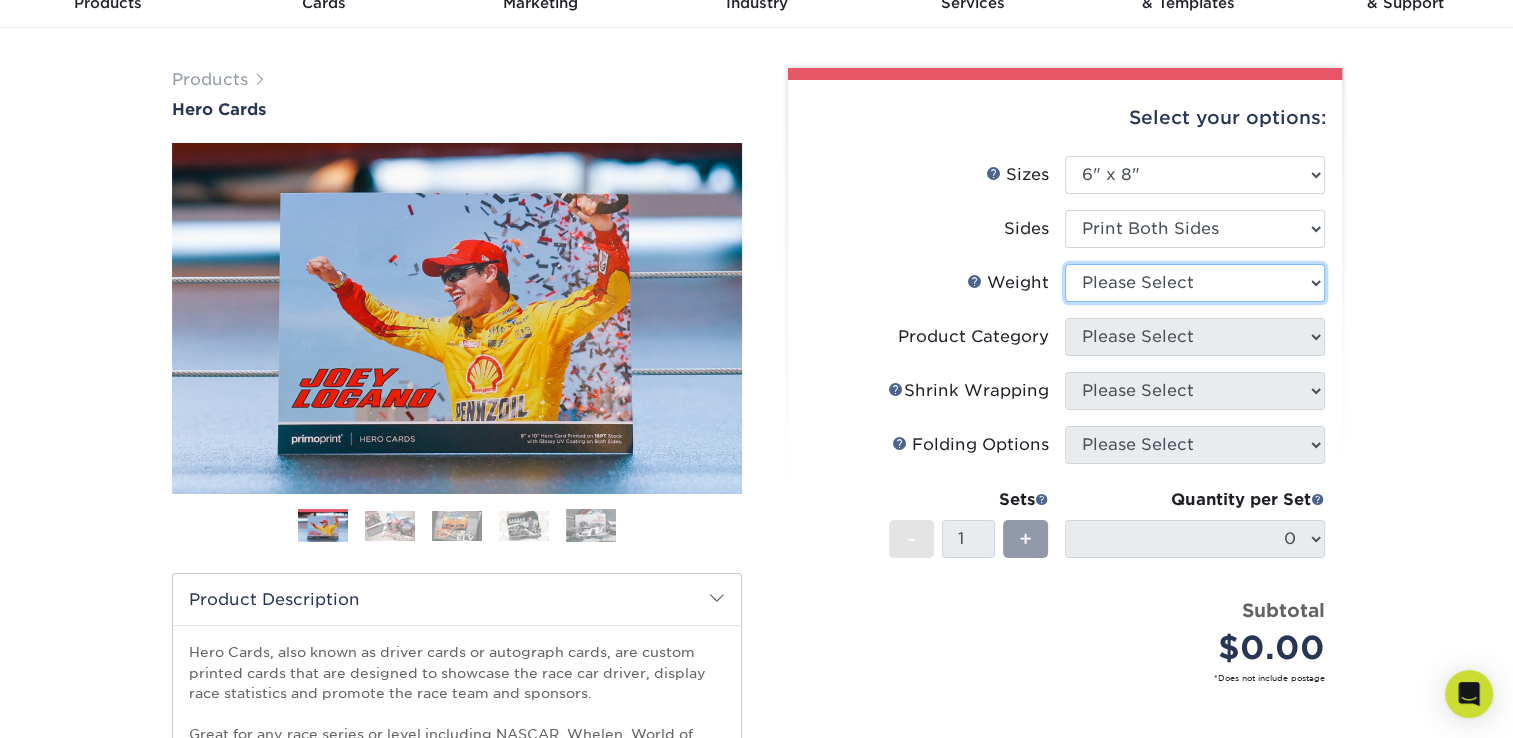click on "Please Select 14PT 16PT" at bounding box center [1195, 283] 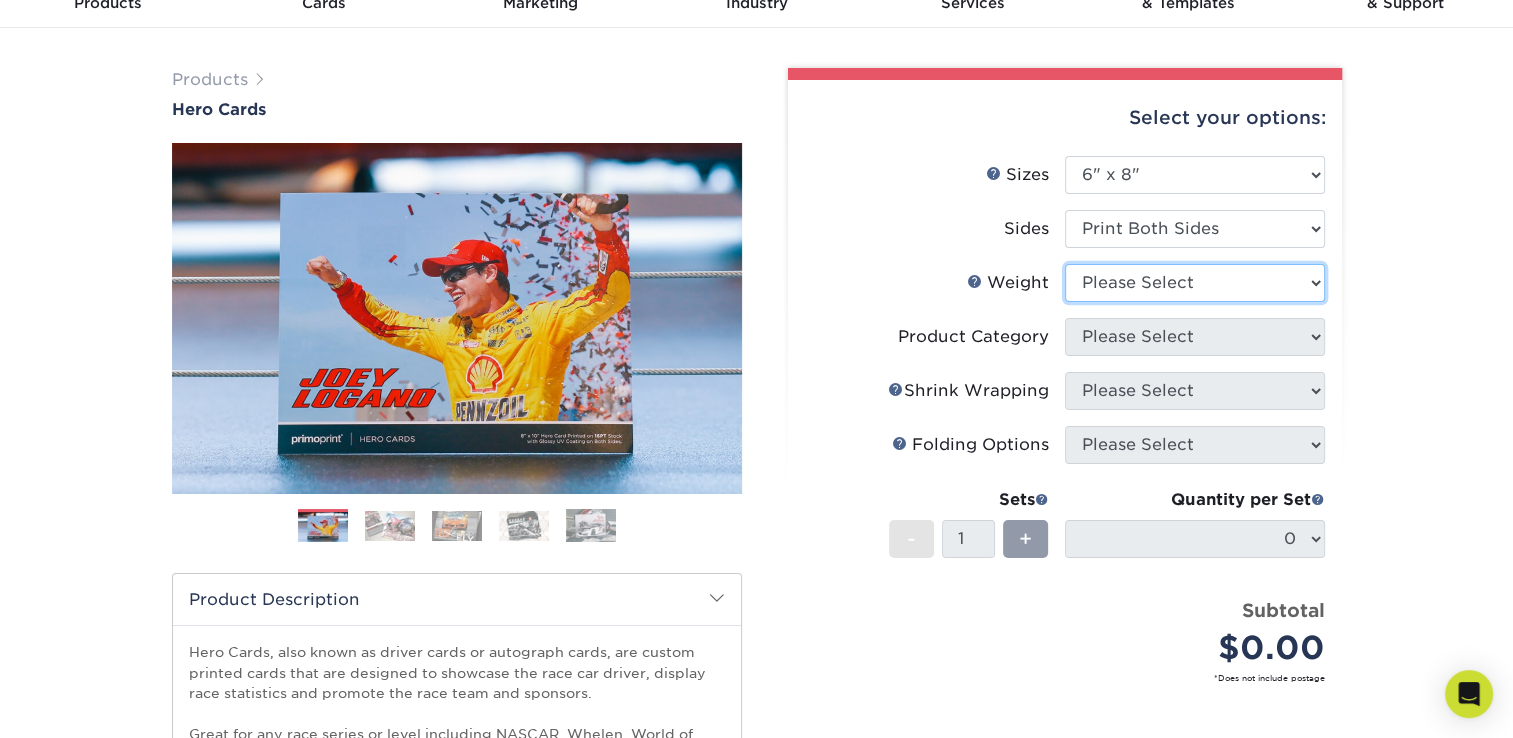 select on "16PT" 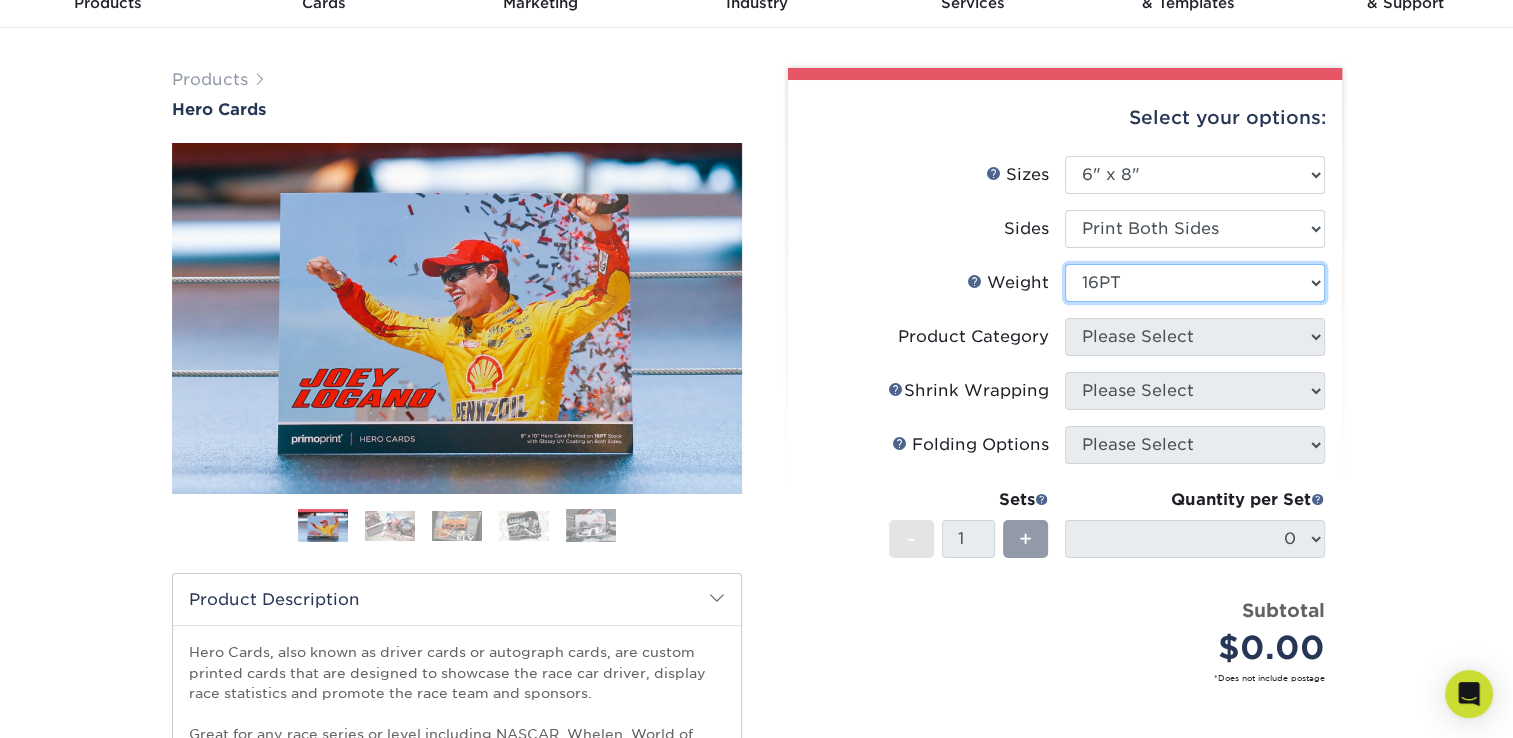 click on "Please Select 14PT 16PT" at bounding box center [1195, 283] 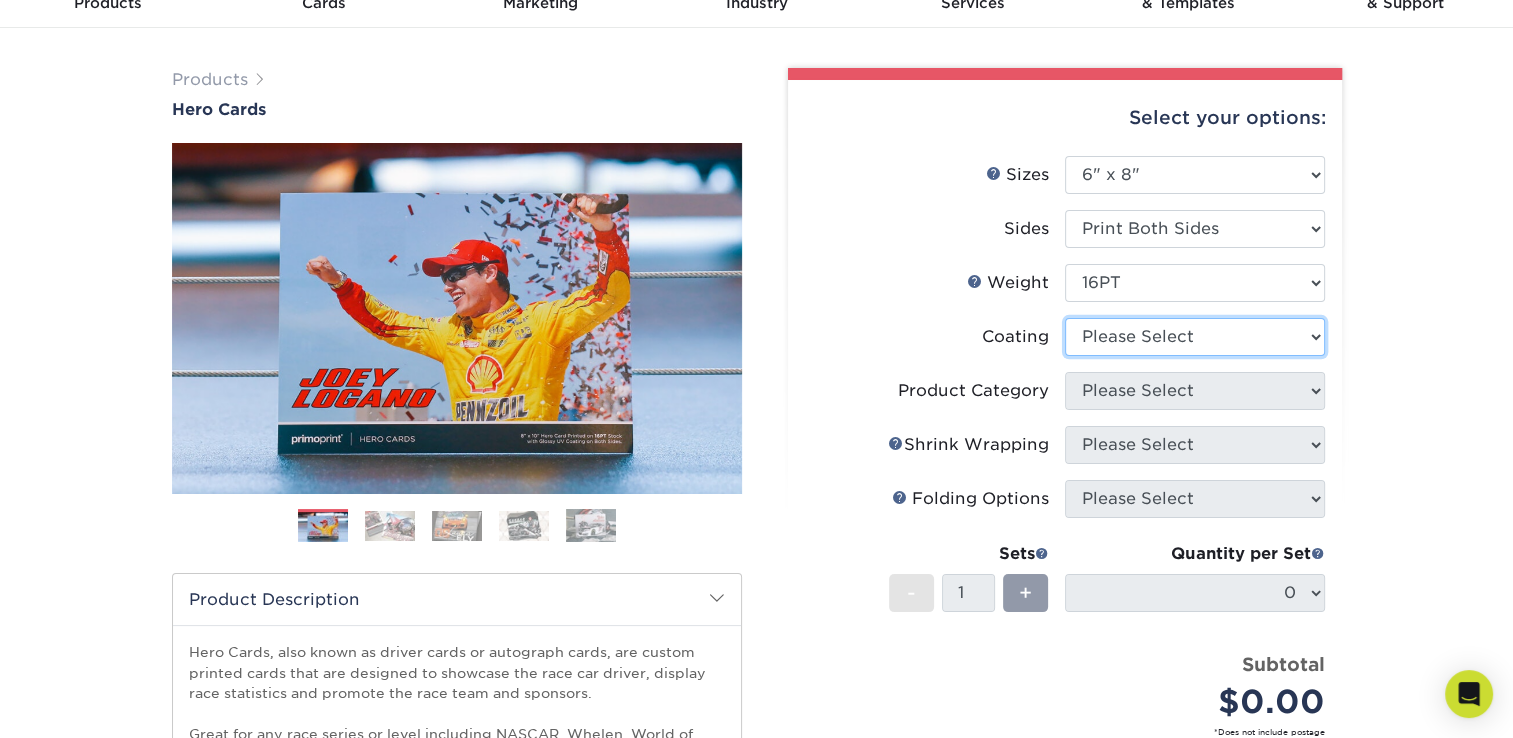 click at bounding box center [1195, 337] 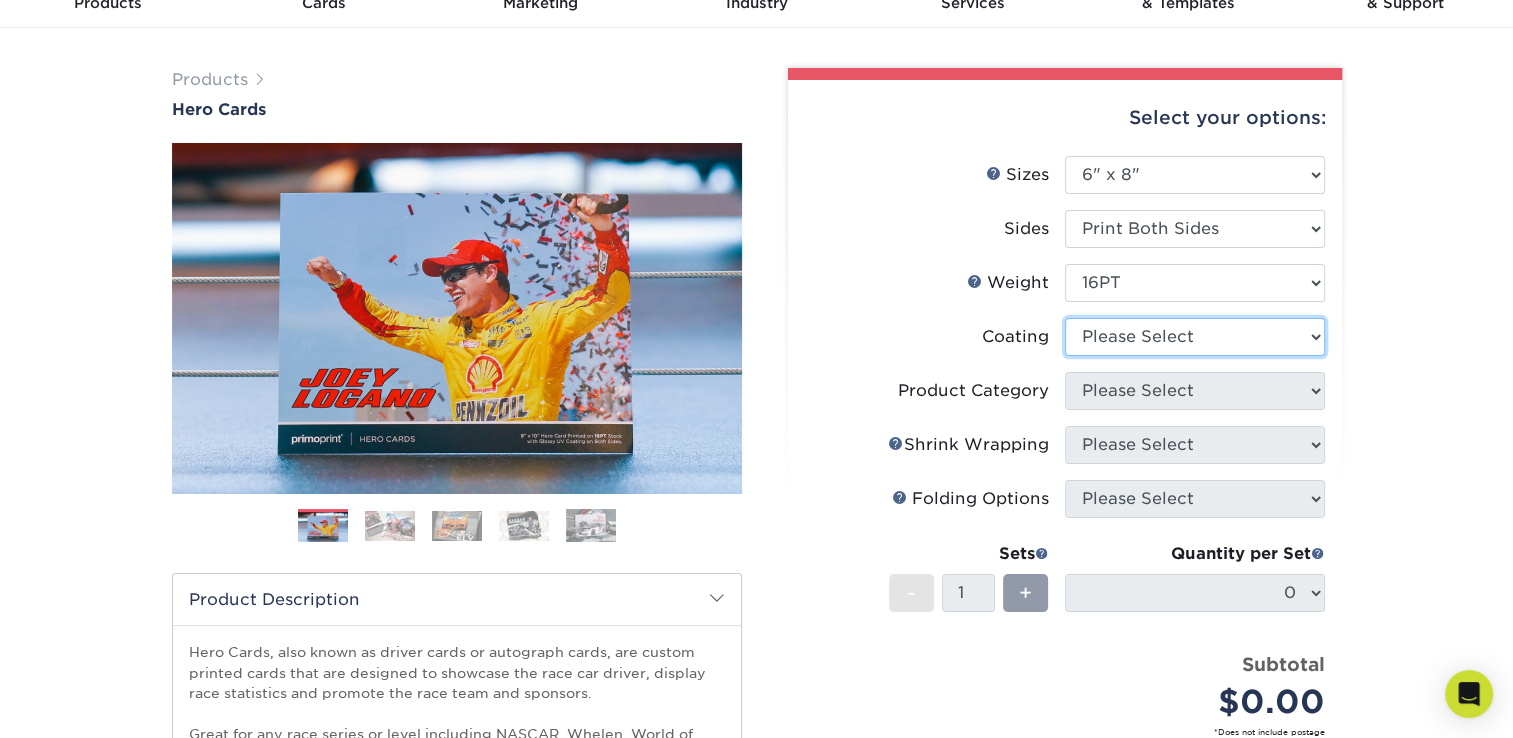 select on "121bb7b5-3b4d-429f-bd8d-bbf80e953313" 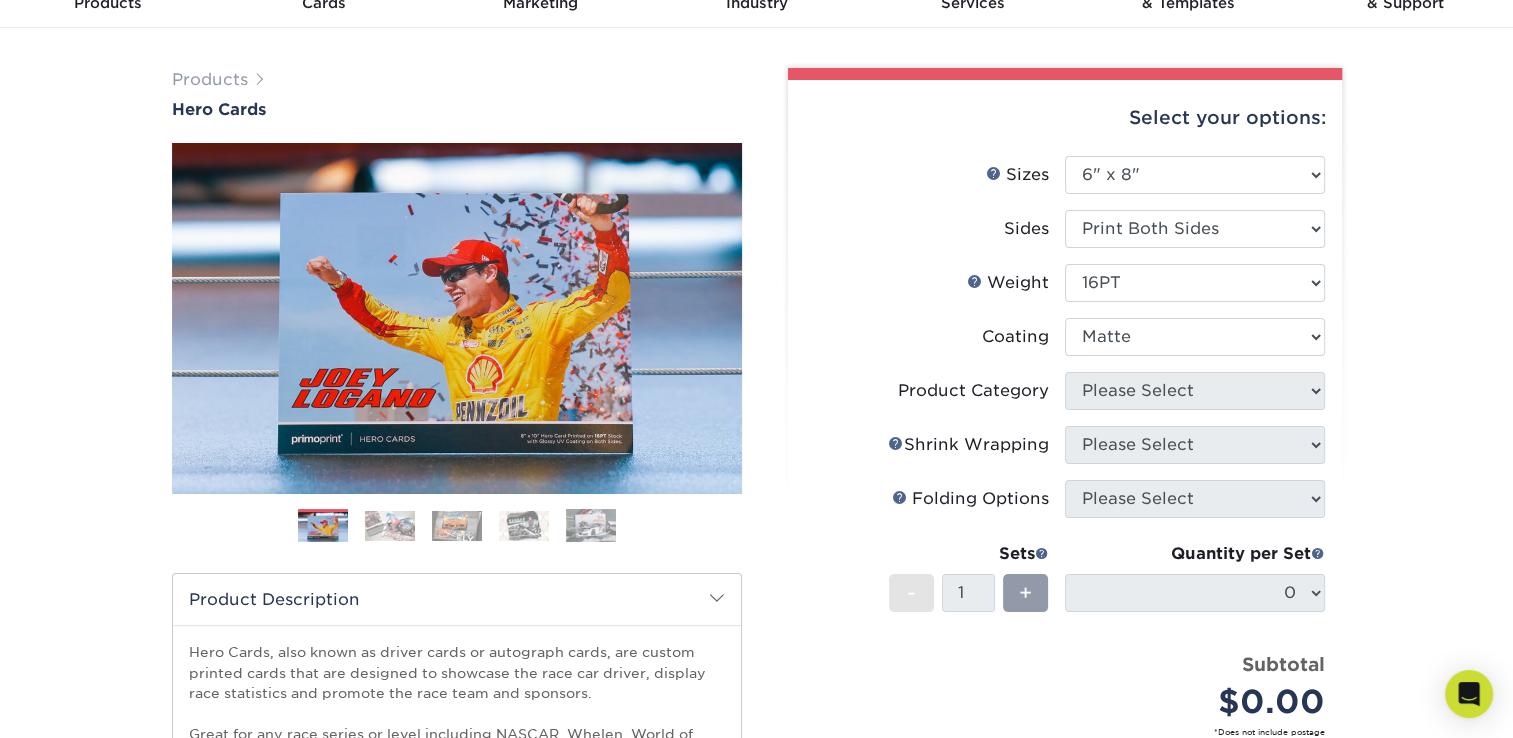 click at bounding box center (1195, 337) 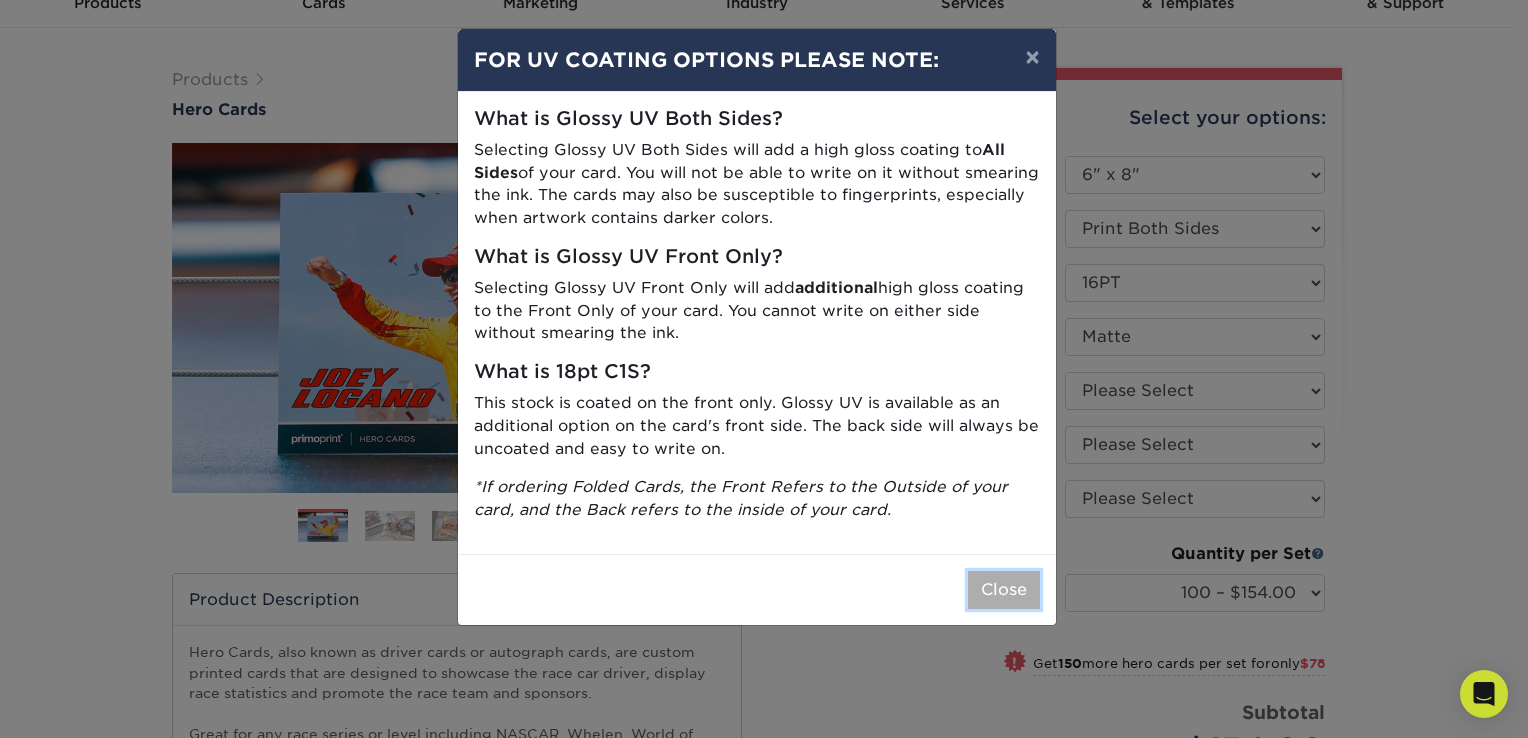click on "Close" at bounding box center [1004, 590] 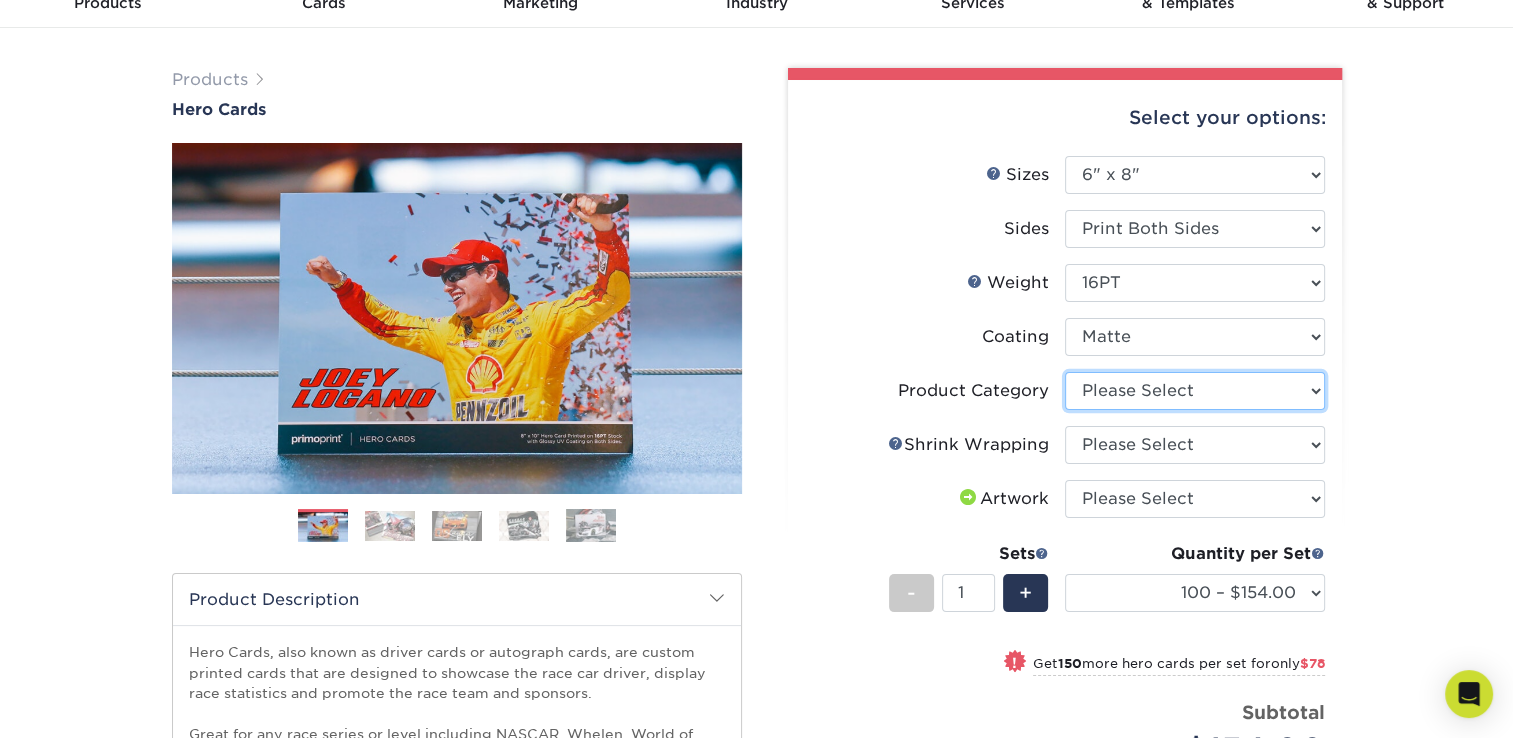 click on "Please Select Postcards" at bounding box center [1195, 391] 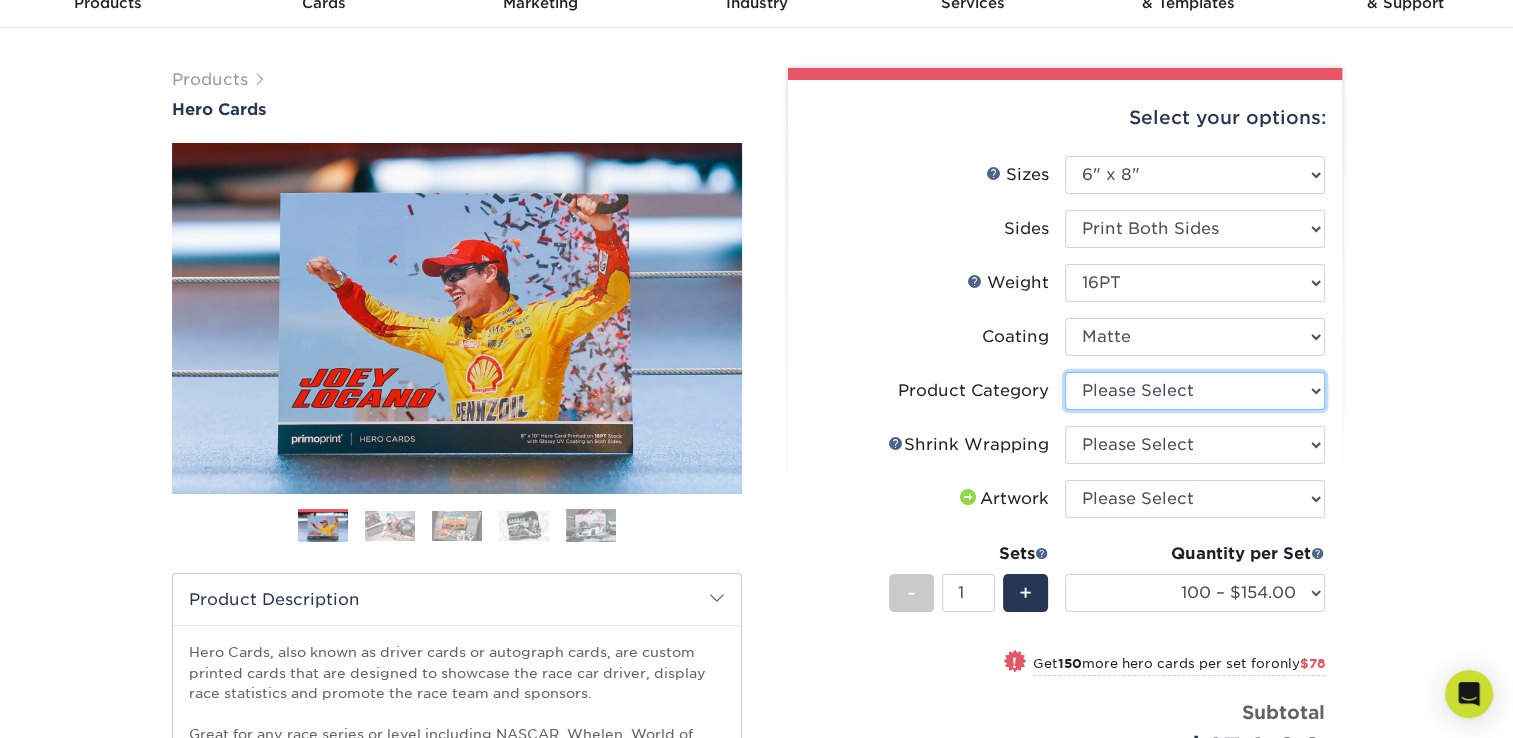 click on "Please Select Postcards" at bounding box center [1195, 391] 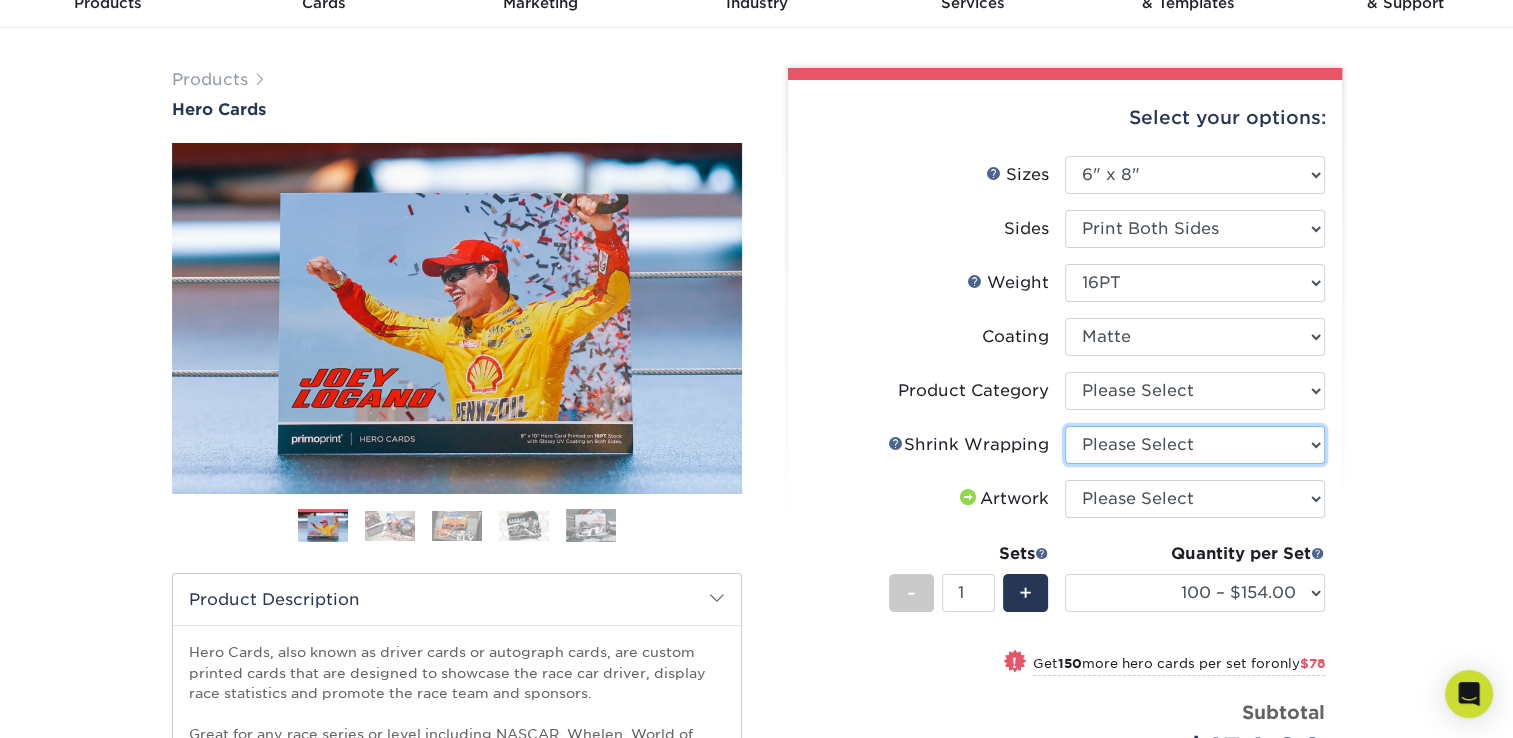 click on "Please Select No Shrink Wrapping Shrink Wrap 100 Per Package Shrink Wrap 50 Per Package" at bounding box center (1195, 445) 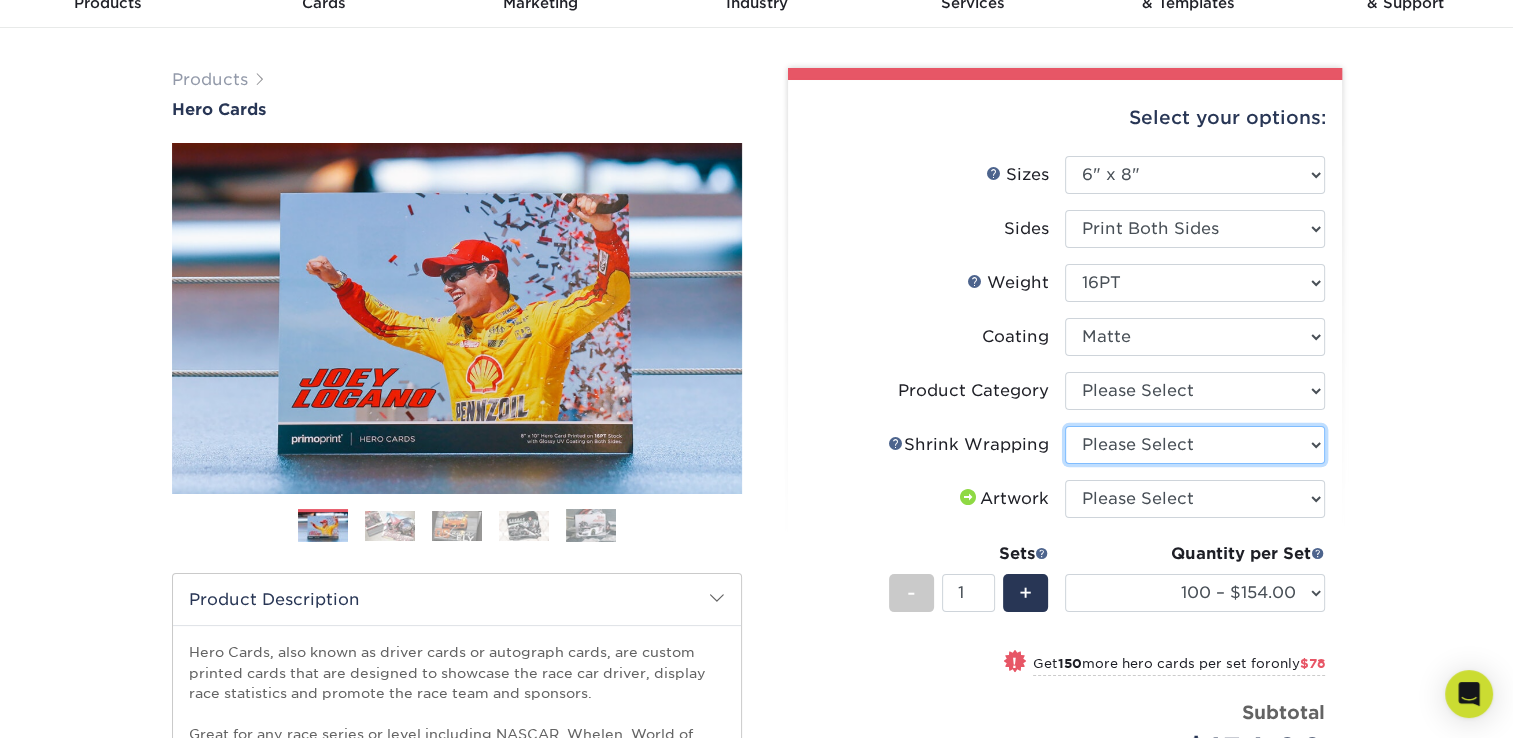 select on "eb9de9fe-80eb-4931-8869-fba0fd6c3181" 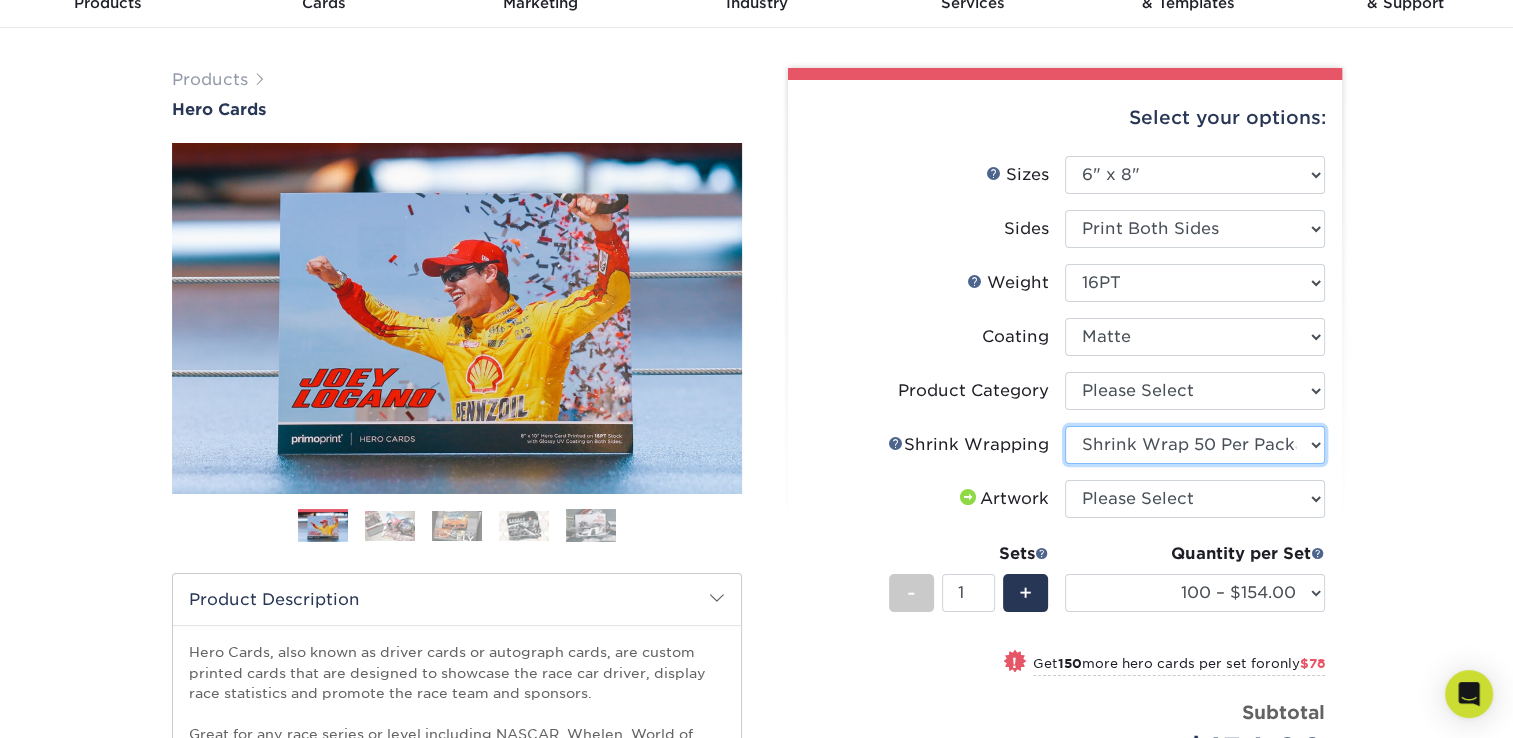 click on "Please Select No Shrink Wrapping Shrink Wrap 100 Per Package Shrink Wrap 50 Per Package" at bounding box center (1195, 445) 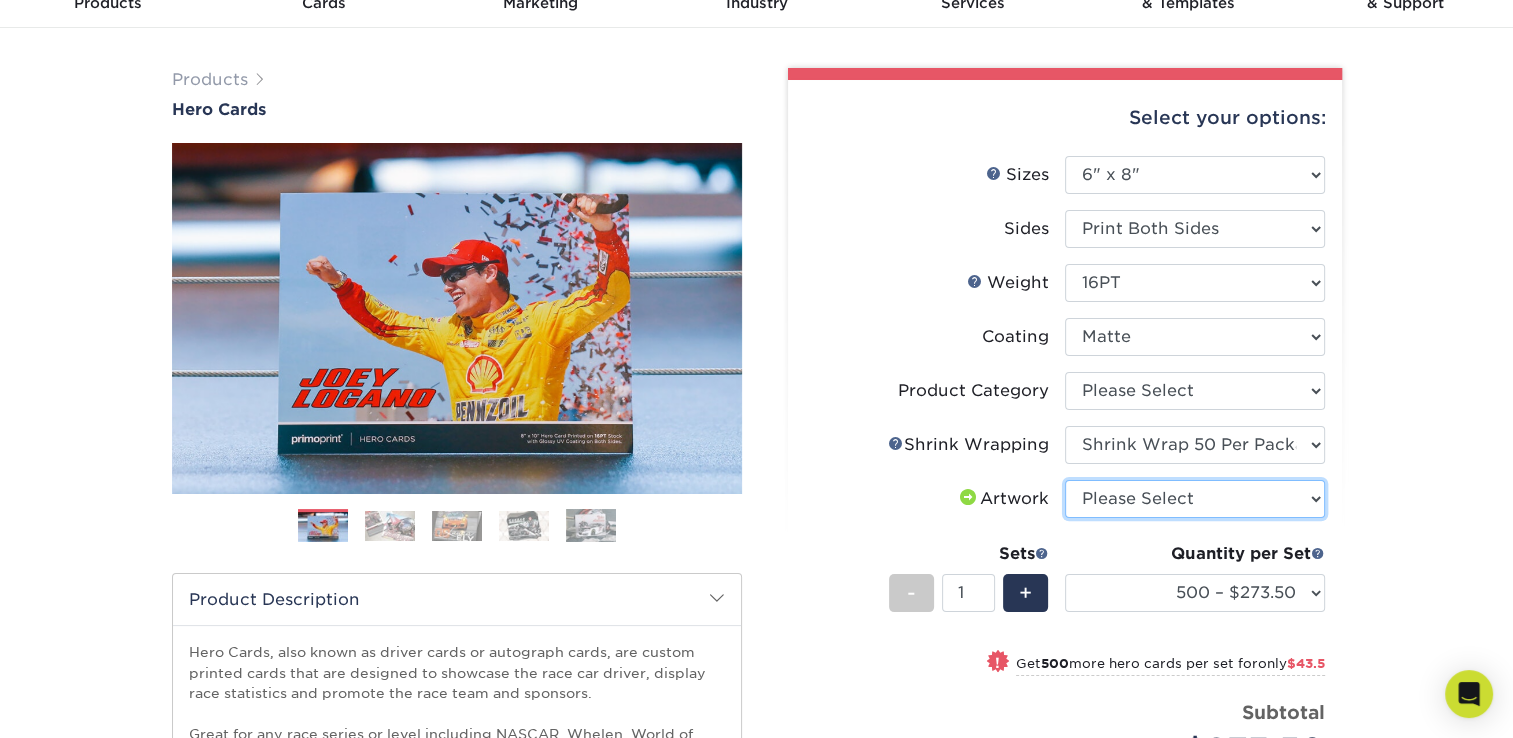 click on "Please Select I will upload files I need a design - $150" at bounding box center (1195, 499) 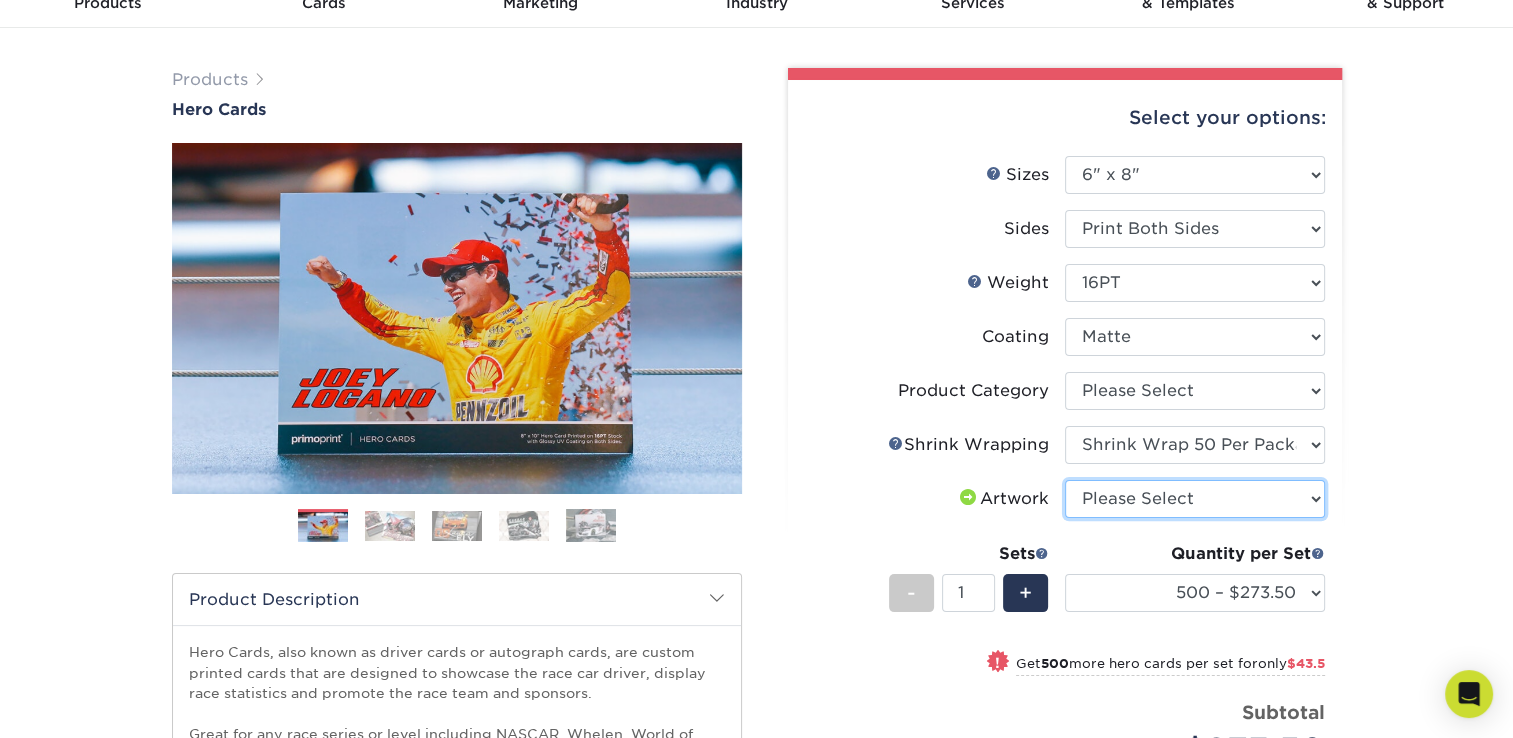 select on "upload" 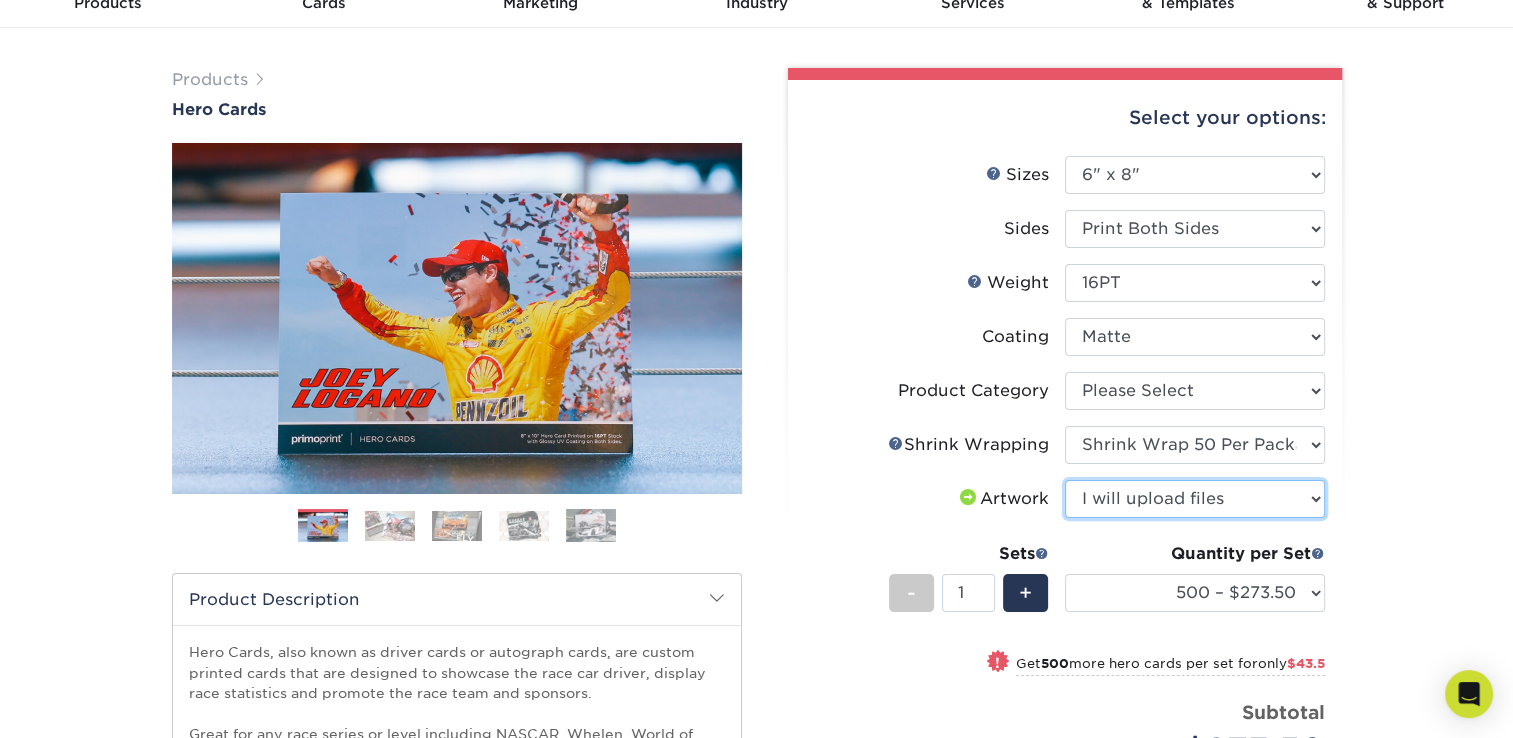 click on "Please Select I will upload files I need a design - $150" at bounding box center [1195, 499] 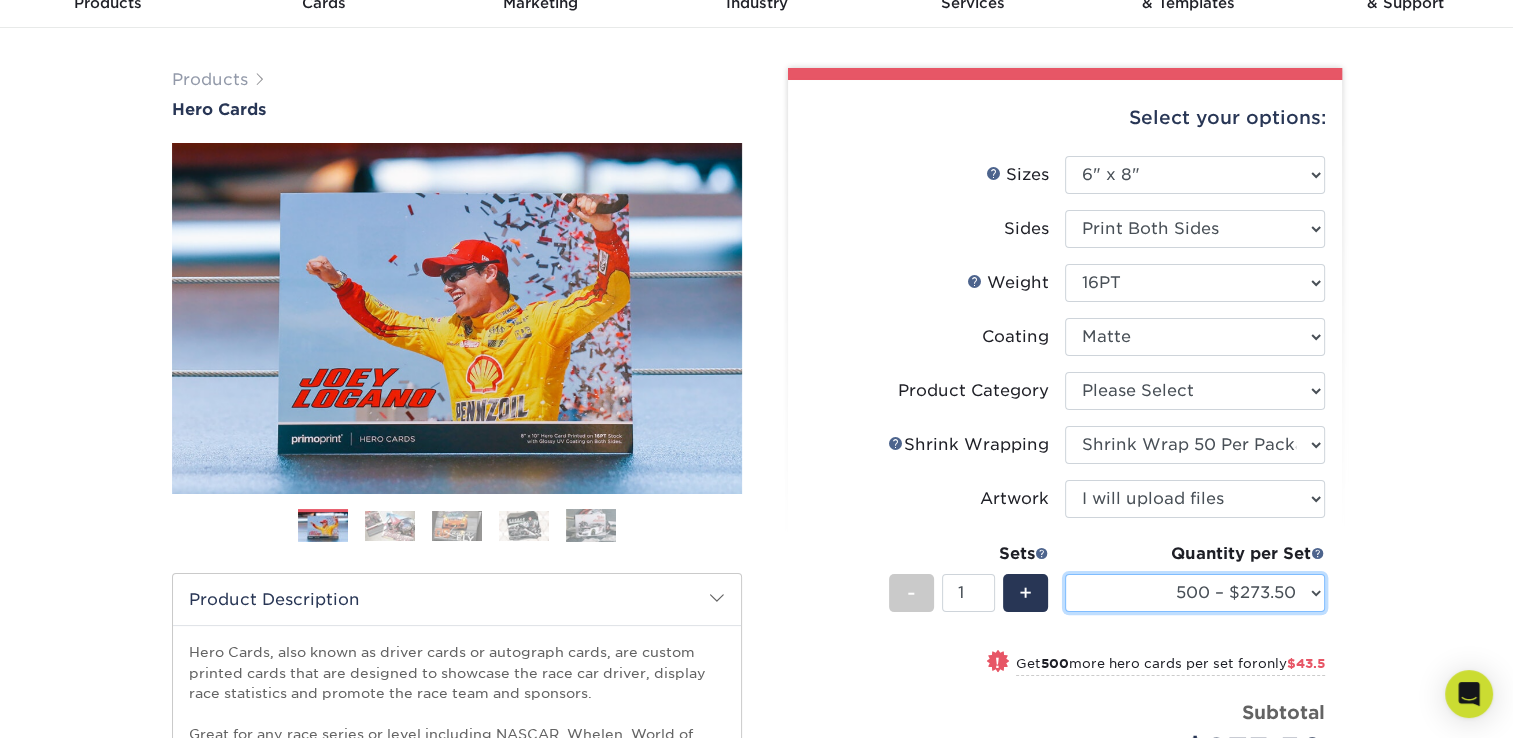 click on "100 – $154.00 250 – $232.00 500 – $273.50 1000 – $317.00 2500 – $510.50 5000 – $789.00 7500 – $1233.50 10000 – $1554.00 15000 – $2311.00 20000 – $3062.00 25000 – $3805.00 30000 – $4653.00 35000 – $5404.00 40000 – $6149.00 45000 – $6892.00 50000 – $7628.00 55000 – $8359.00 60000 – $9087.00 65000 – $9806.00 70000 – $10522.00 75000 – $11235.00 80000 – $11940.00 85000 – $12642.00 90000 – $13338.00 95000 – $14031.00 100000 – $14718.00" at bounding box center (1195, 593) 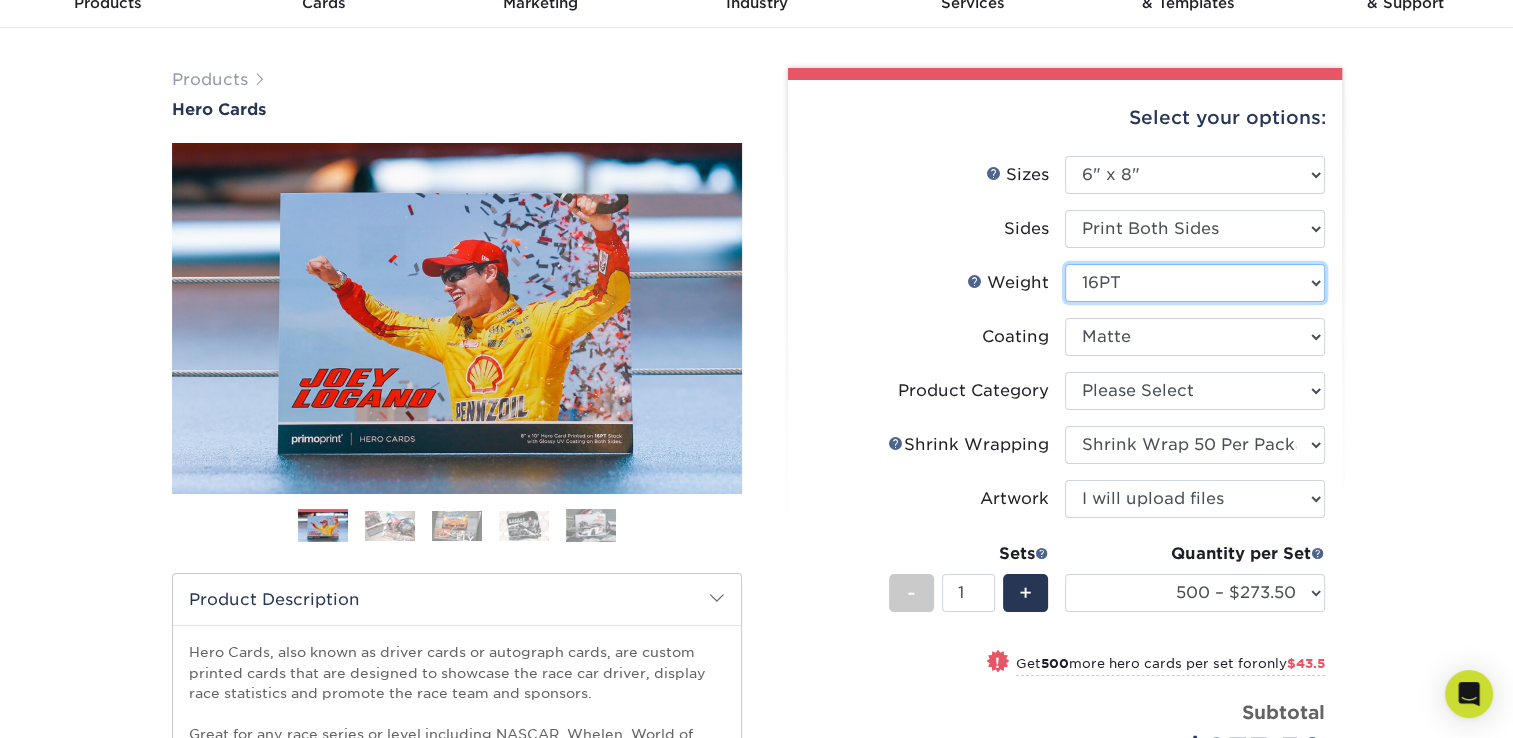 click on "Please Select 14PT 16PT" at bounding box center (1195, 283) 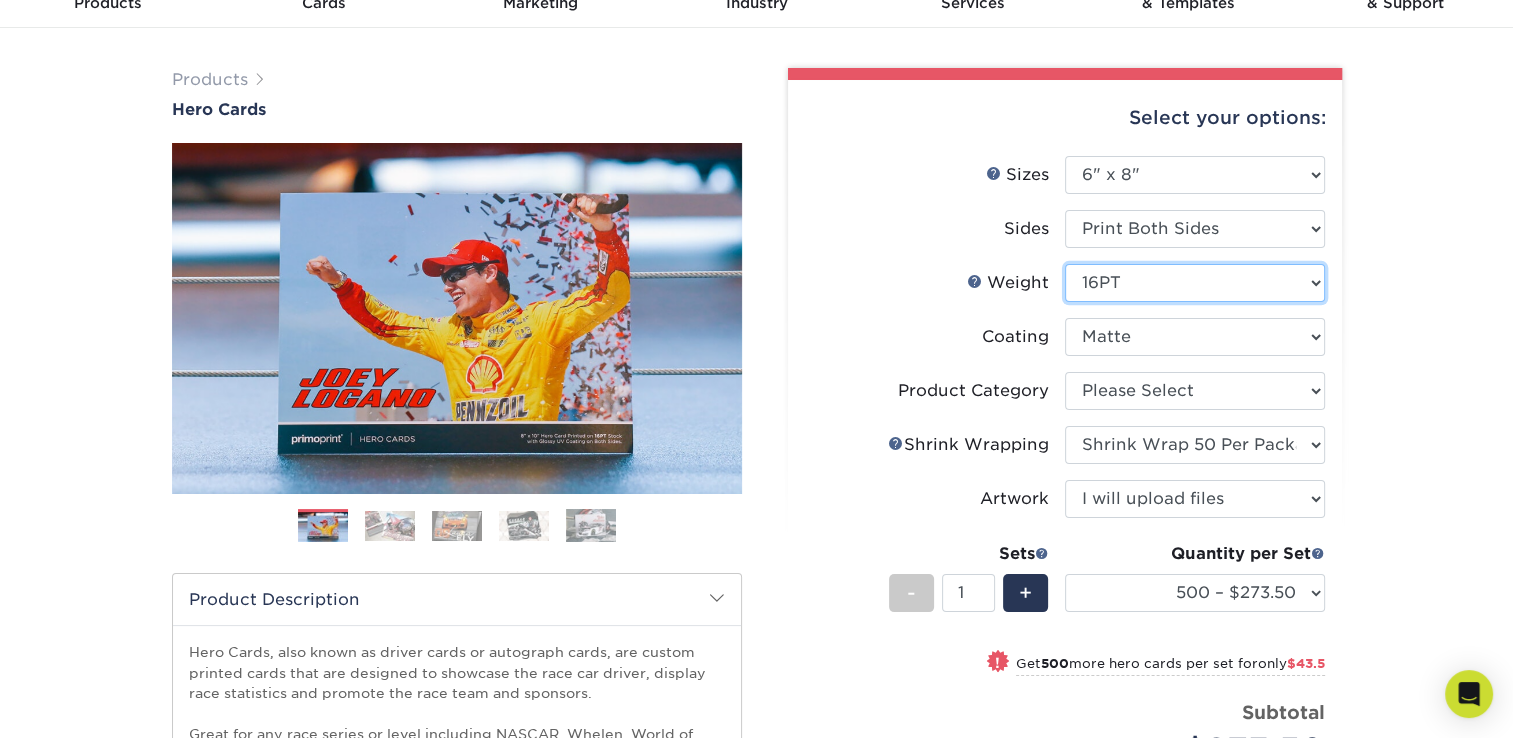select on "14PT" 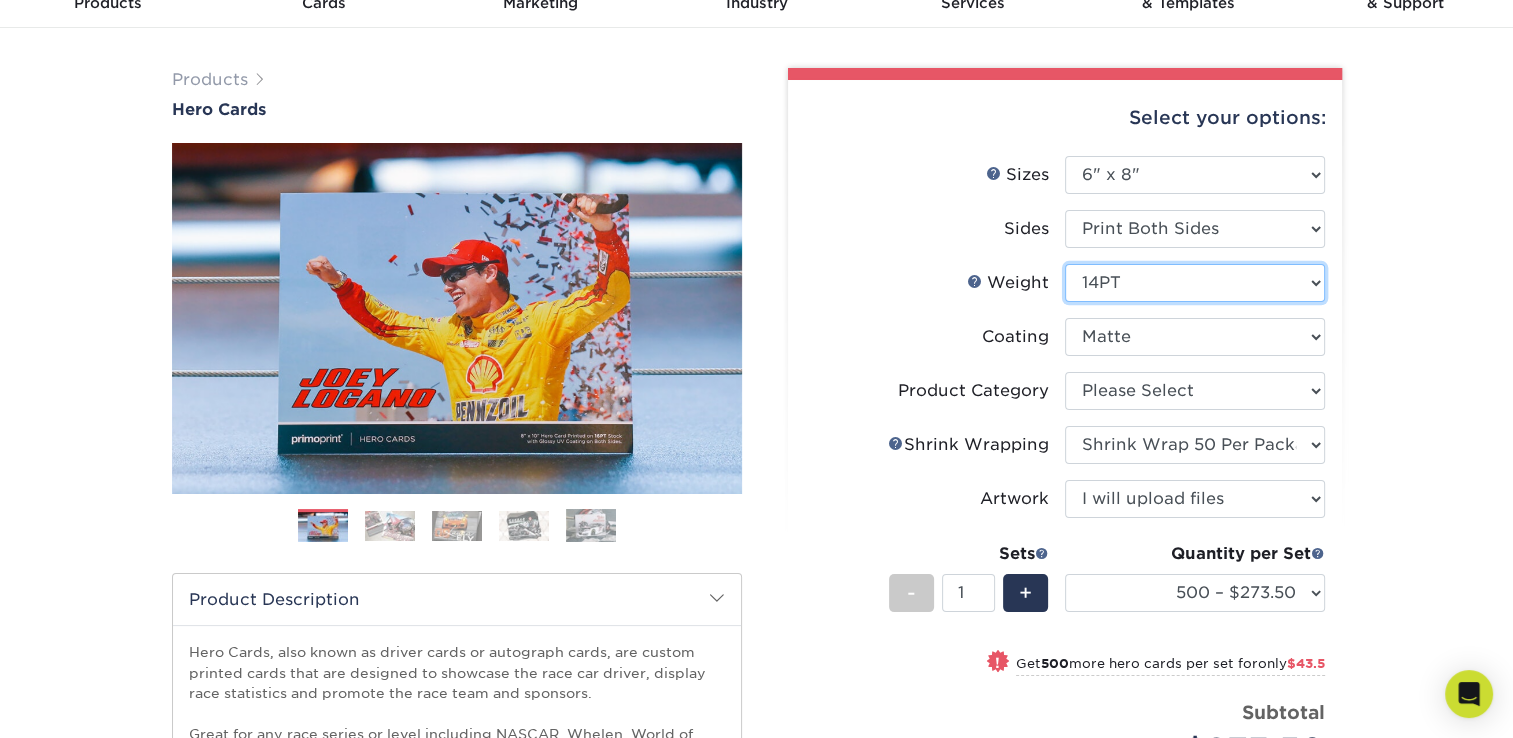 click on "Please Select 14PT 16PT" at bounding box center [1195, 283] 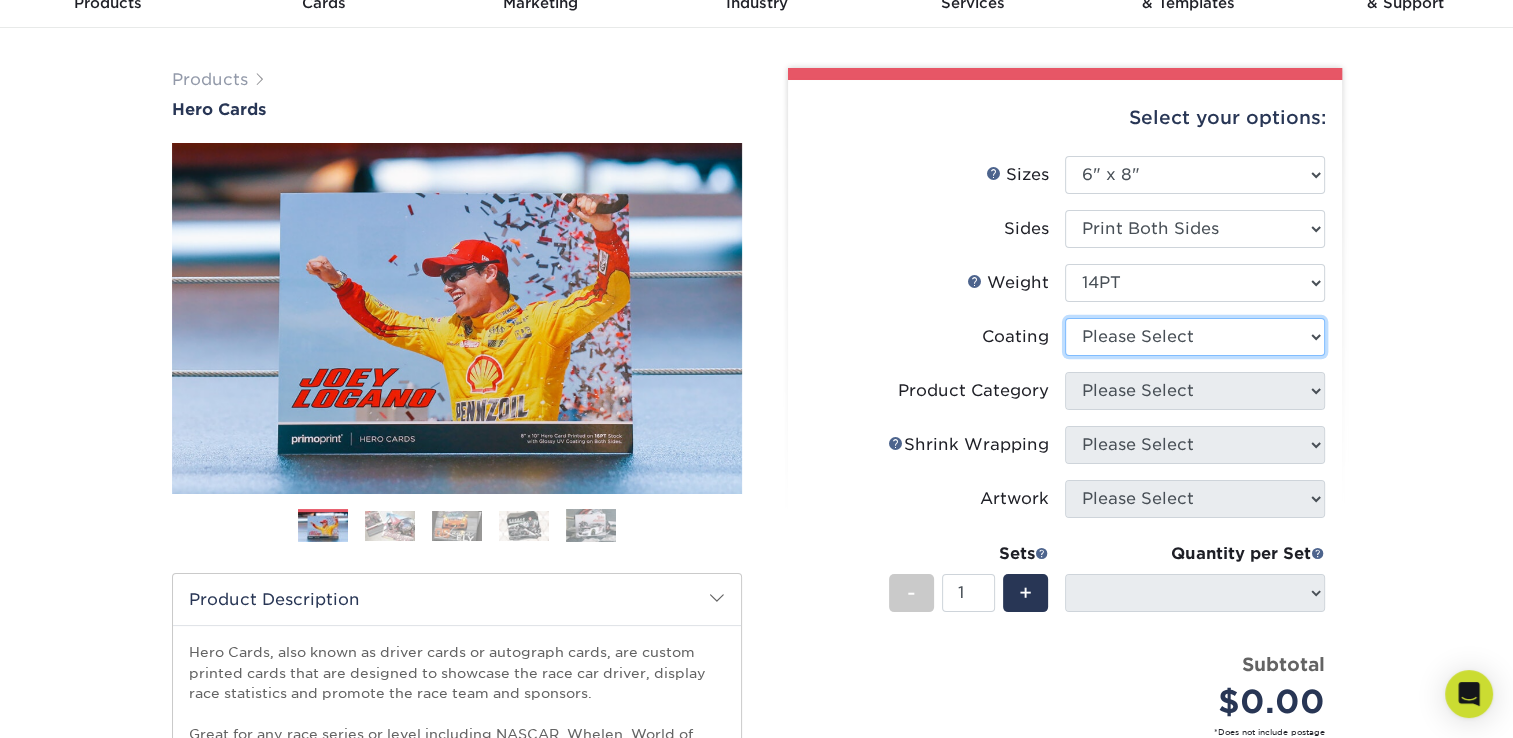 click at bounding box center [1195, 337] 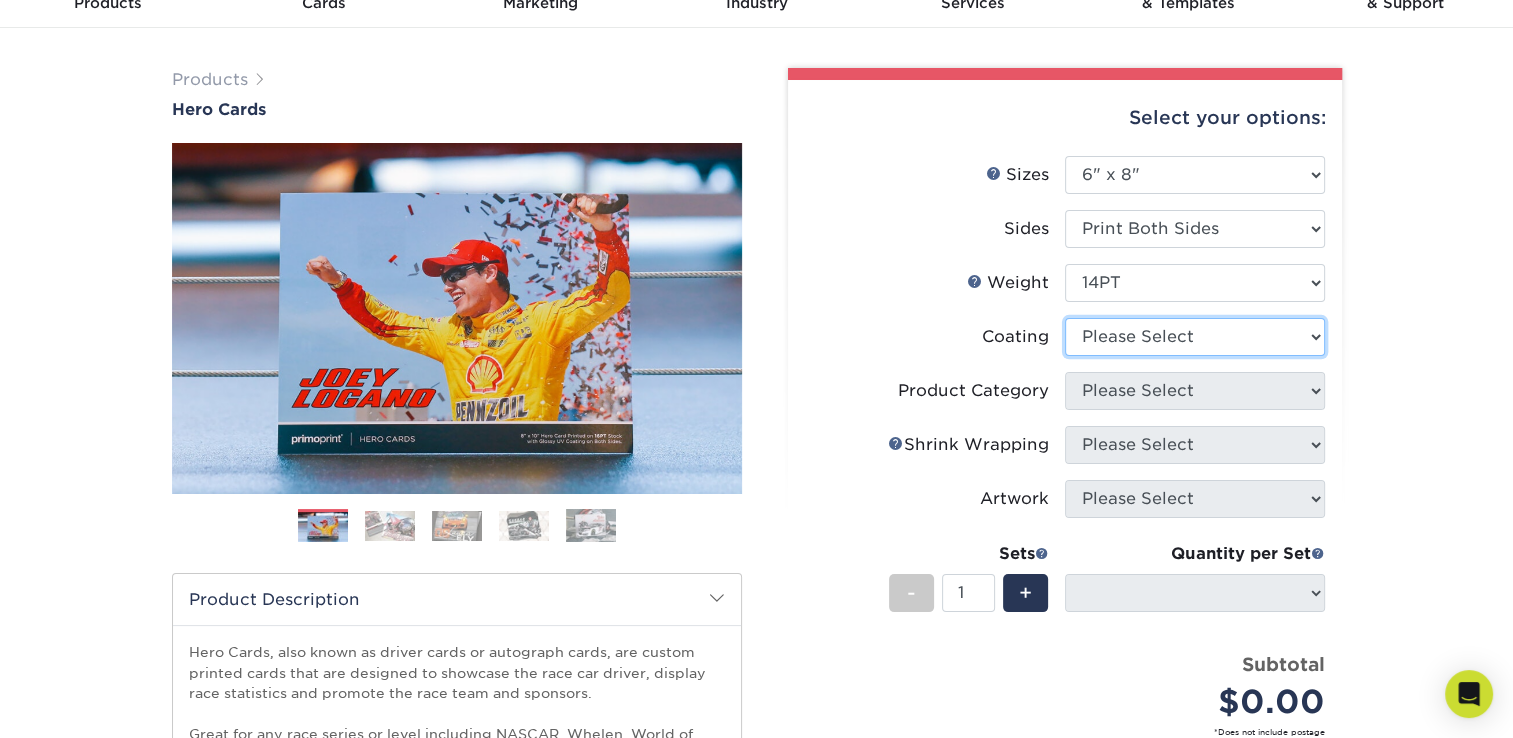 select on "121bb7b5-3b4d-429f-bd8d-bbf80e953313" 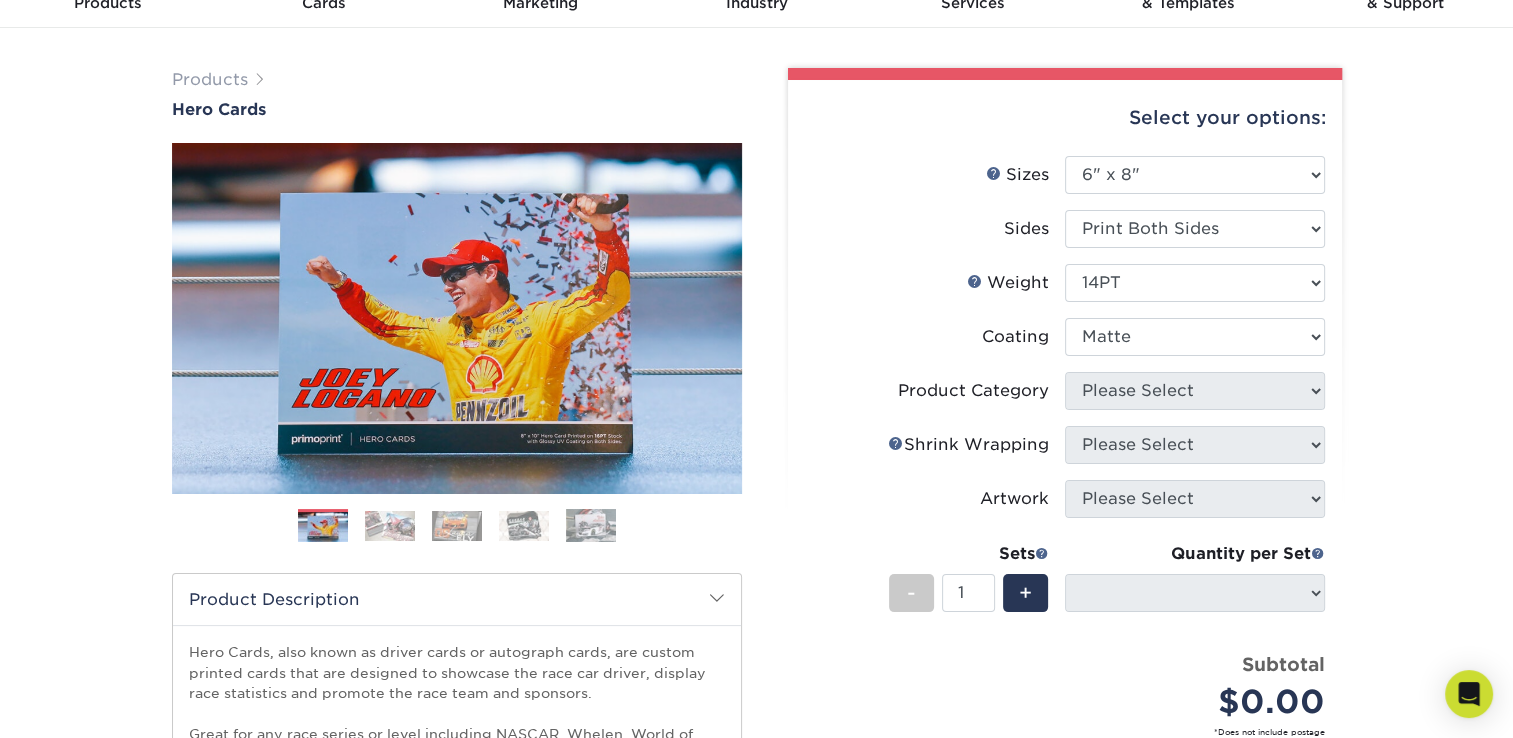 click at bounding box center [1195, 337] 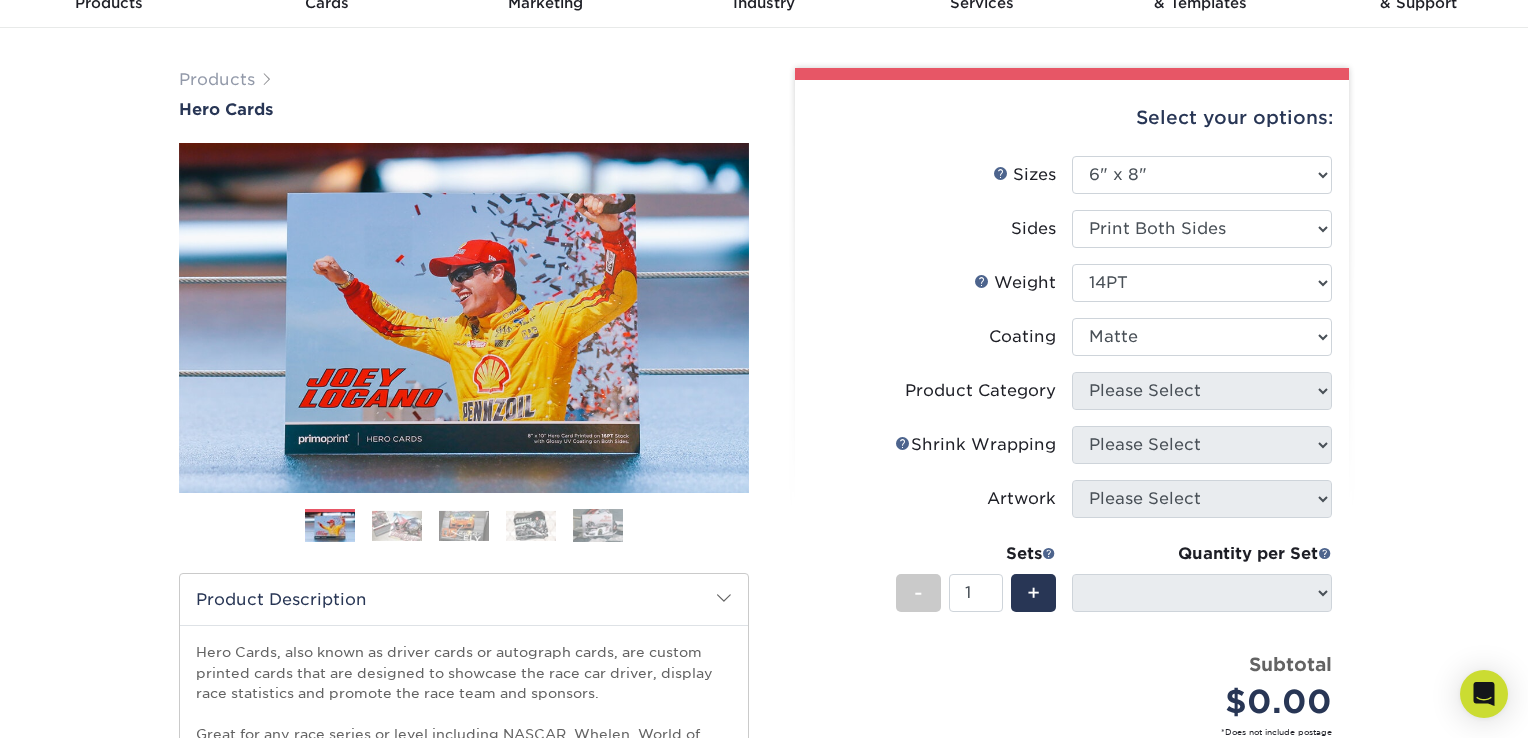 select on "-1" 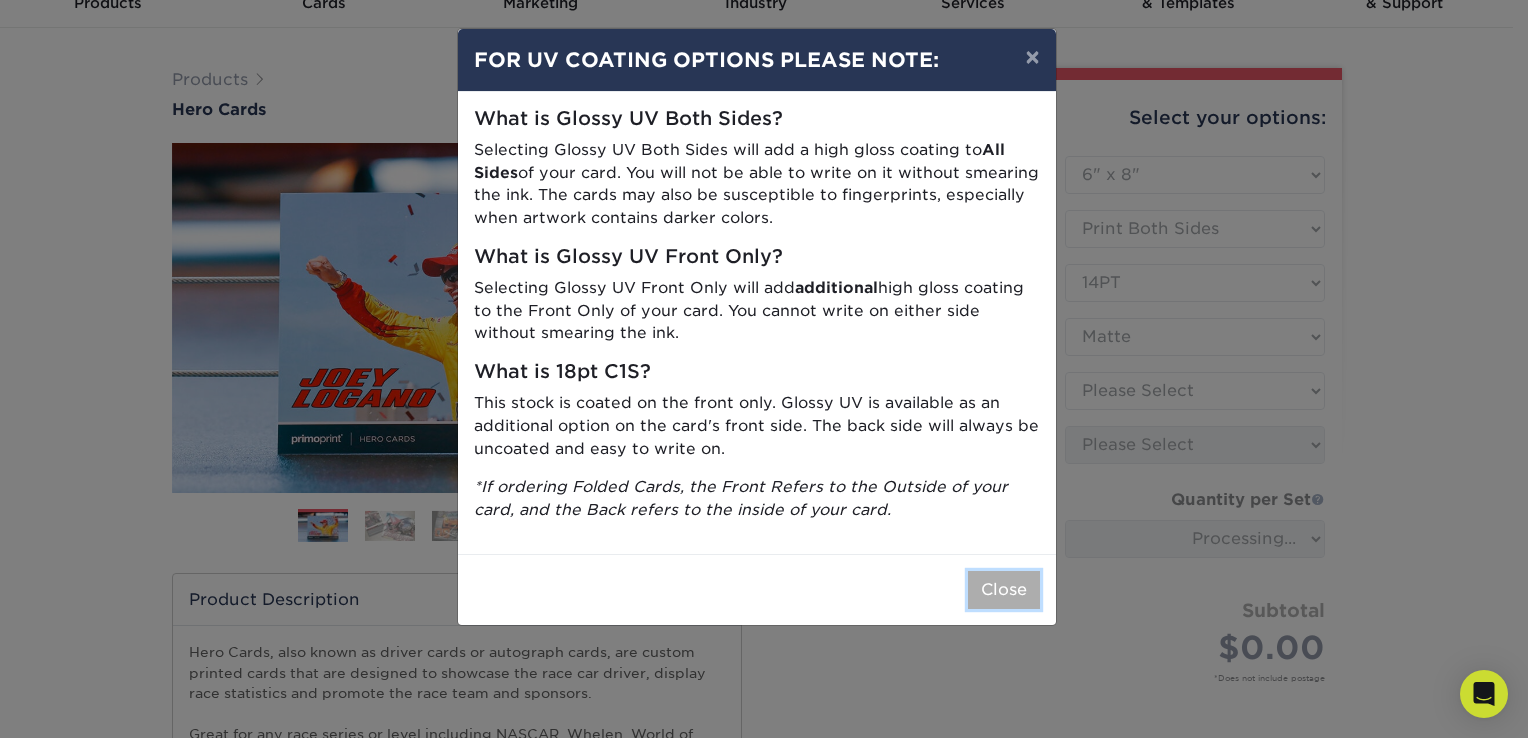 click on "Close" at bounding box center (1004, 590) 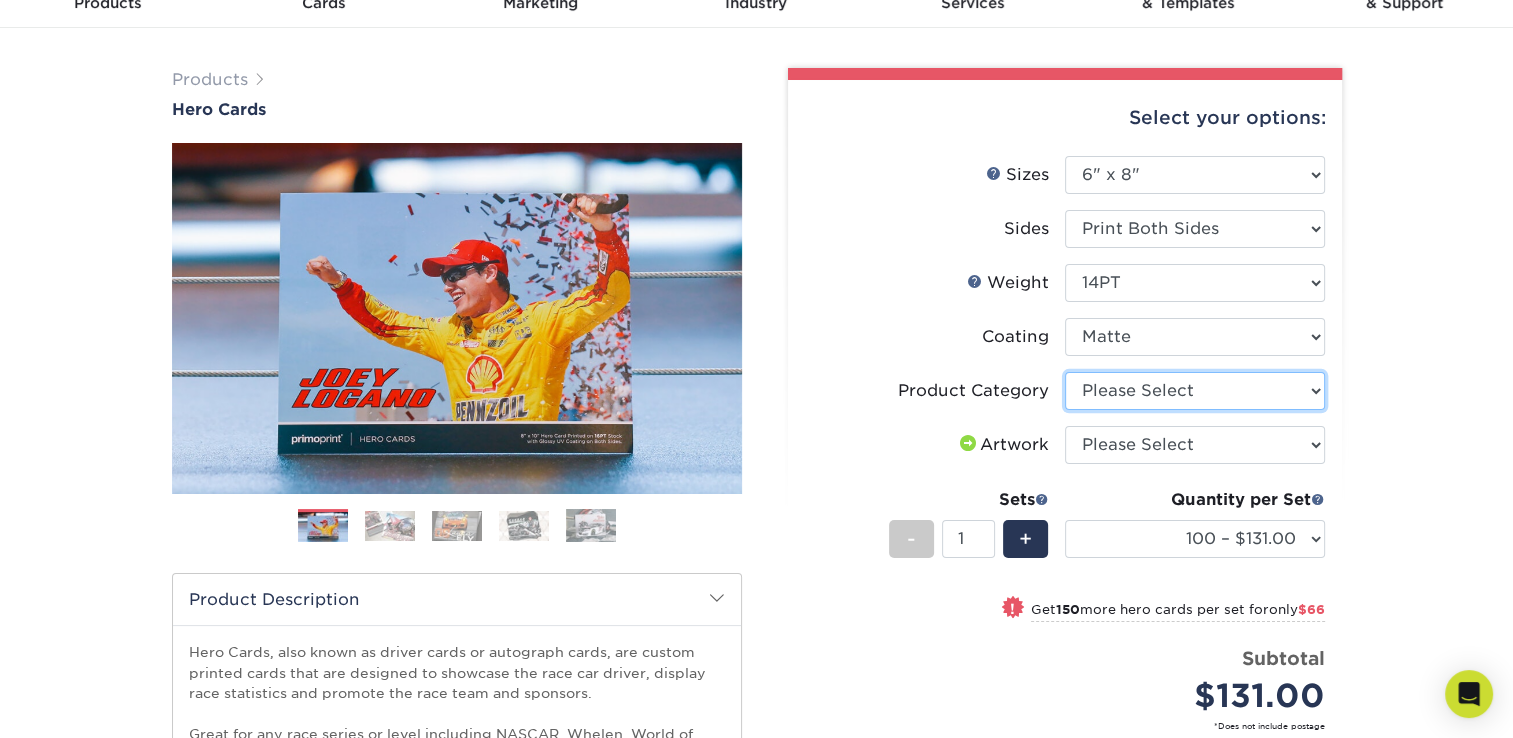click on "Please Select Postcards" at bounding box center [1195, 391] 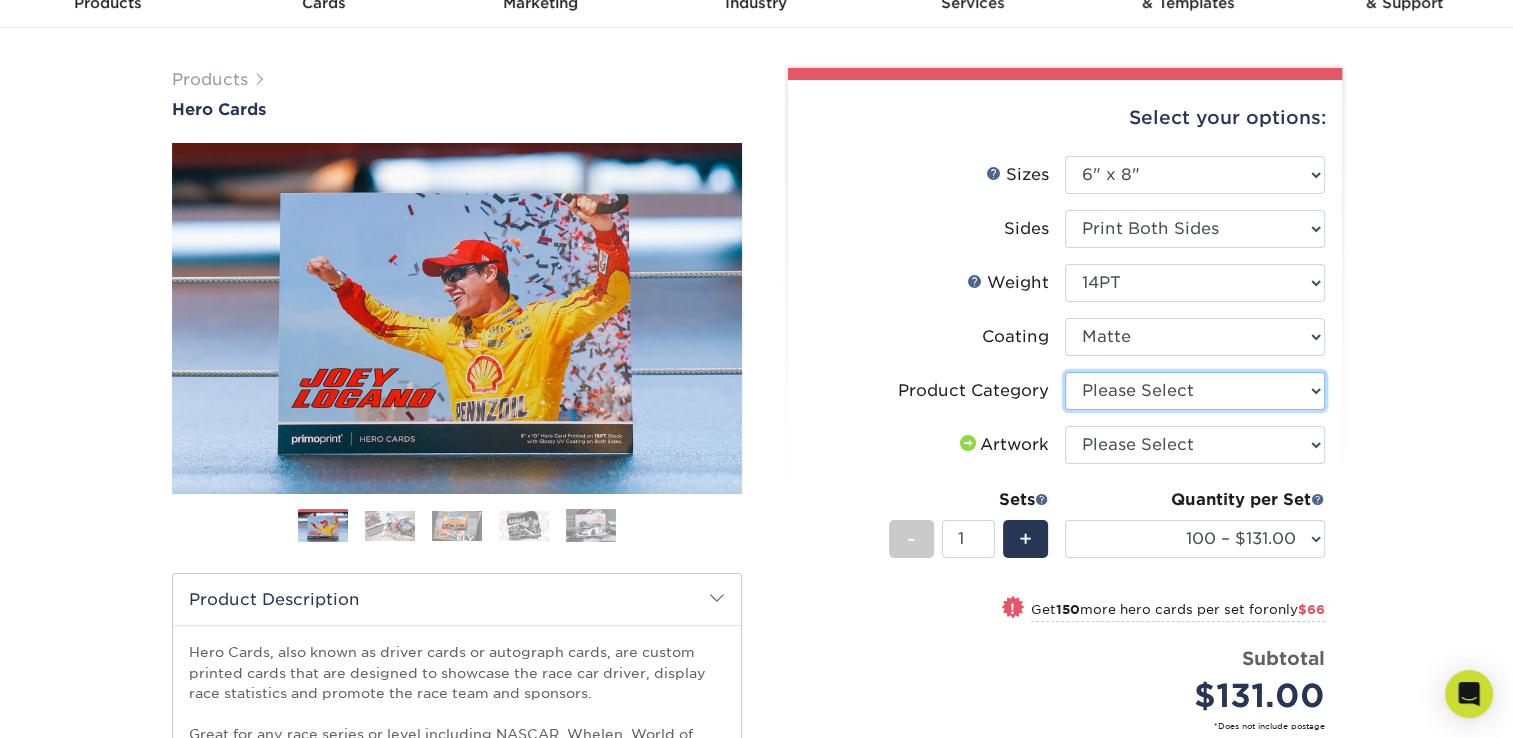click on "Please Select Postcards" at bounding box center (1195, 391) 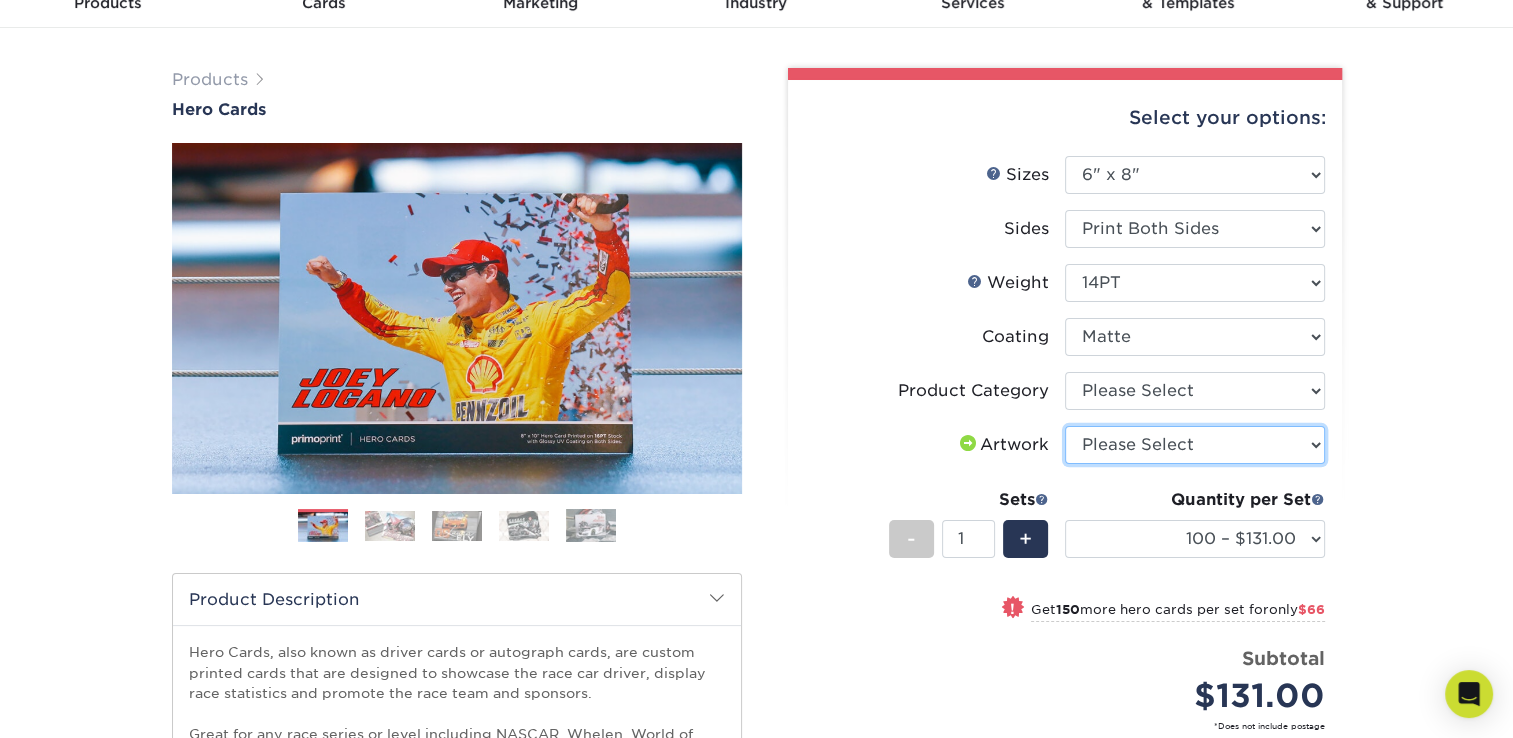 click on "Please Select I will upload files I need a design - $150" at bounding box center [1195, 445] 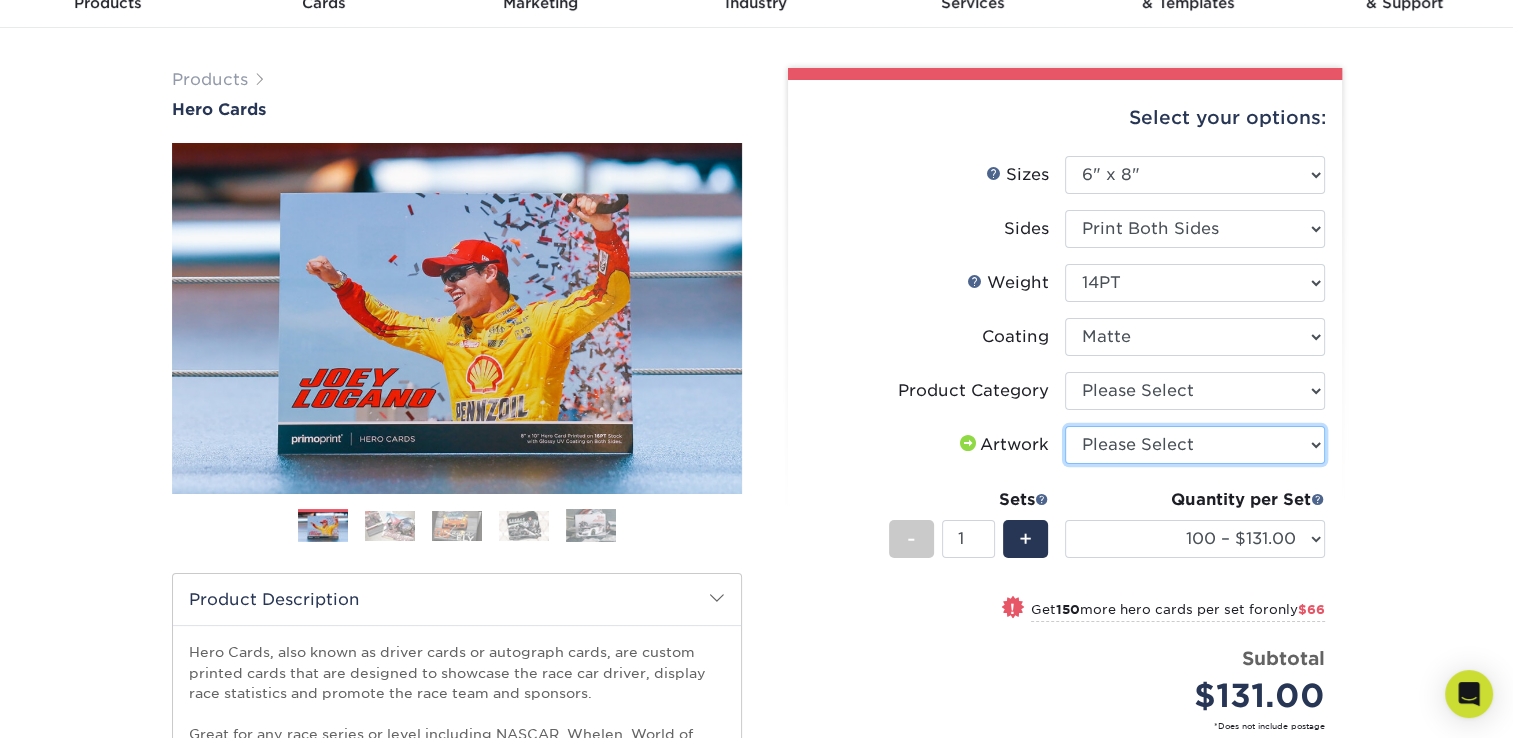 select on "upload" 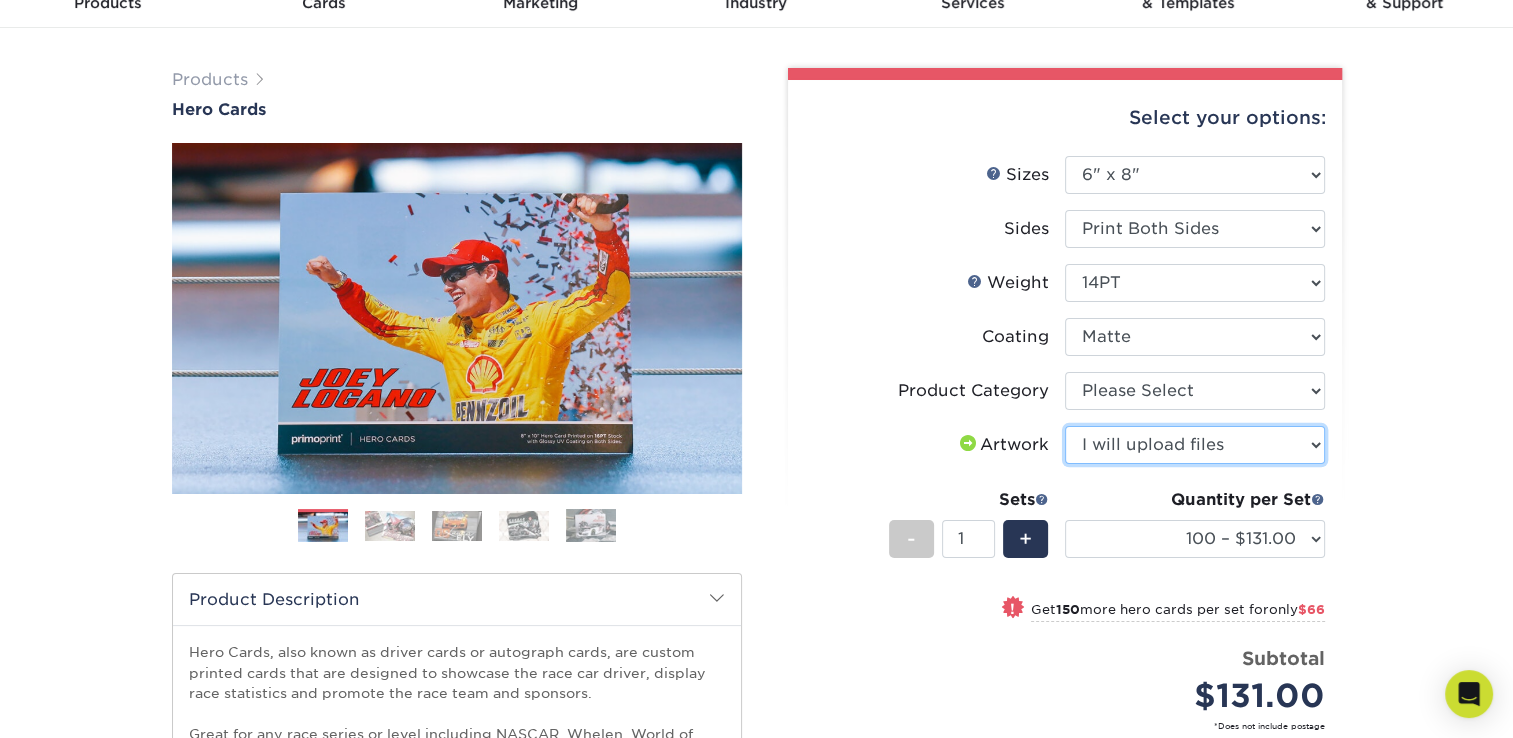 click on "Please Select I will upload files I need a design - $150" at bounding box center [1195, 445] 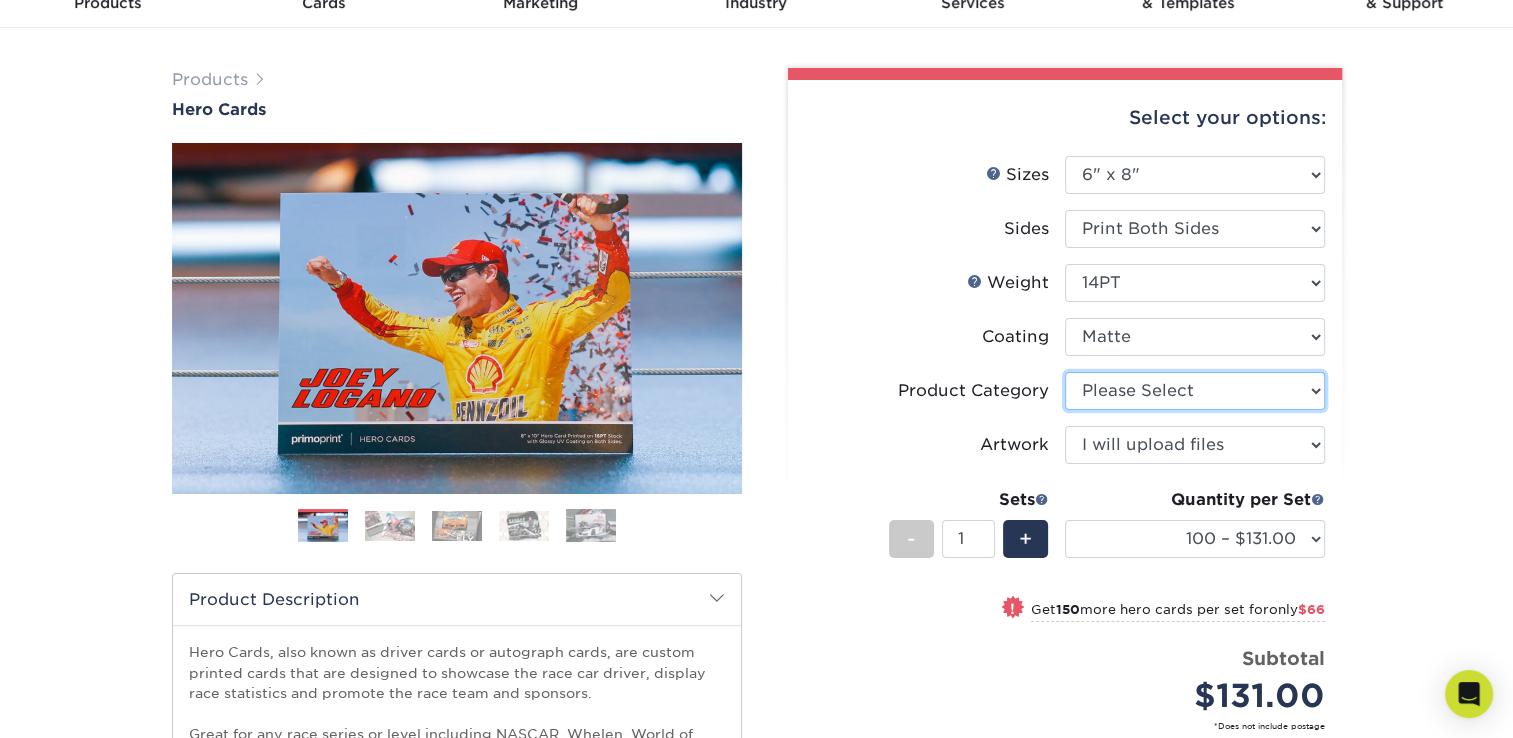 click on "Please Select Postcards" at bounding box center (1195, 391) 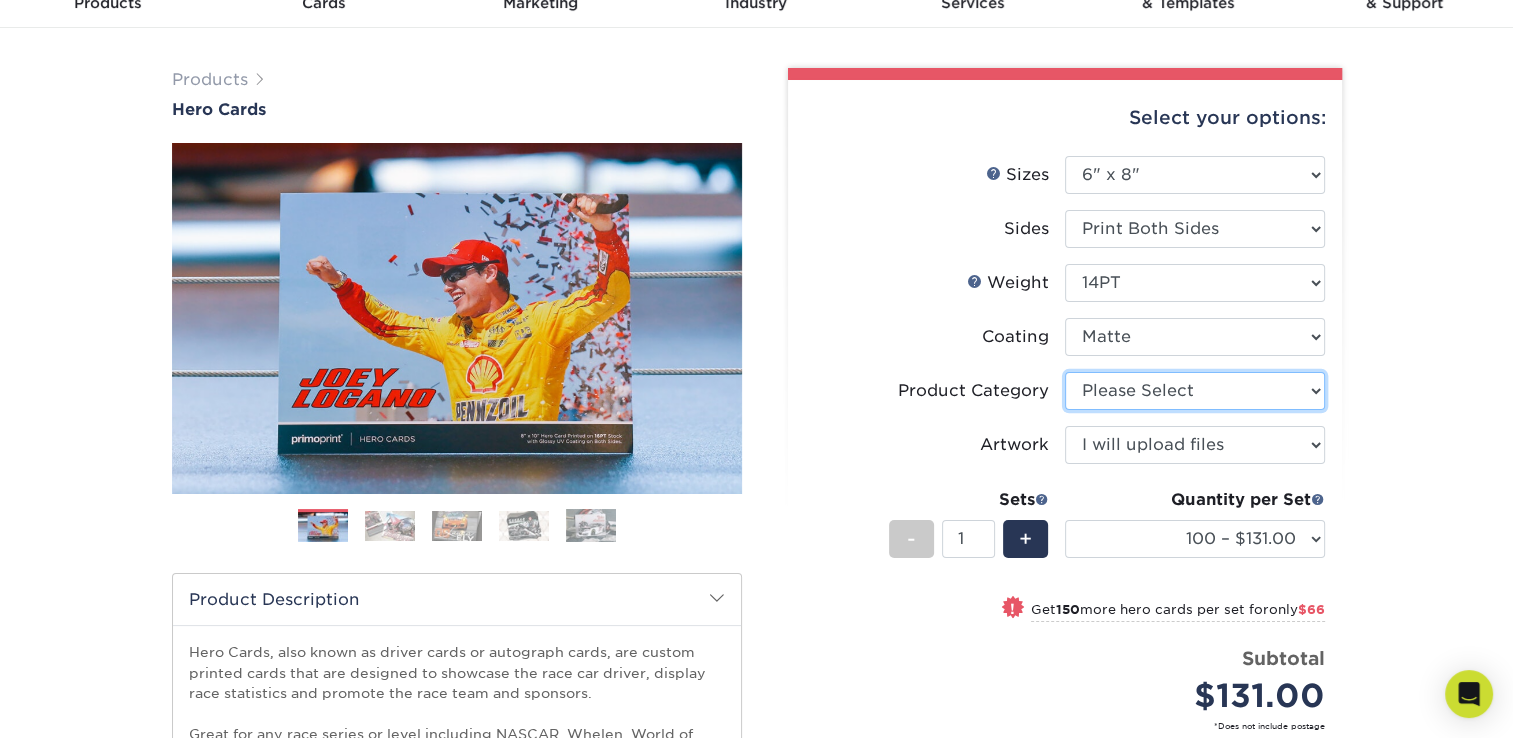select on "9b7272e0-d6c8-4c3c-8e97-d3a1bcdab858" 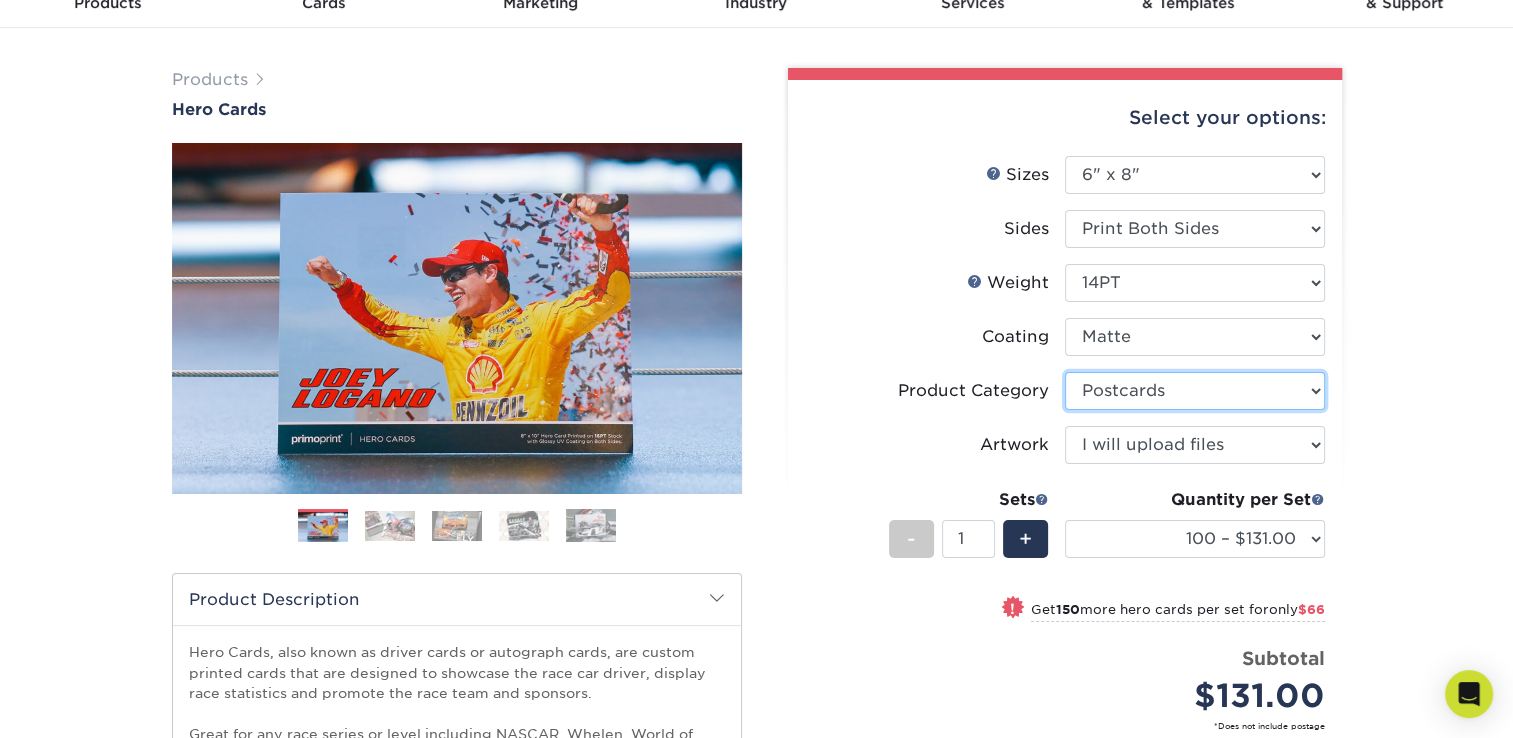 click on "Please Select Postcards" at bounding box center (1195, 391) 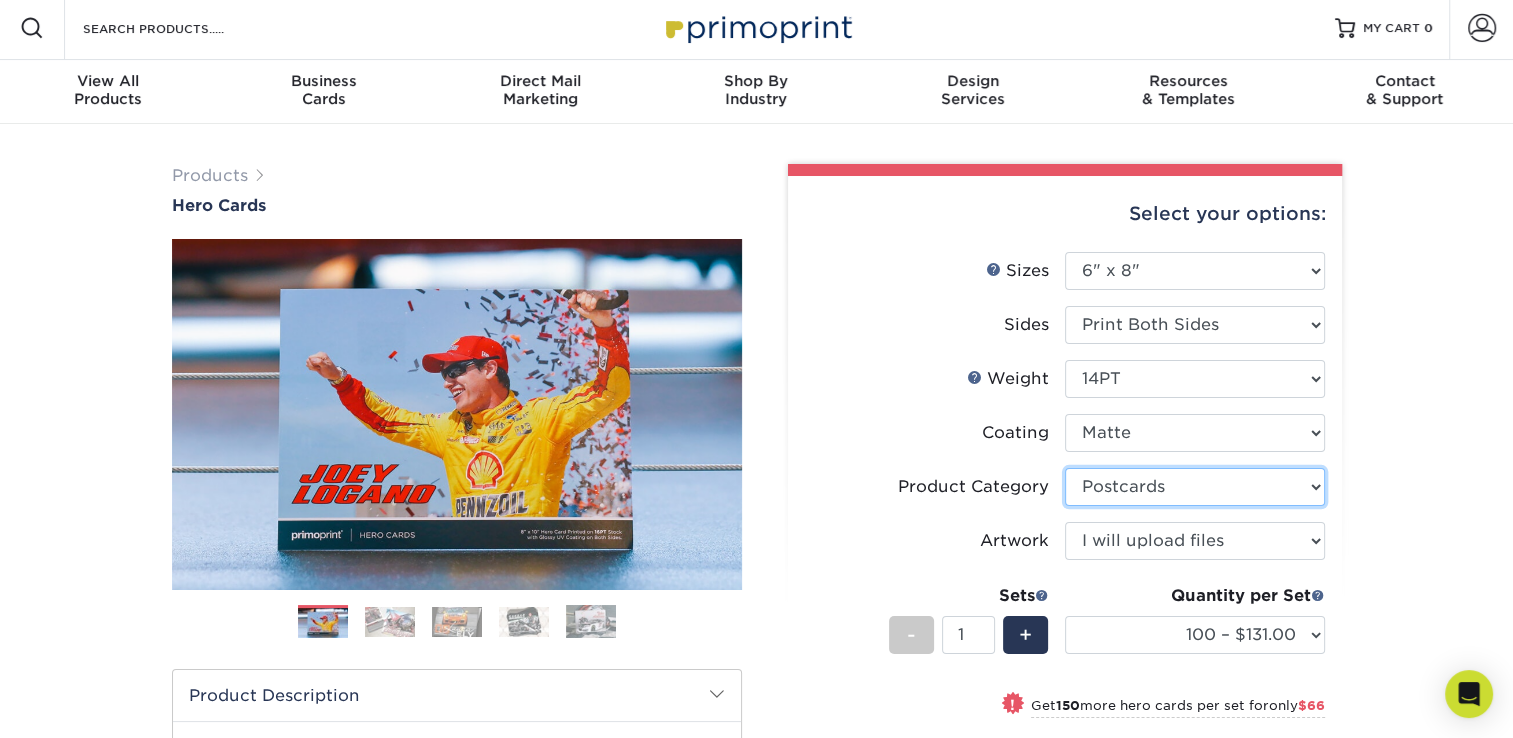 scroll, scrollTop: 0, scrollLeft: 0, axis: both 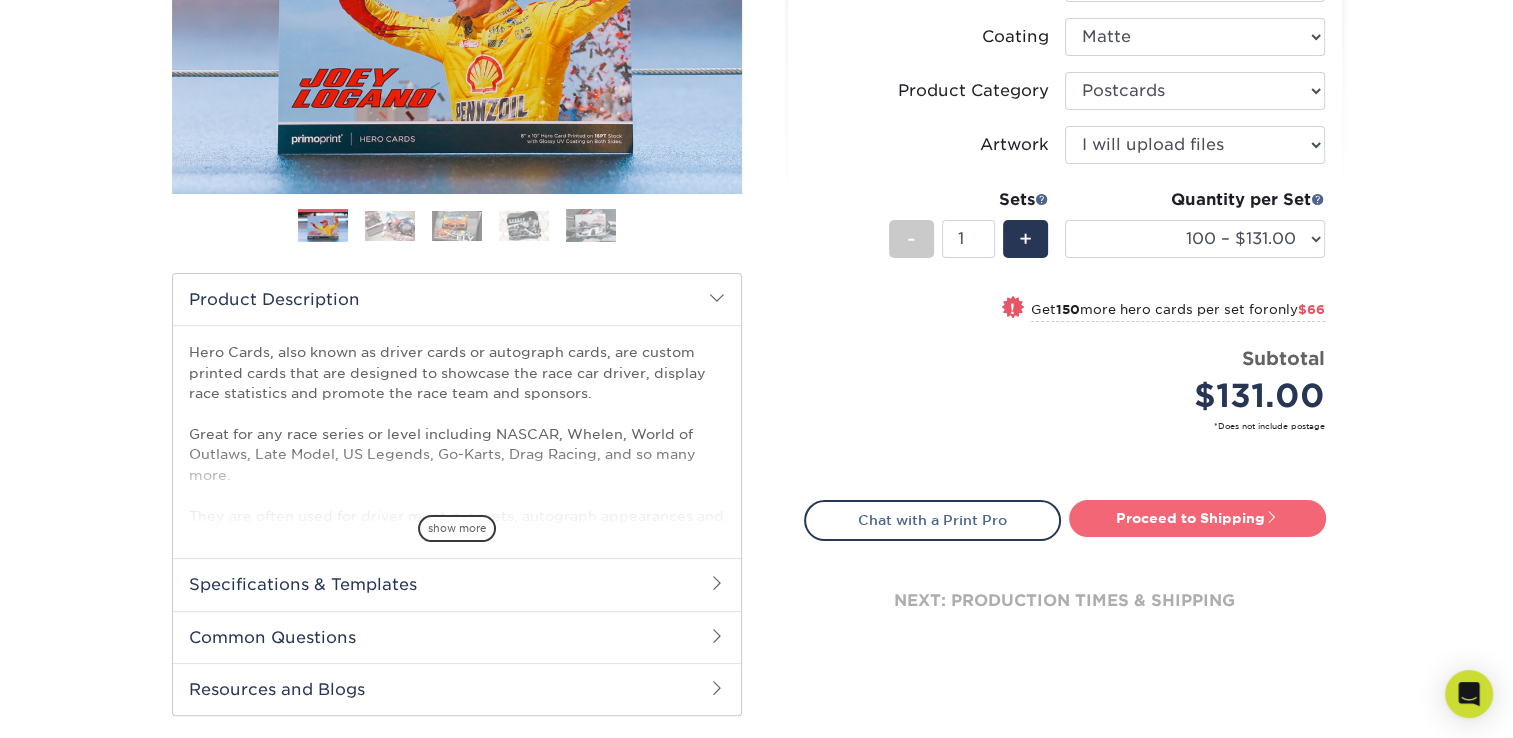 click on "Proceed to Shipping" at bounding box center [1197, 518] 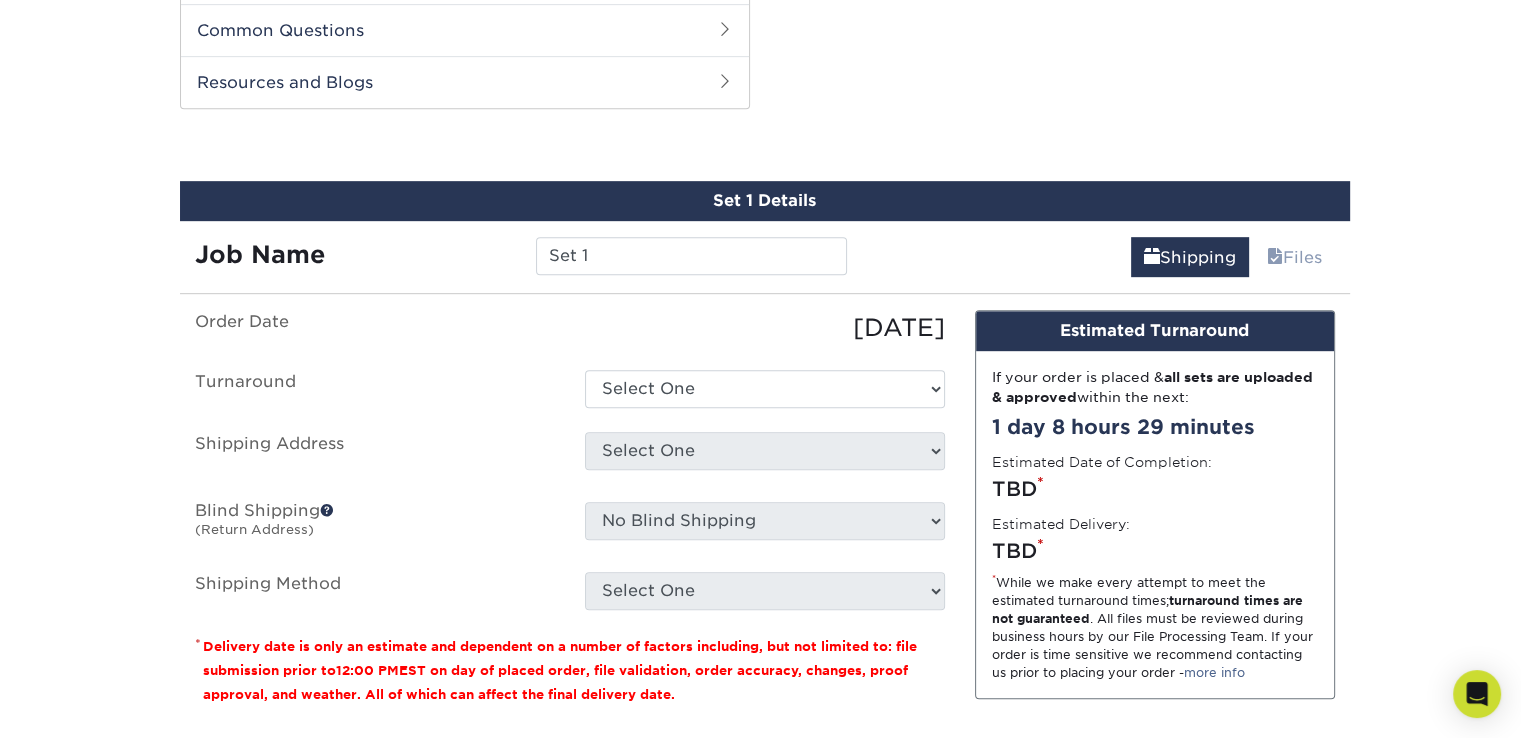 scroll, scrollTop: 1016, scrollLeft: 0, axis: vertical 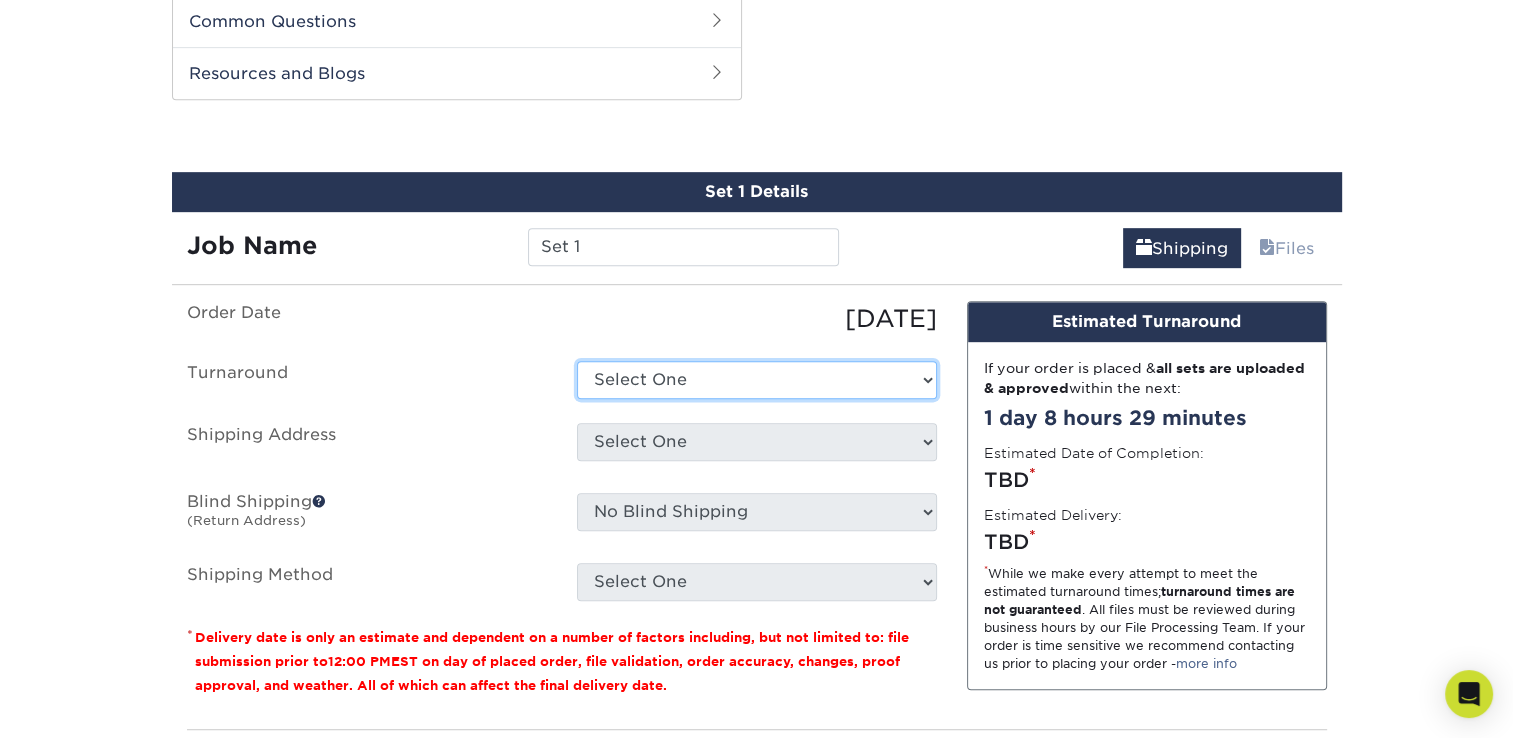 click on "Select One 2-4 Business Days 2 Day Next Business Day" at bounding box center [757, 380] 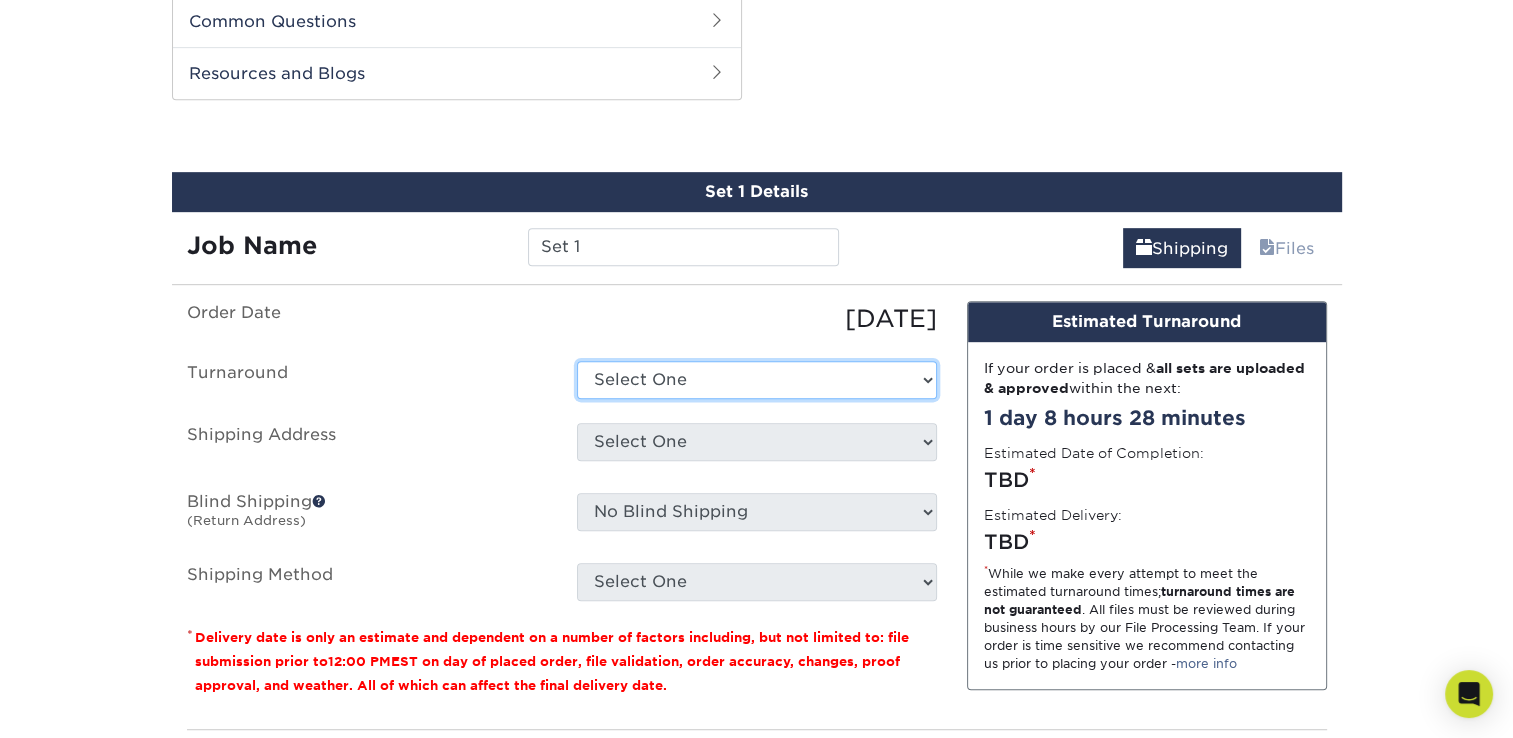 select on "9f4a8f67-9dd4-49e8-8ca6-ff10c7d271db" 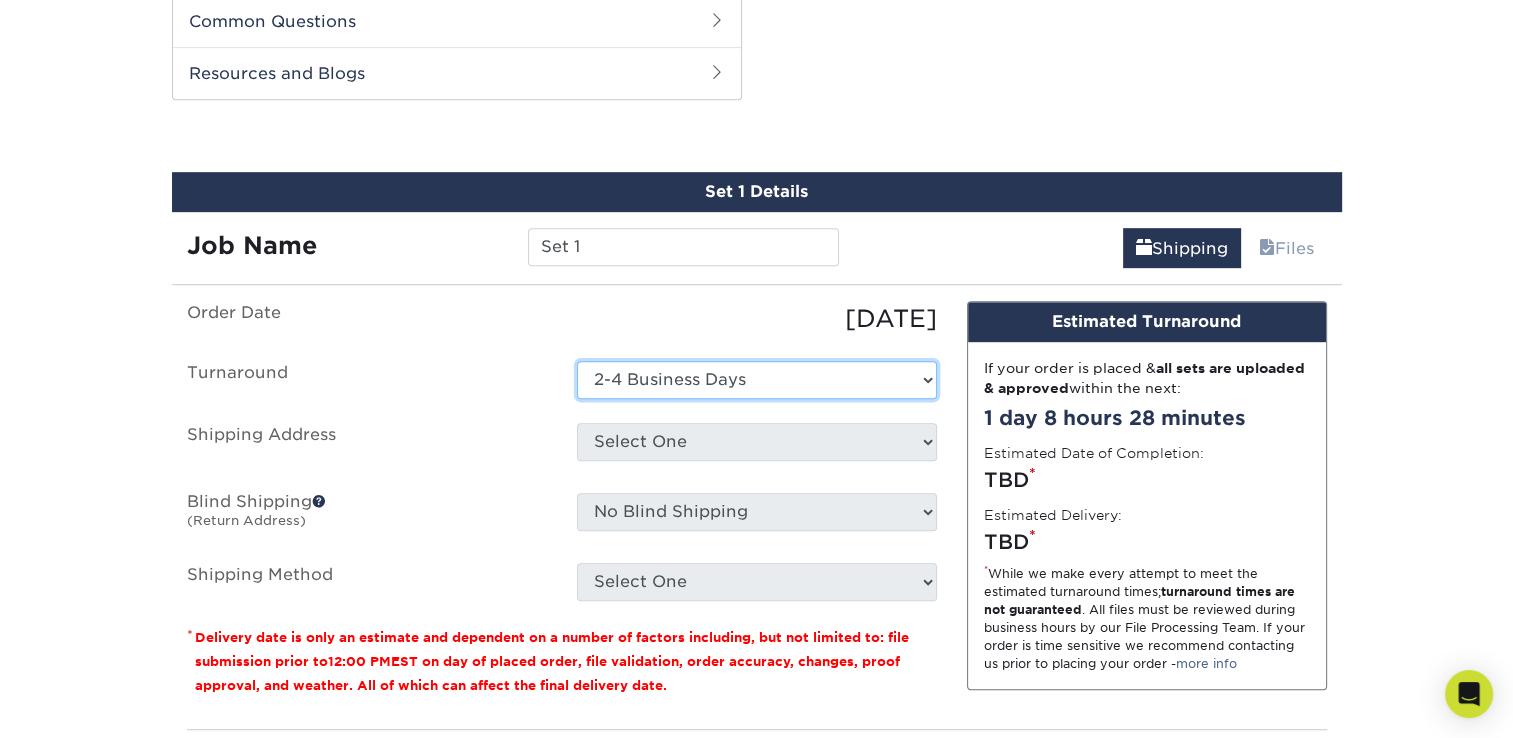 click on "Select One 2-4 Business Days 2 Day Next Business Day" at bounding box center [757, 380] 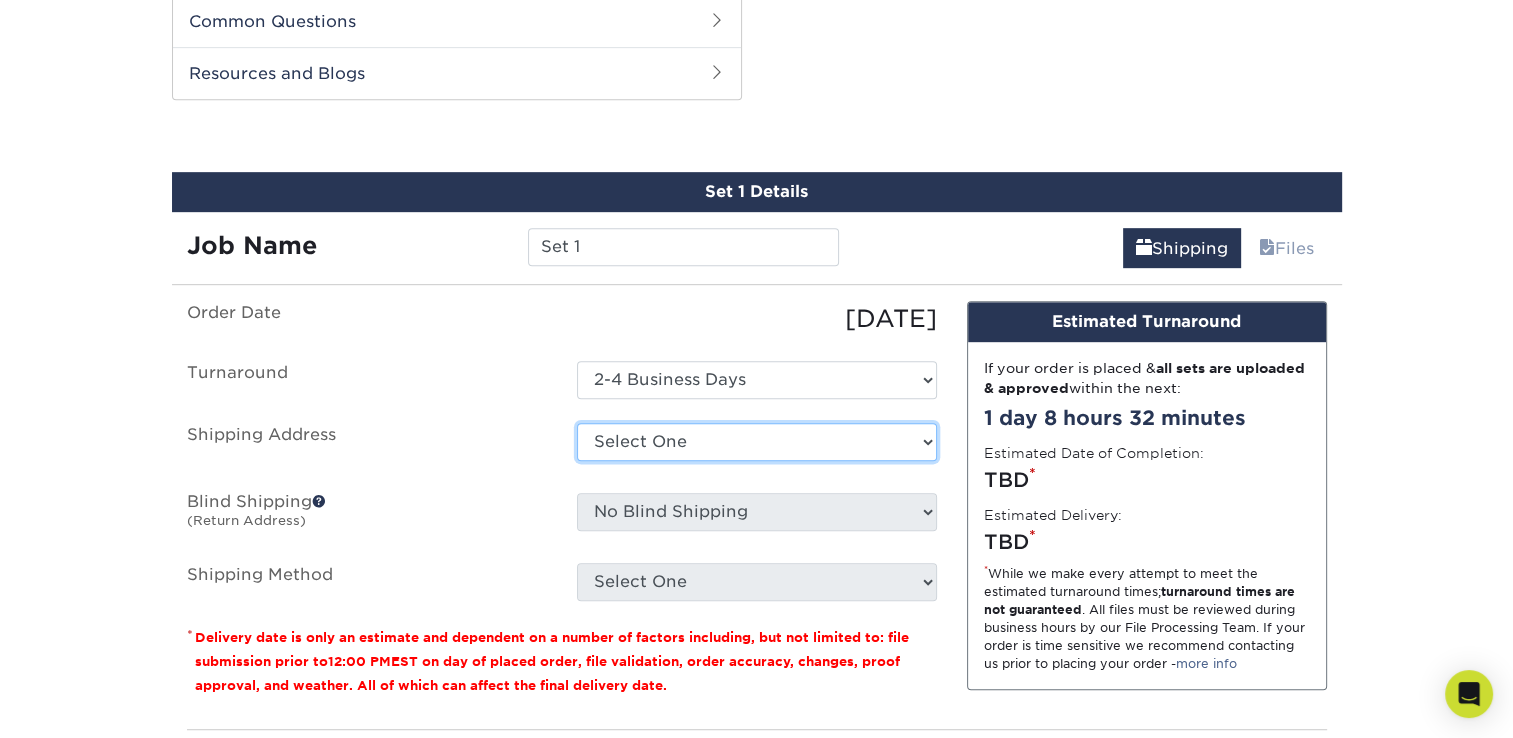 click on "Select One
+ Add New Address
- Login" at bounding box center (757, 442) 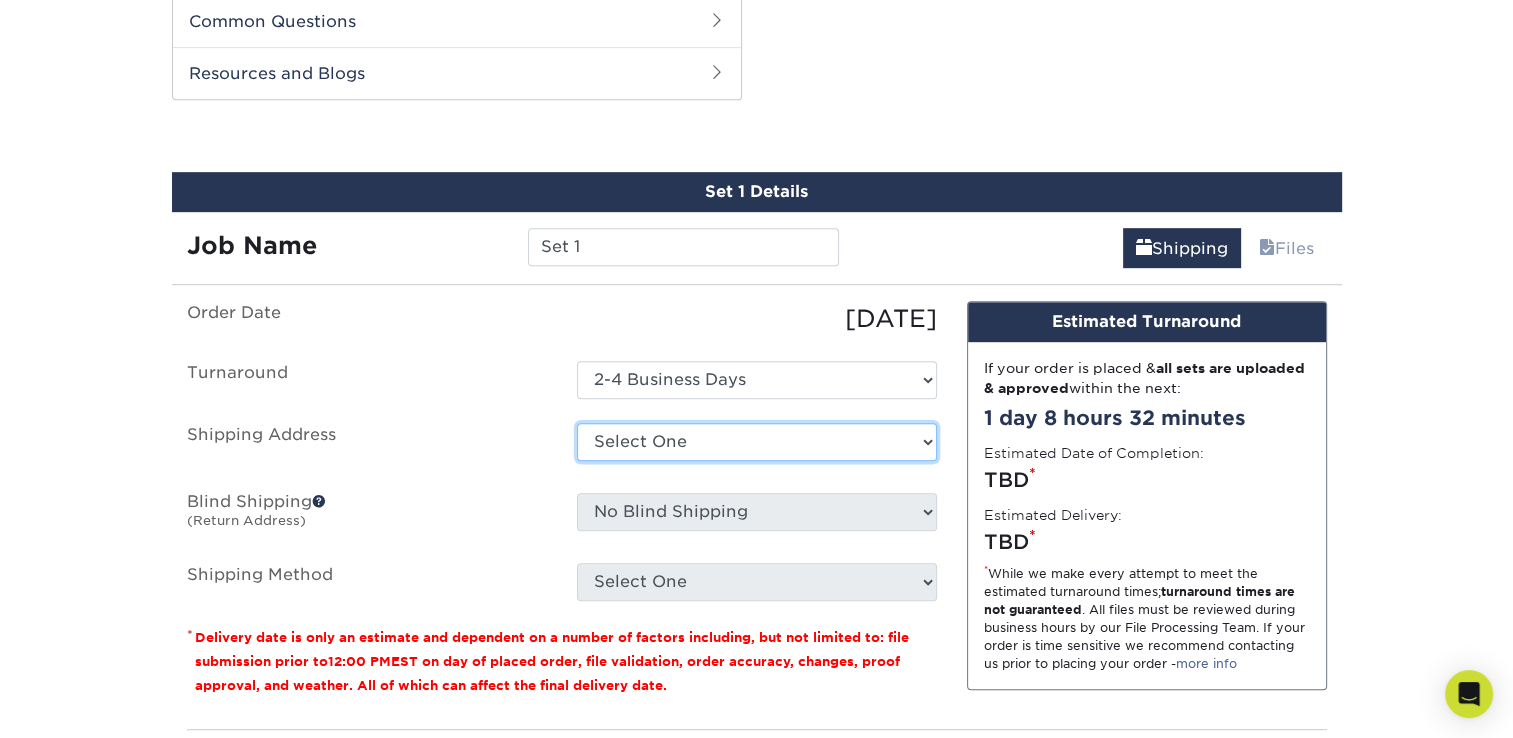 select on "newaddress" 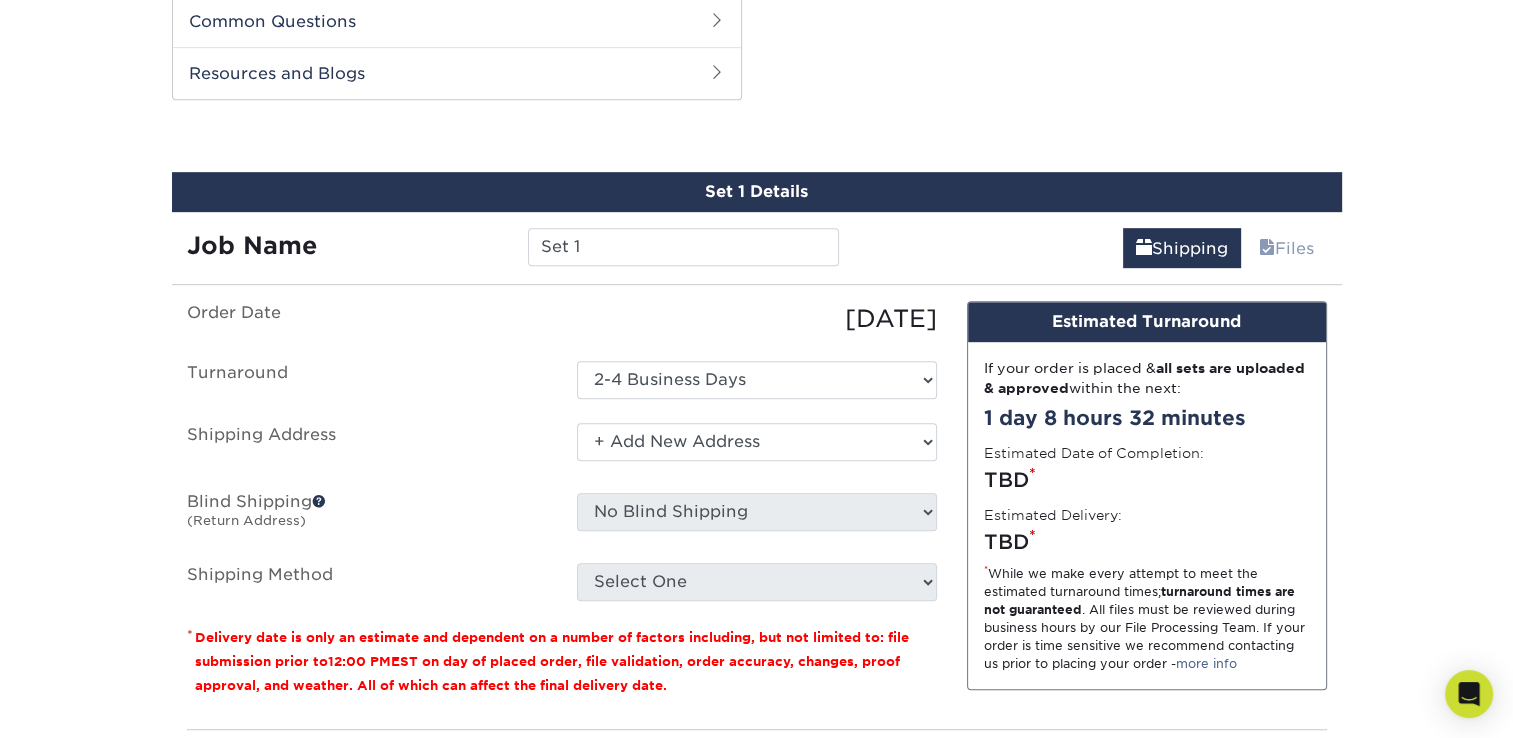 click on "Select One
+ Add New Address
- Login" at bounding box center (757, 442) 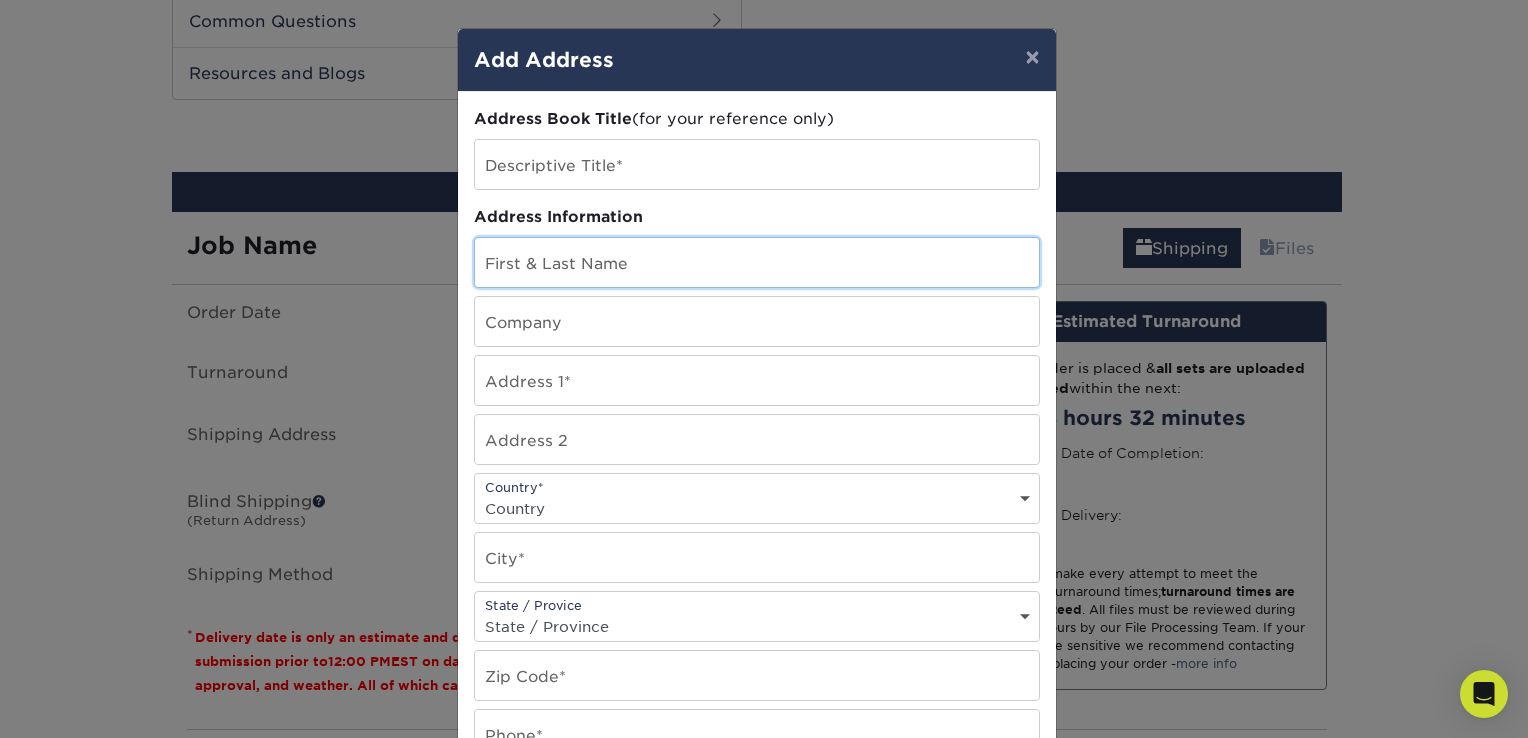 click at bounding box center (757, 262) 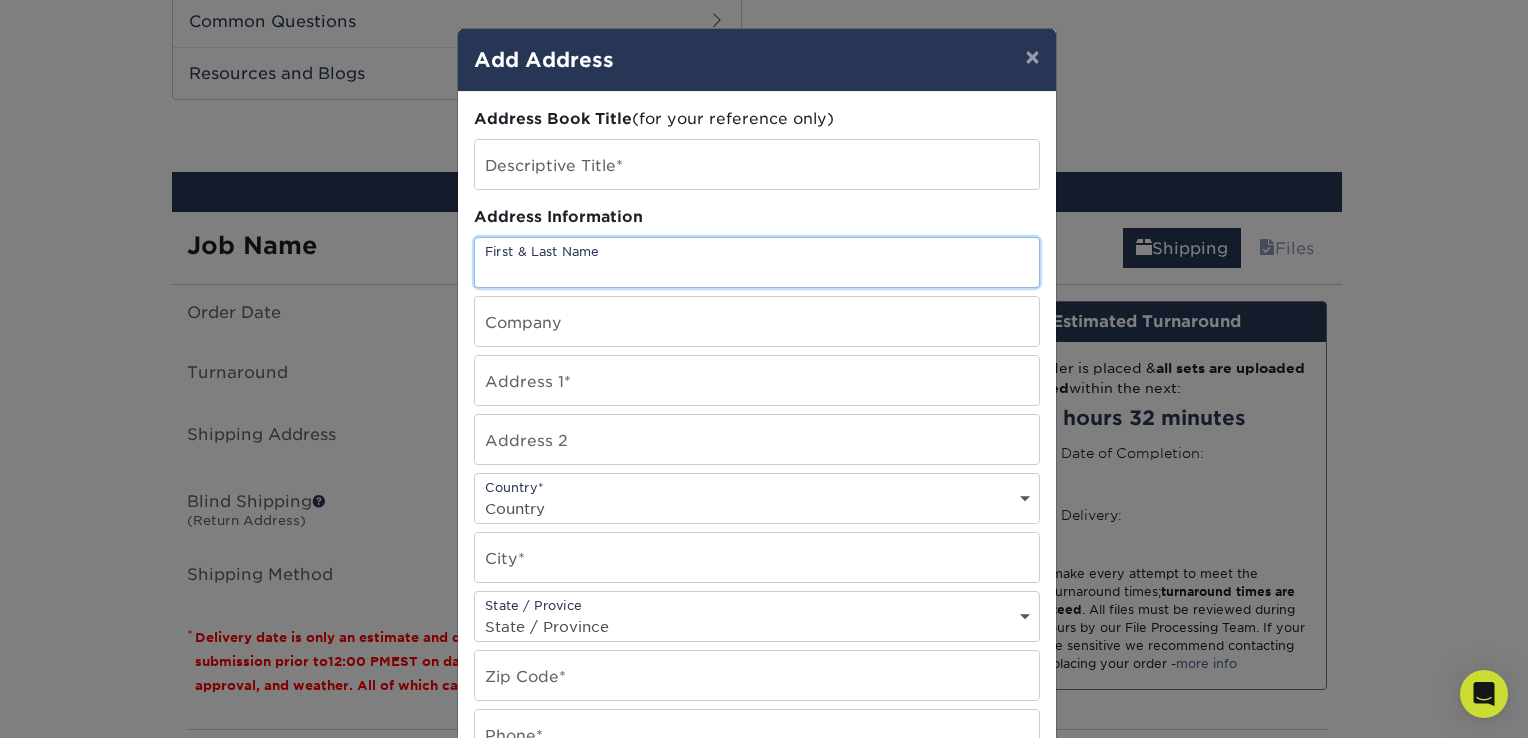 type on "j" 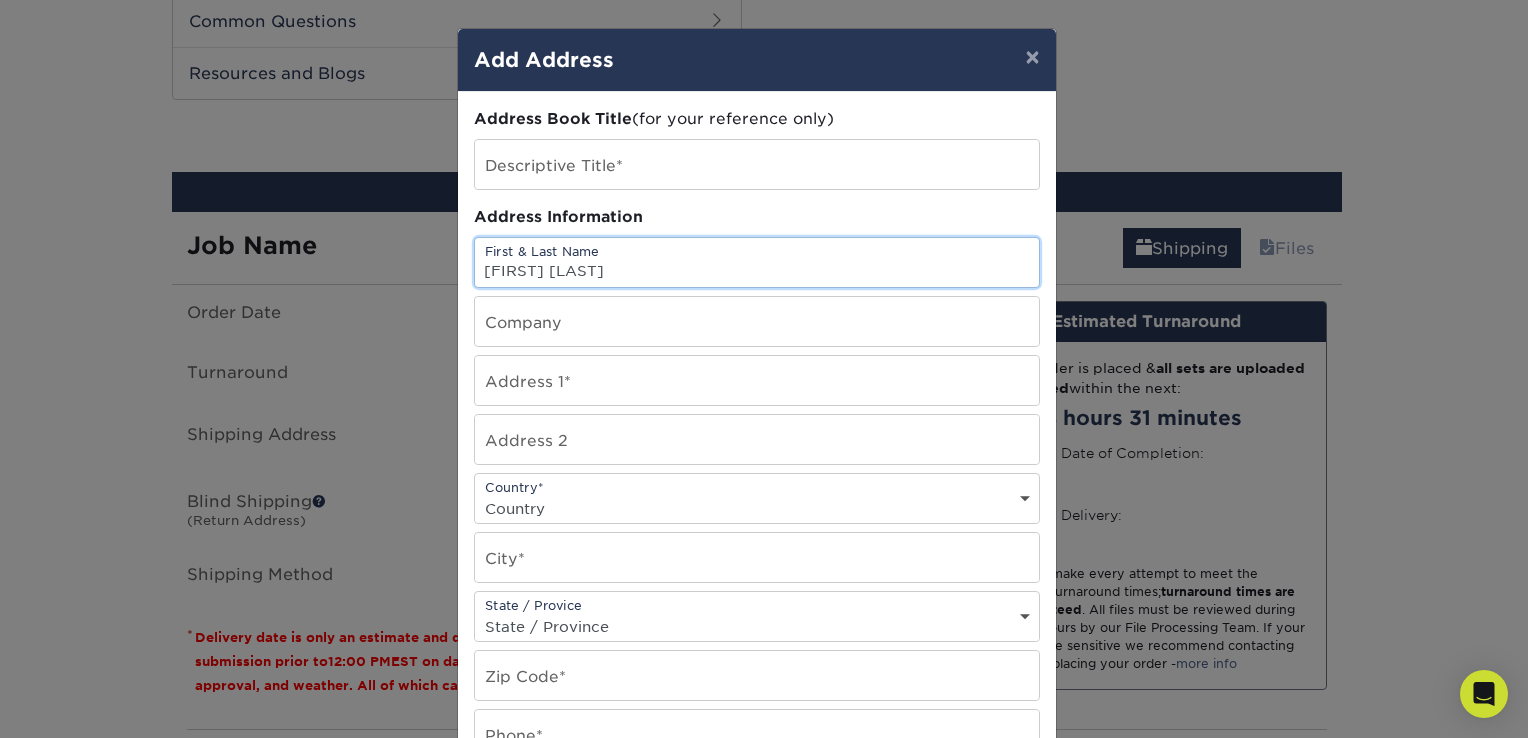 type on "[FIRST] [LAST]" 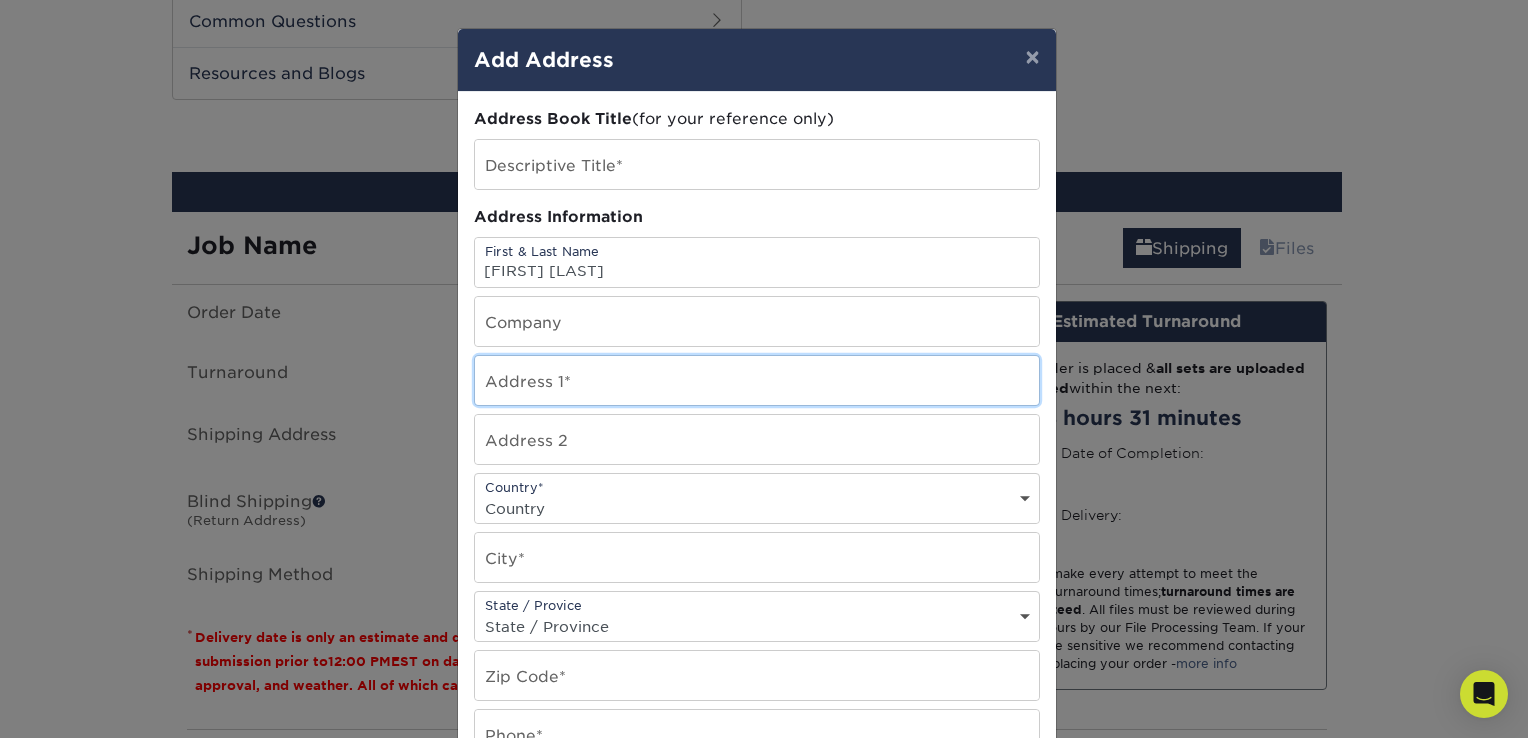 click at bounding box center (757, 380) 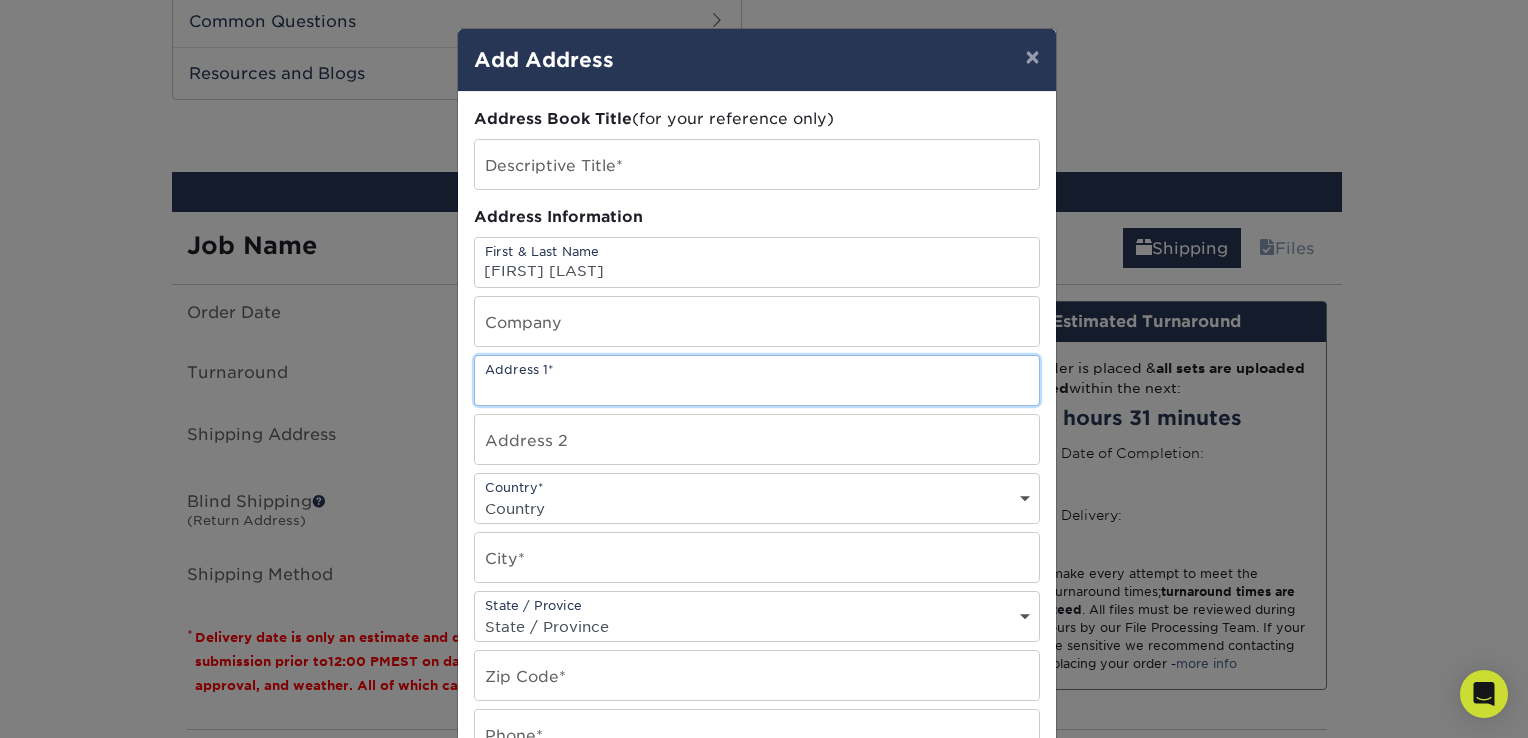 type on "[NUMBER] [STREET]" 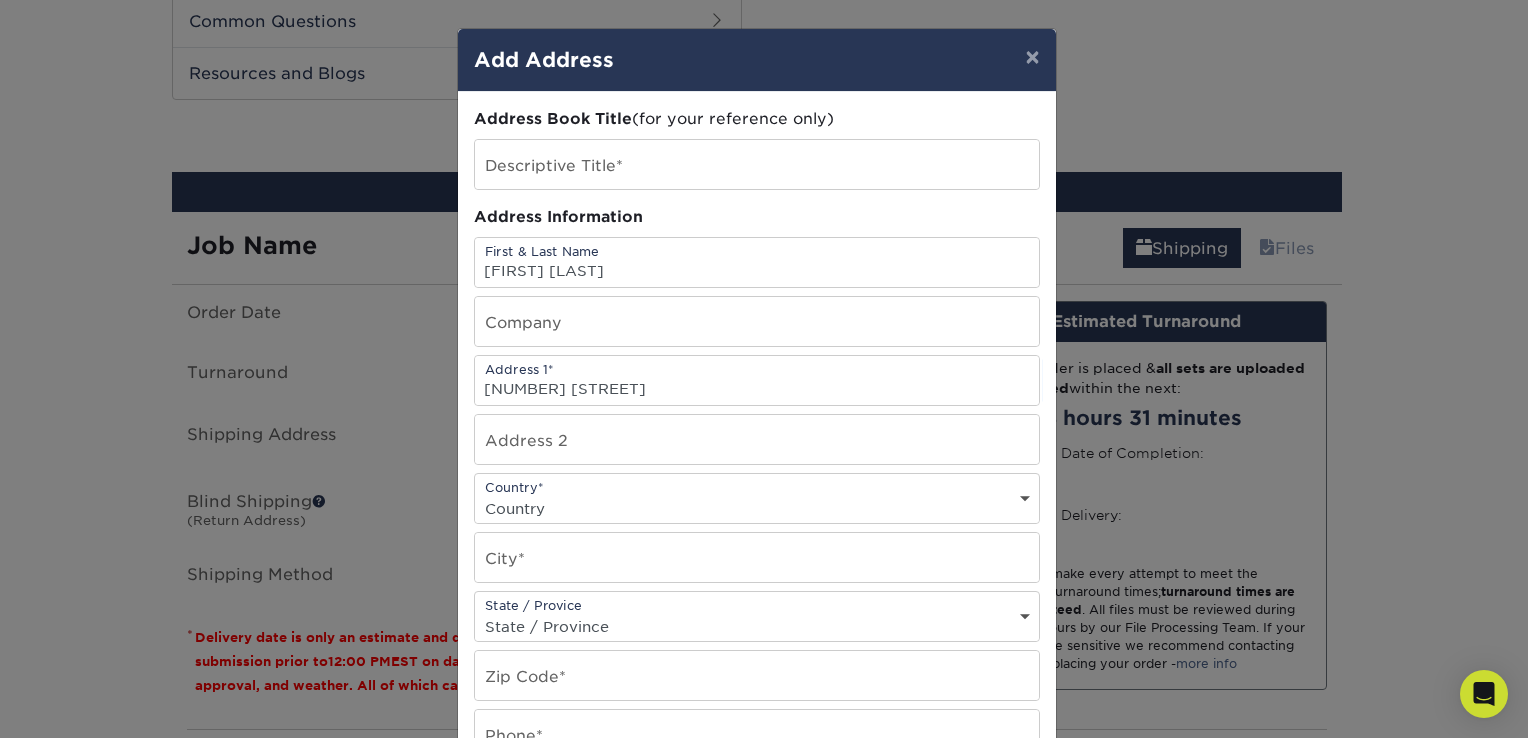 select on "US" 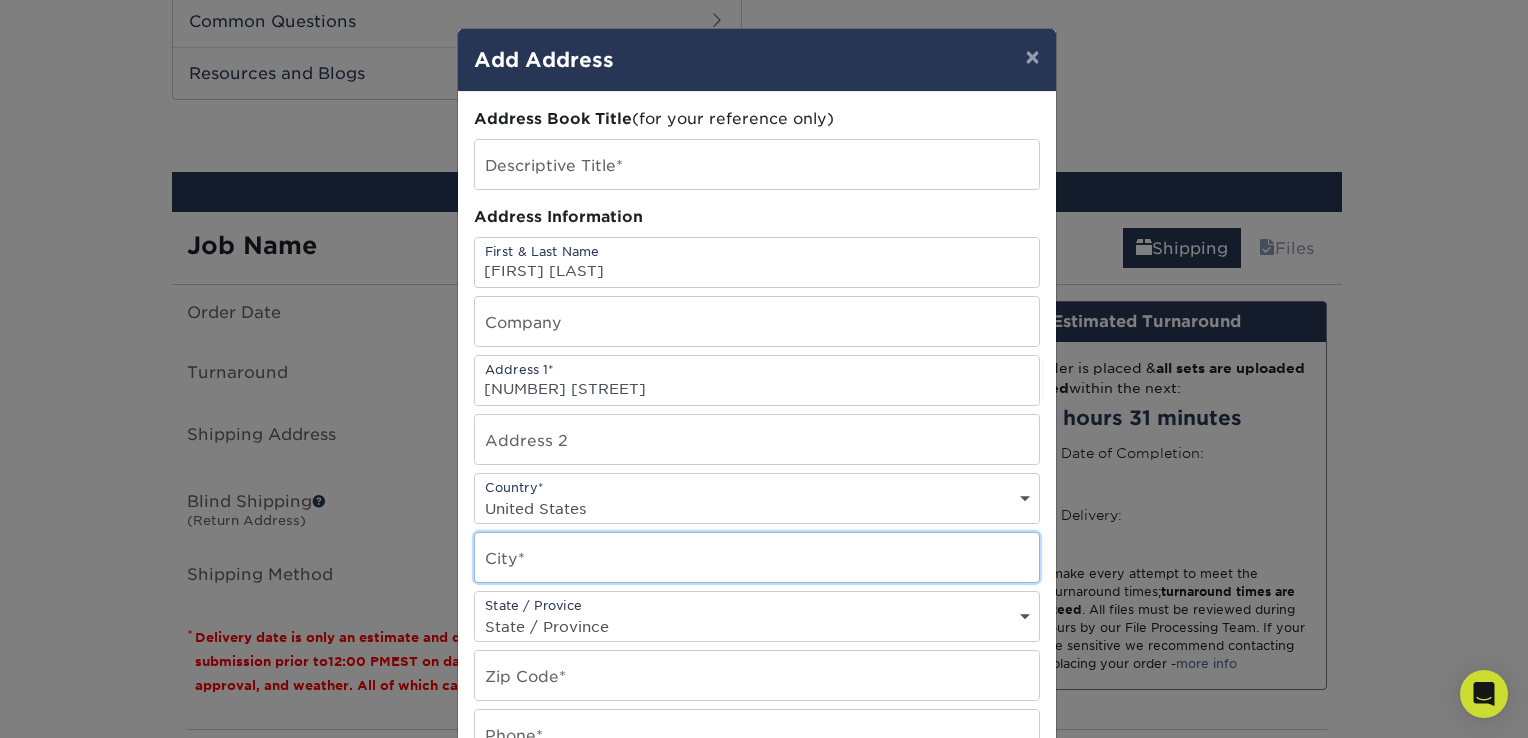 type on "[CITY]" 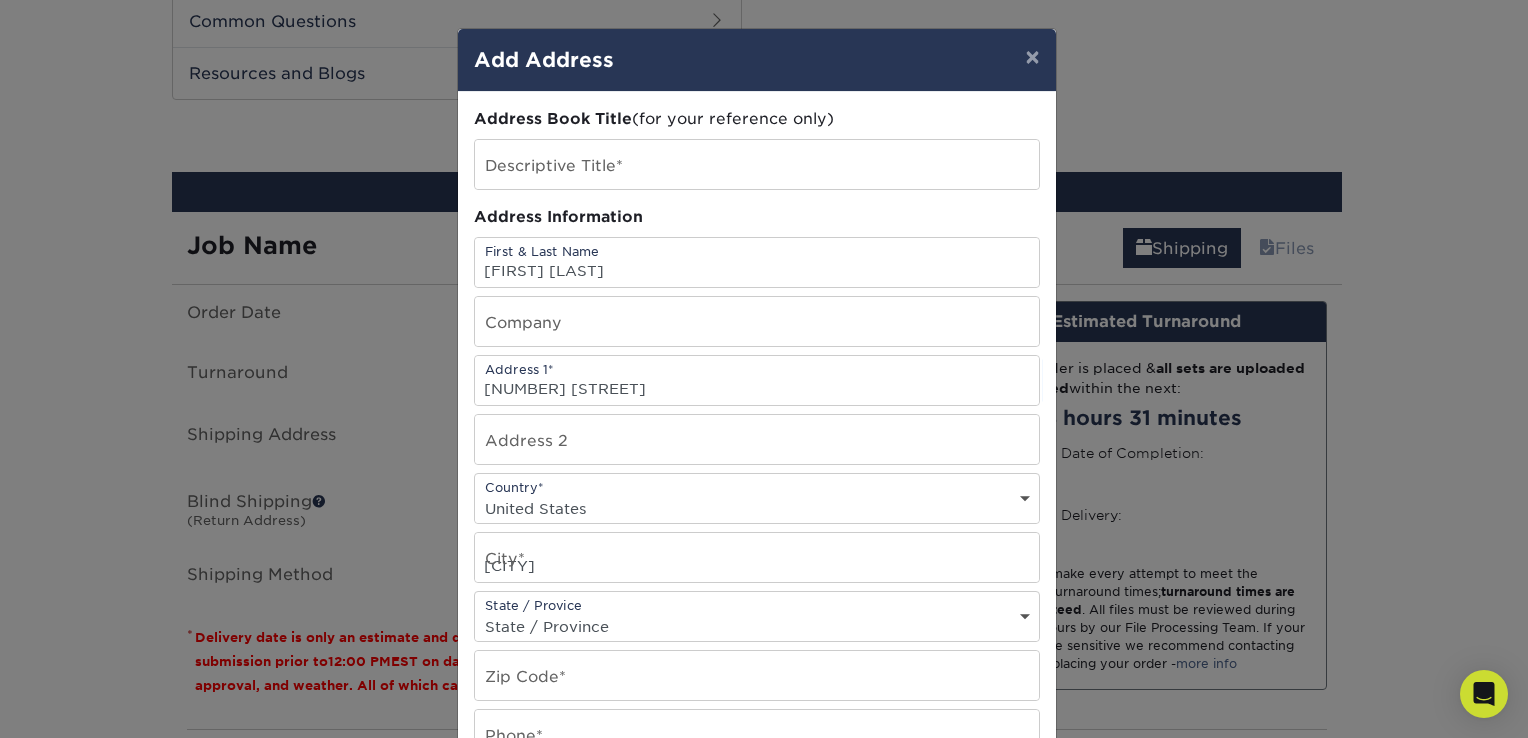 select on "GA" 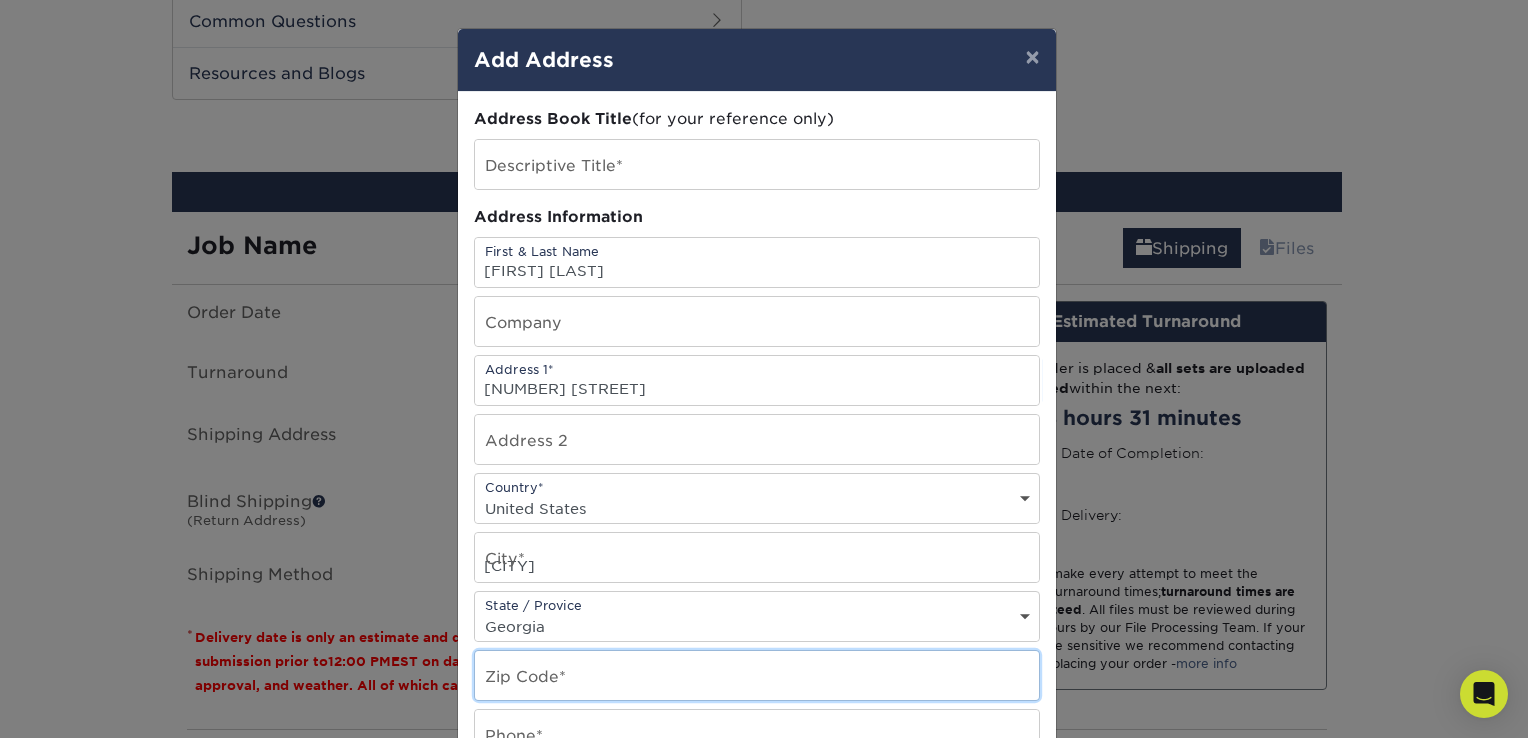 type on "[POSTAL_CODE]" 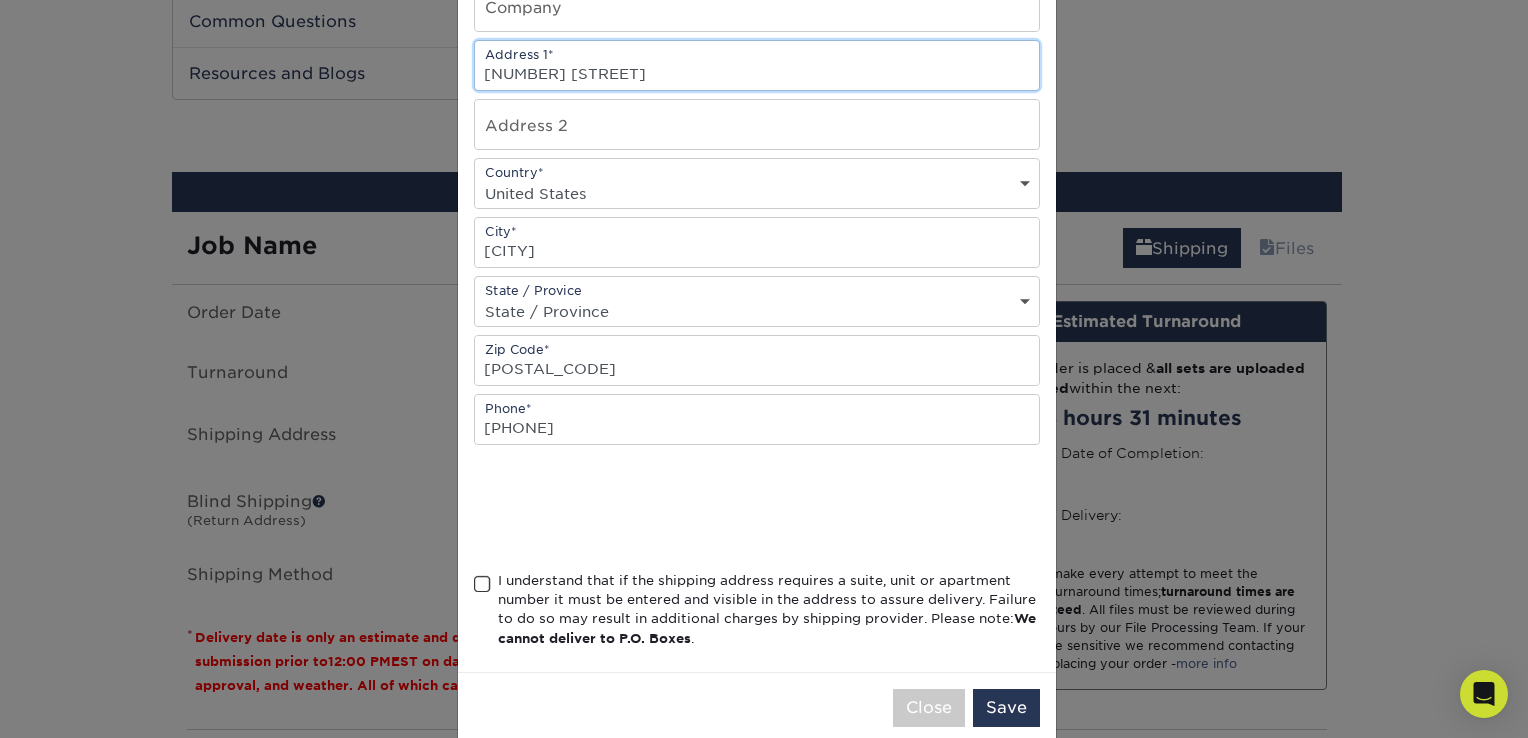 scroll, scrollTop: 343, scrollLeft: 0, axis: vertical 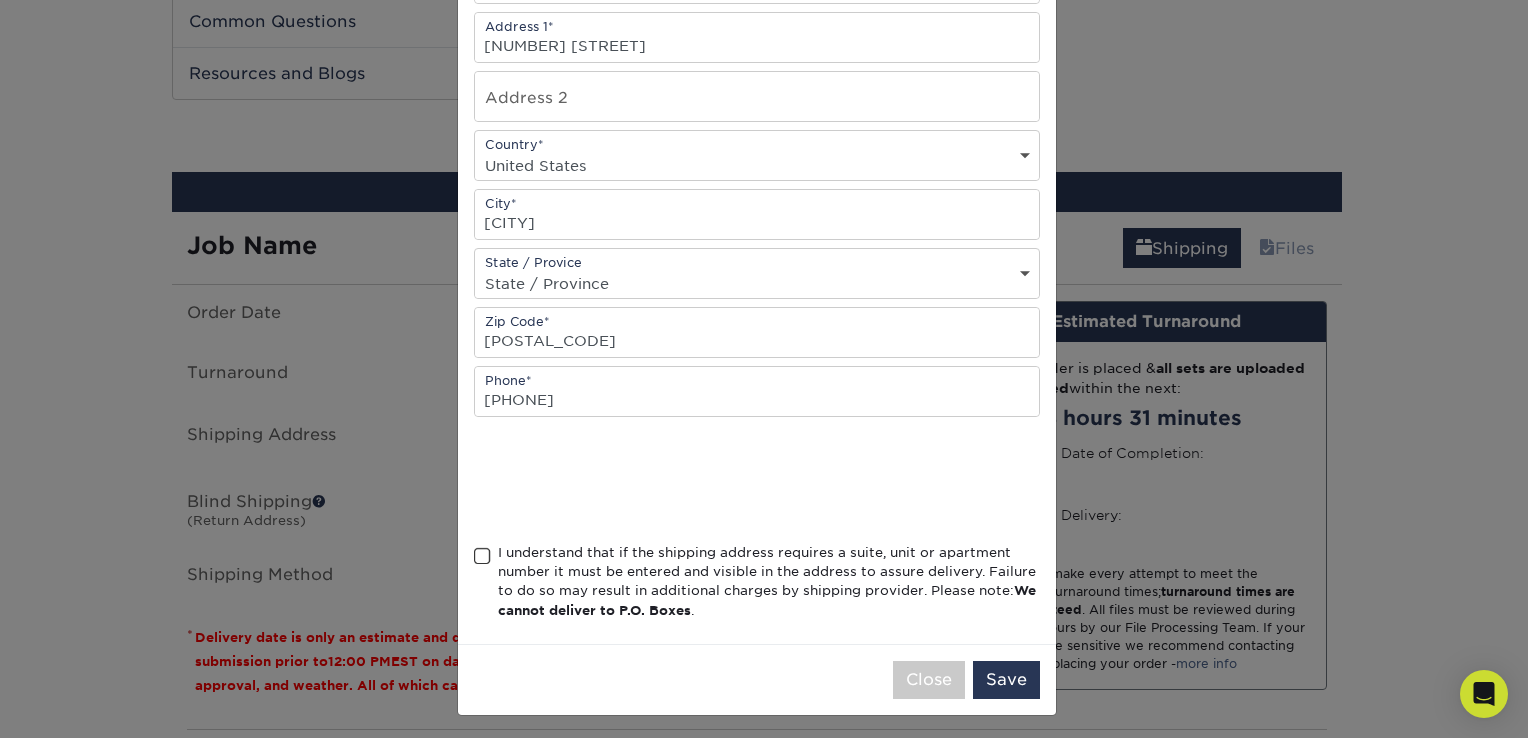click at bounding box center [482, 556] 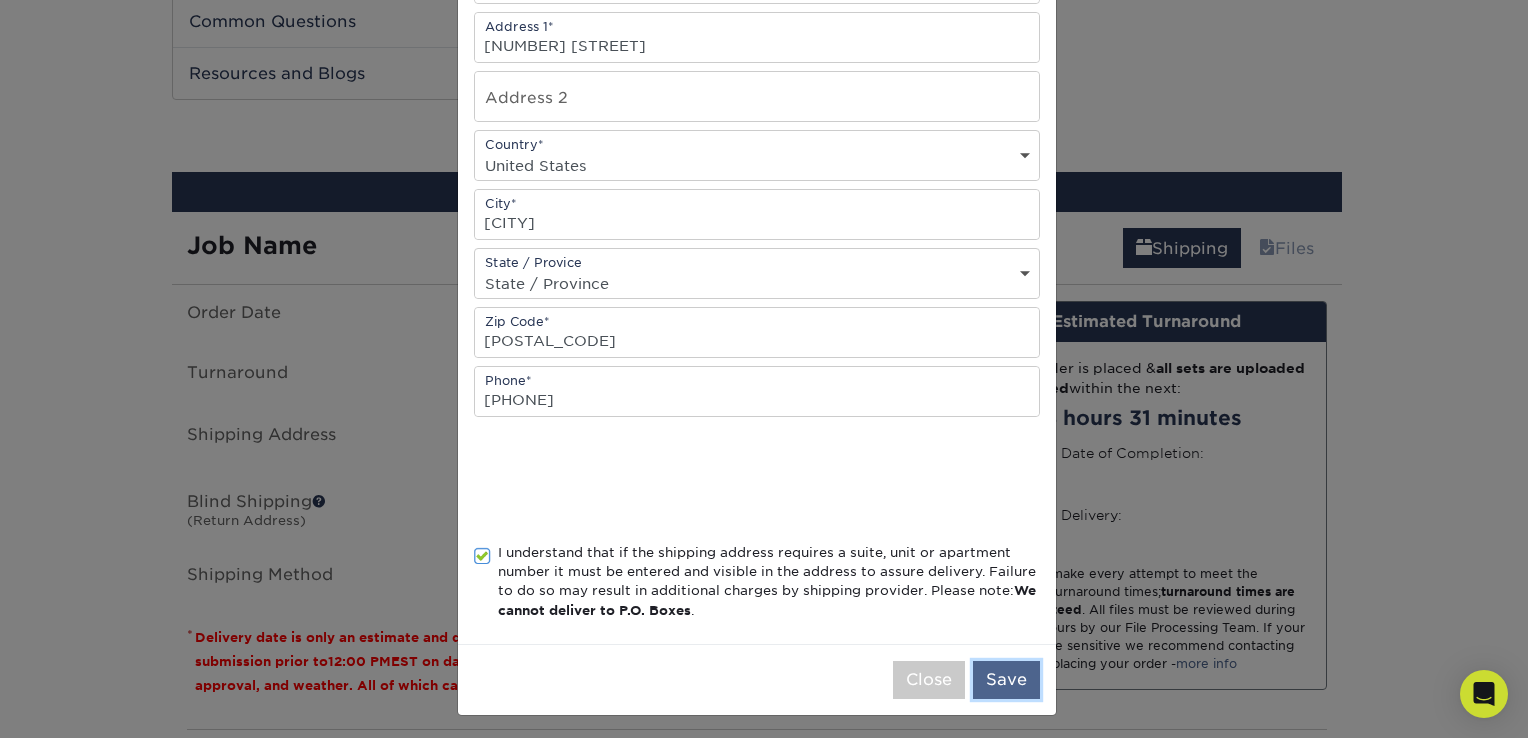 click on "Save" at bounding box center [1006, 680] 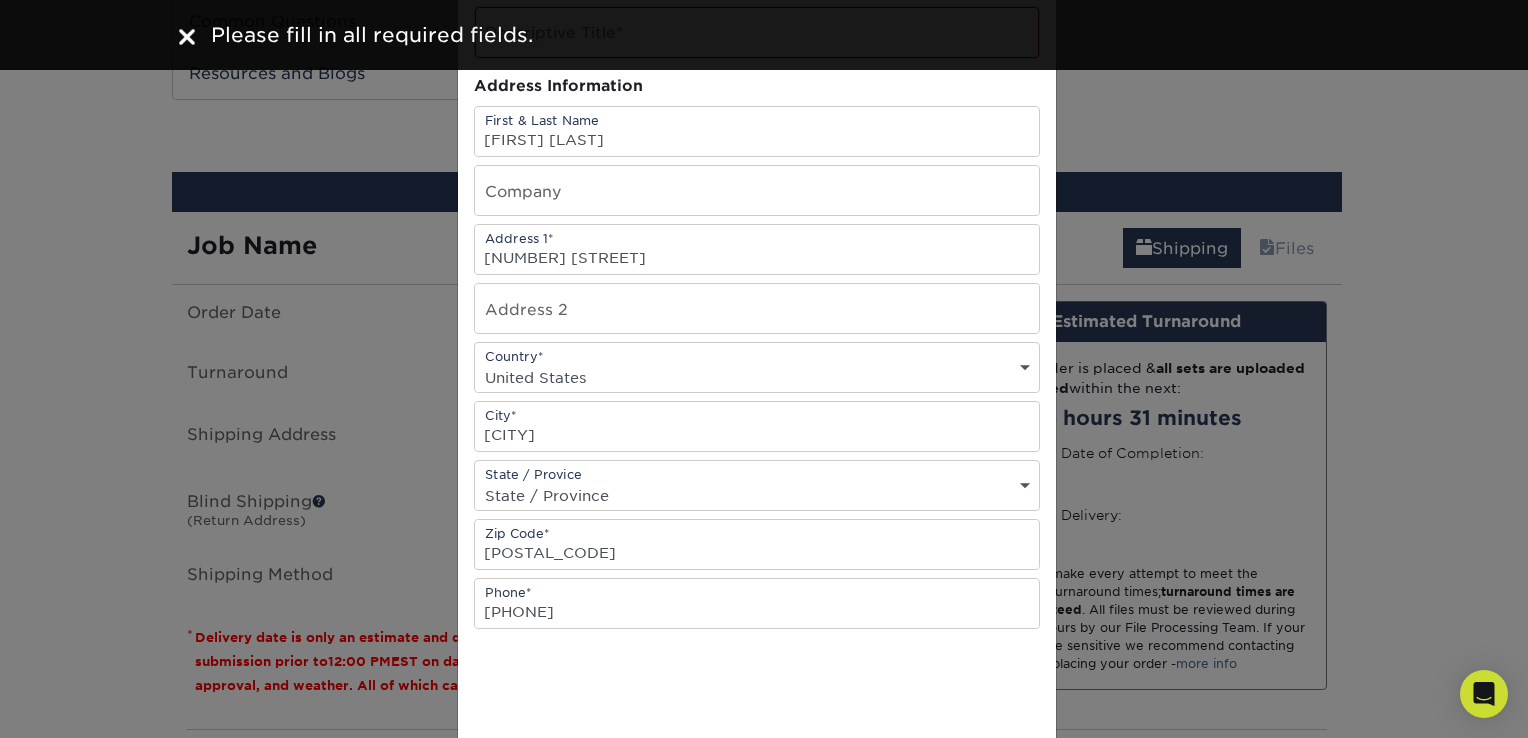 scroll, scrollTop: 0, scrollLeft: 0, axis: both 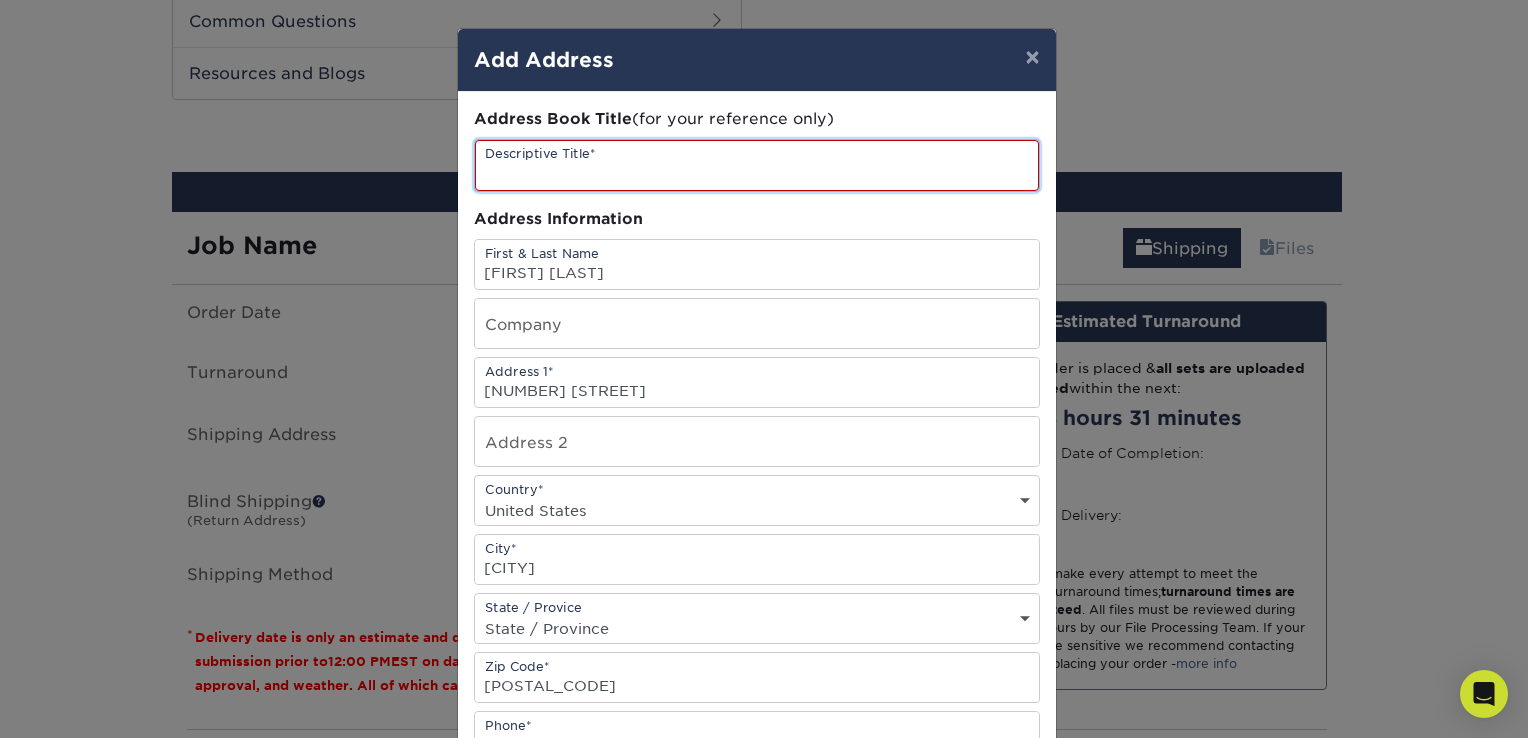 click at bounding box center (757, 165) 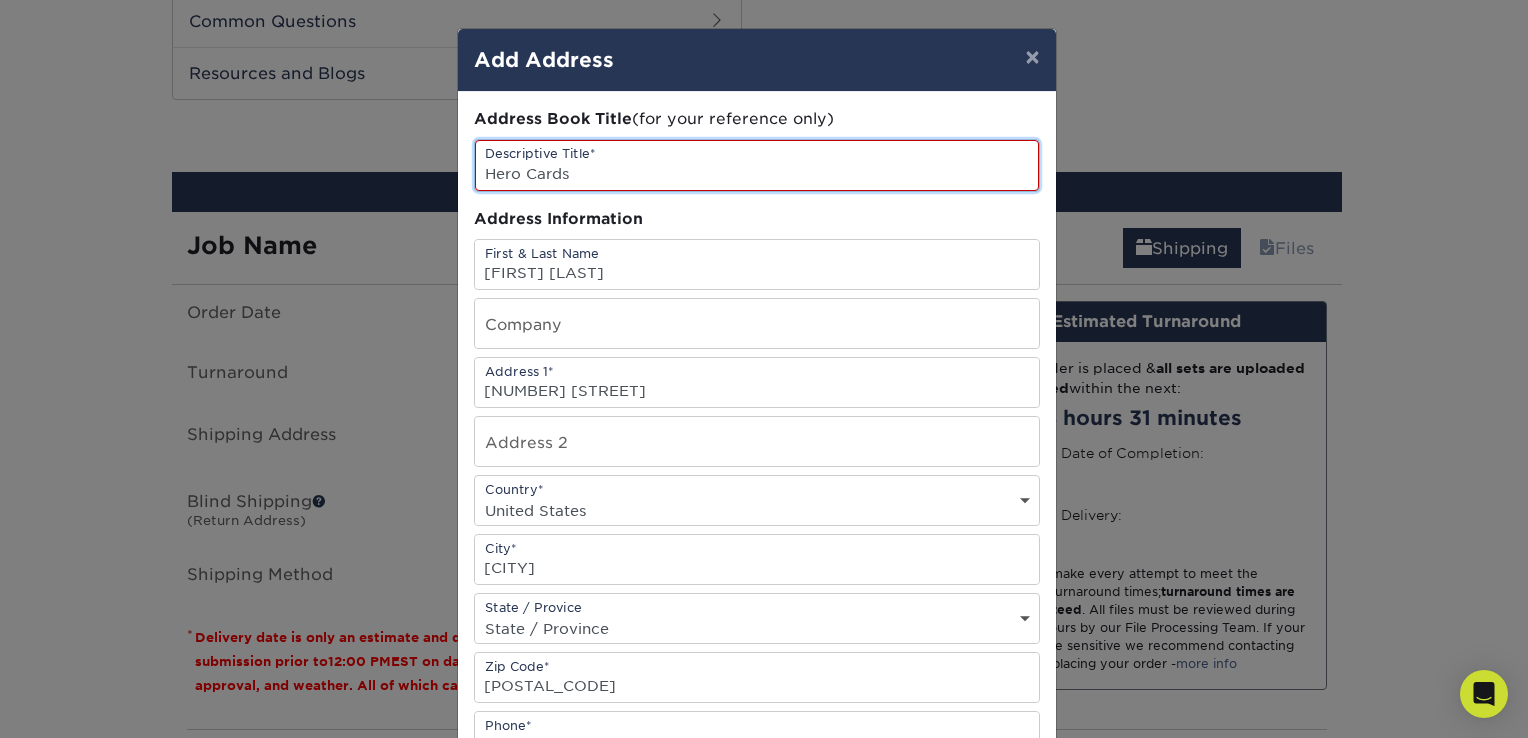 type on "Hero Cards" 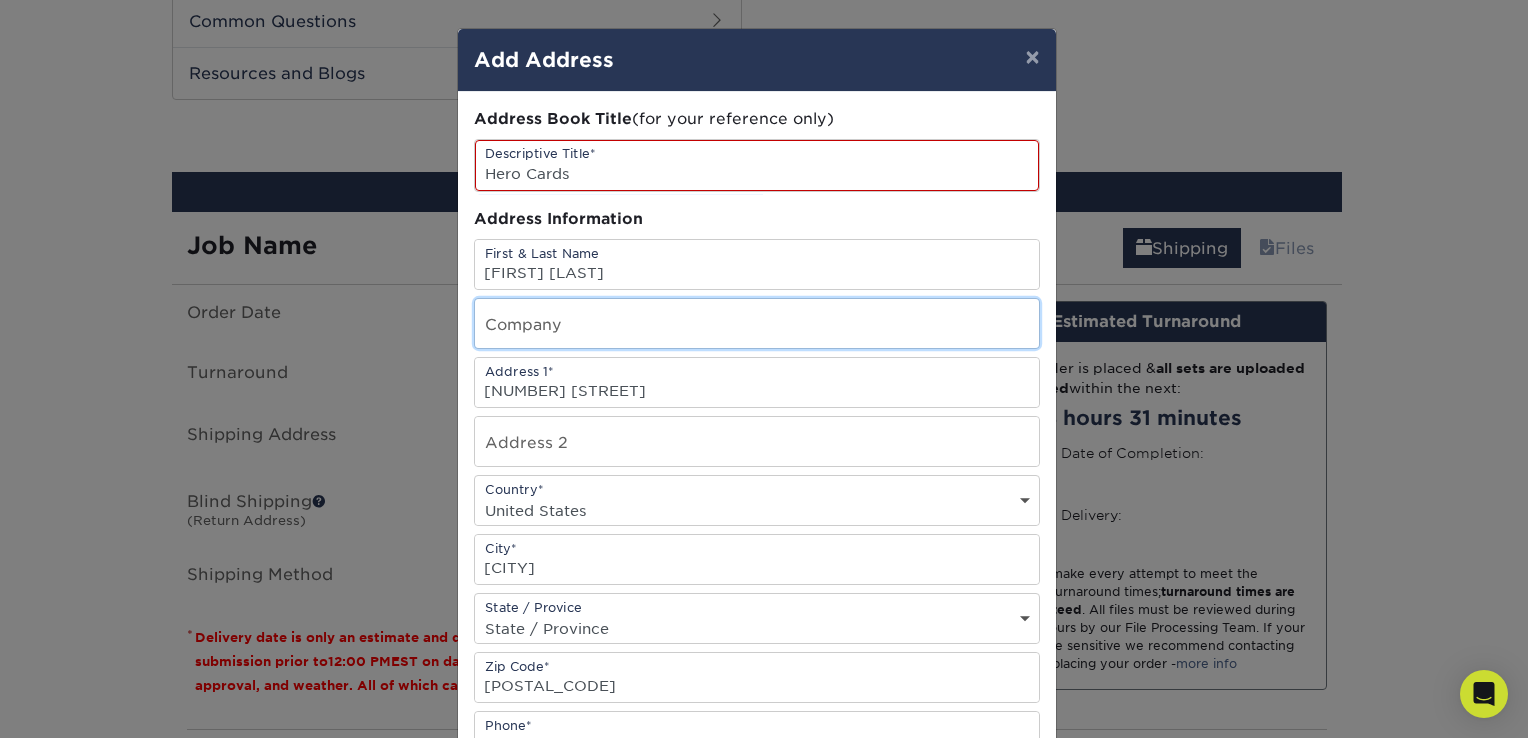 click at bounding box center (757, 323) 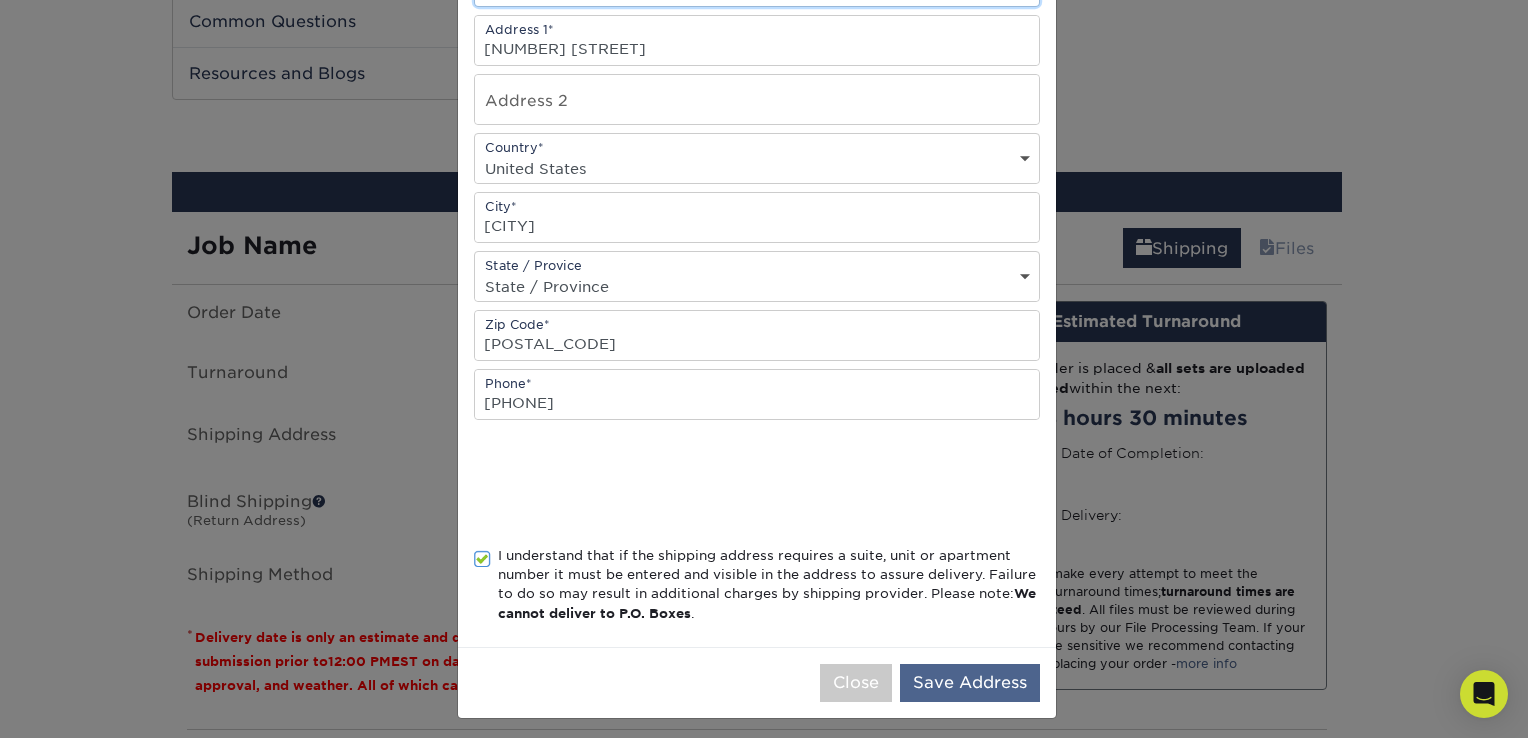 scroll, scrollTop: 344, scrollLeft: 0, axis: vertical 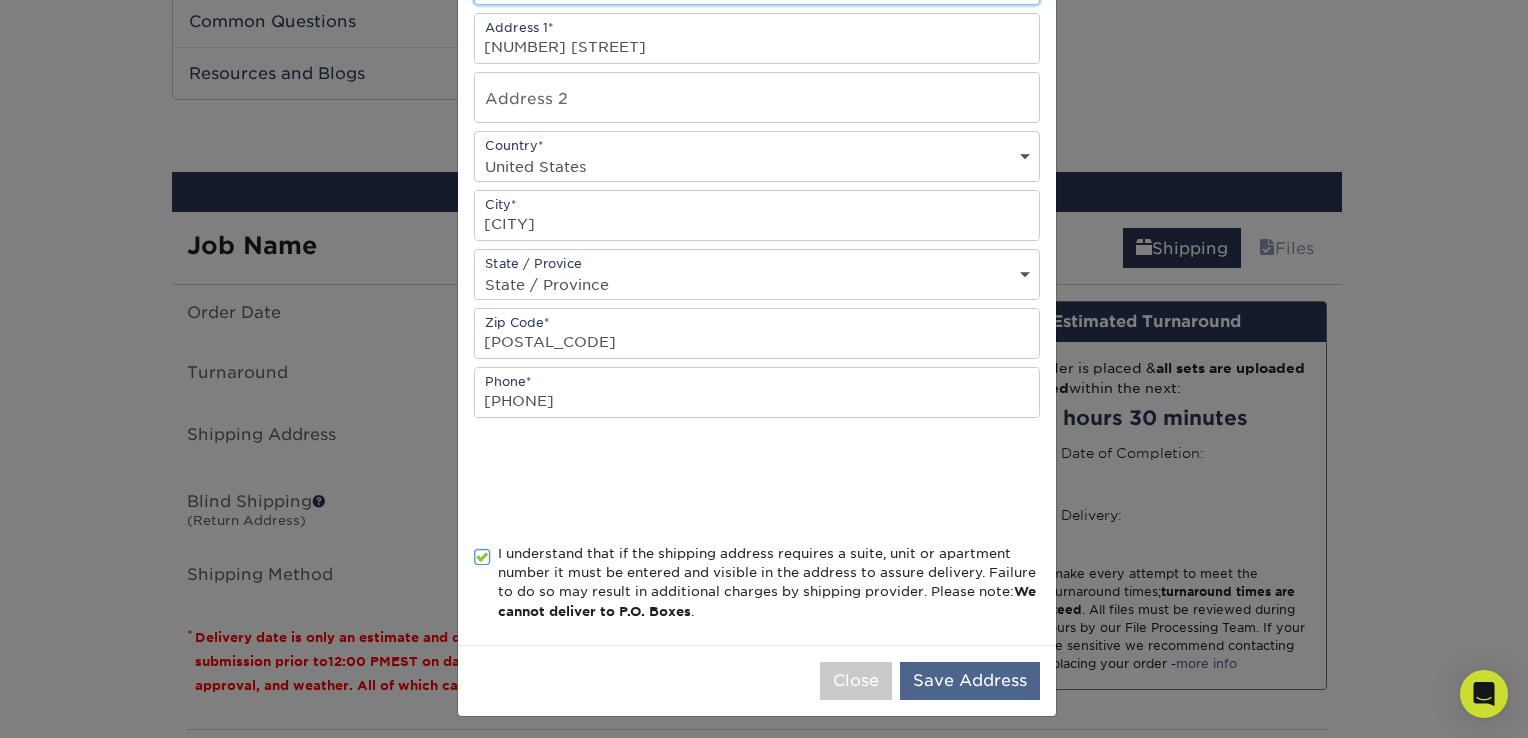 type on "A & J [LAST_INITIAL]" 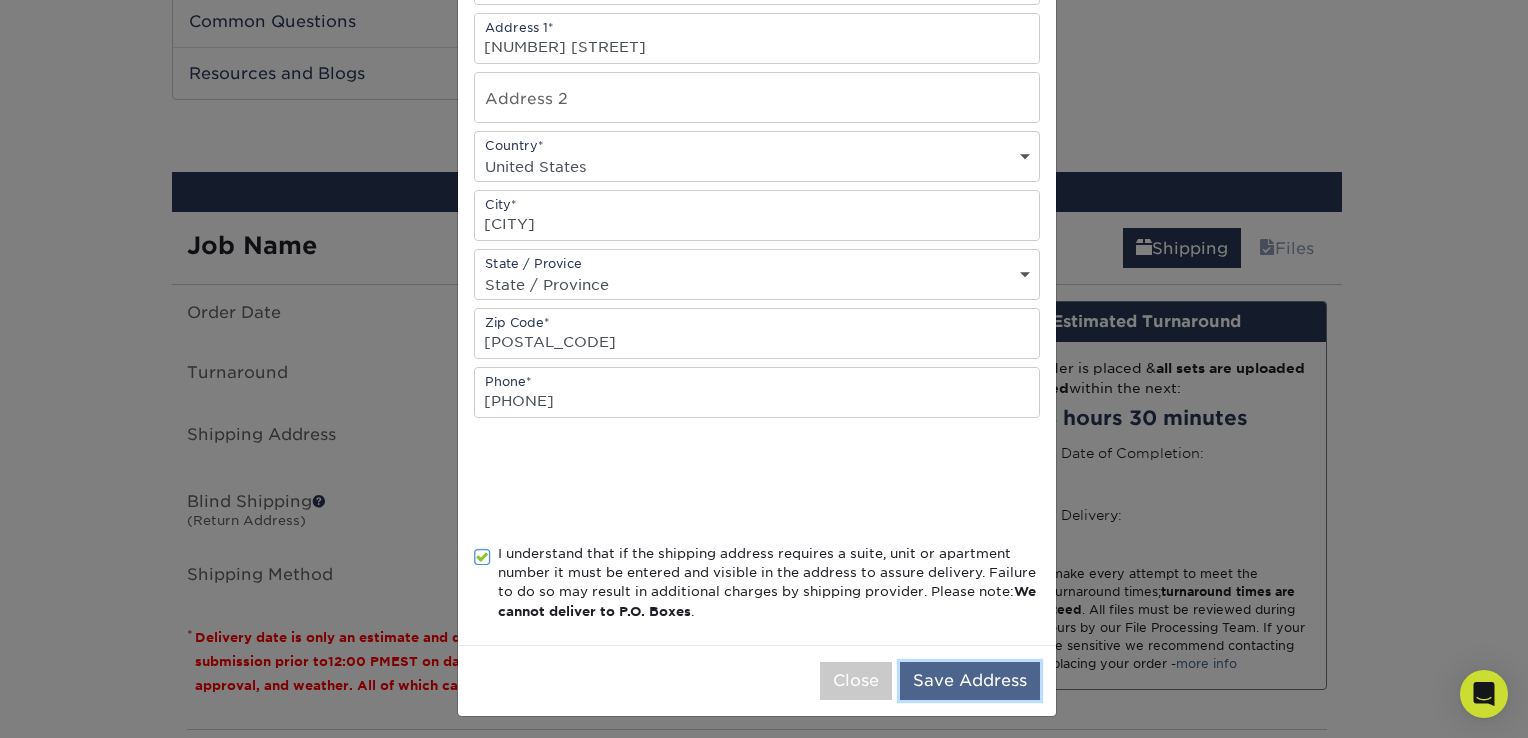 click on "Save Address" at bounding box center (970, 681) 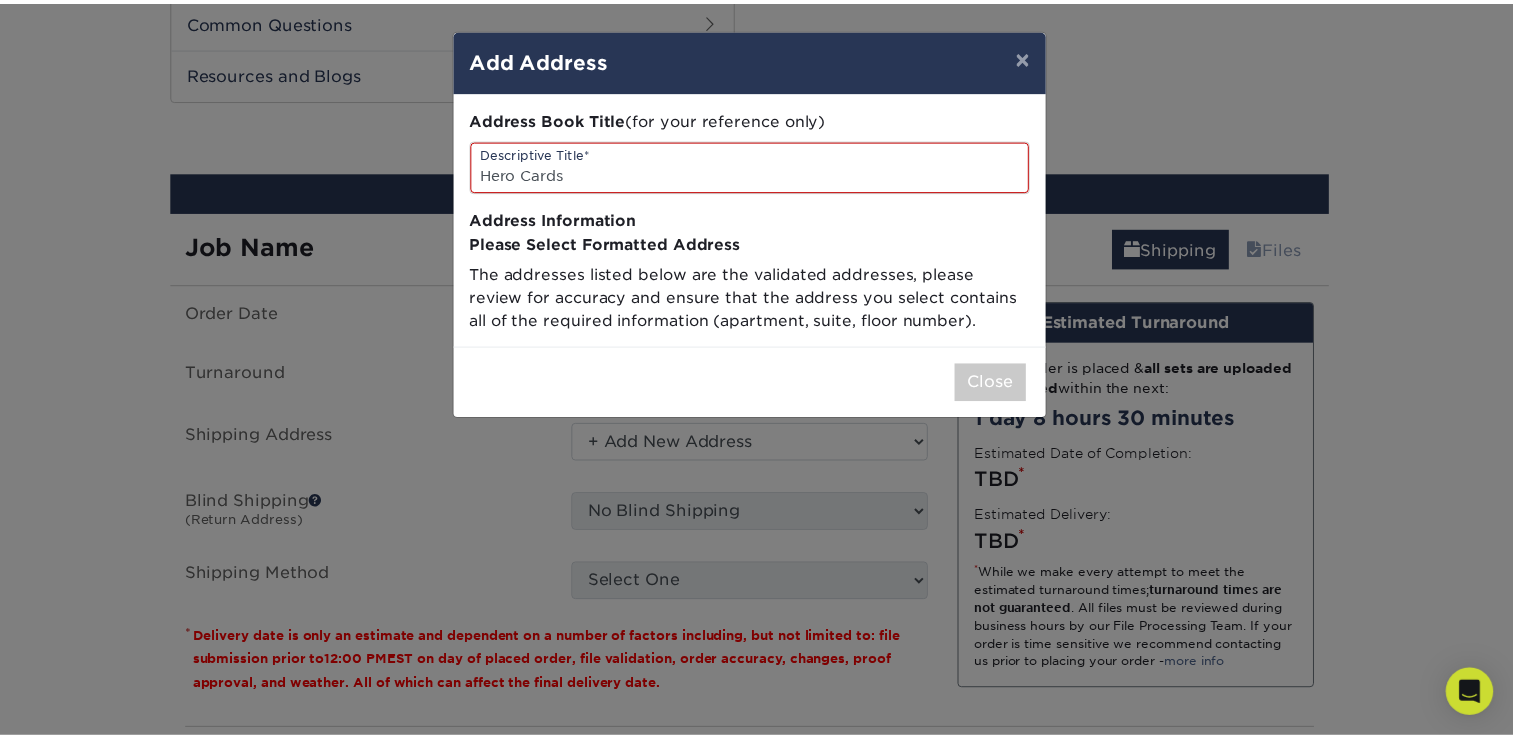 scroll, scrollTop: 0, scrollLeft: 0, axis: both 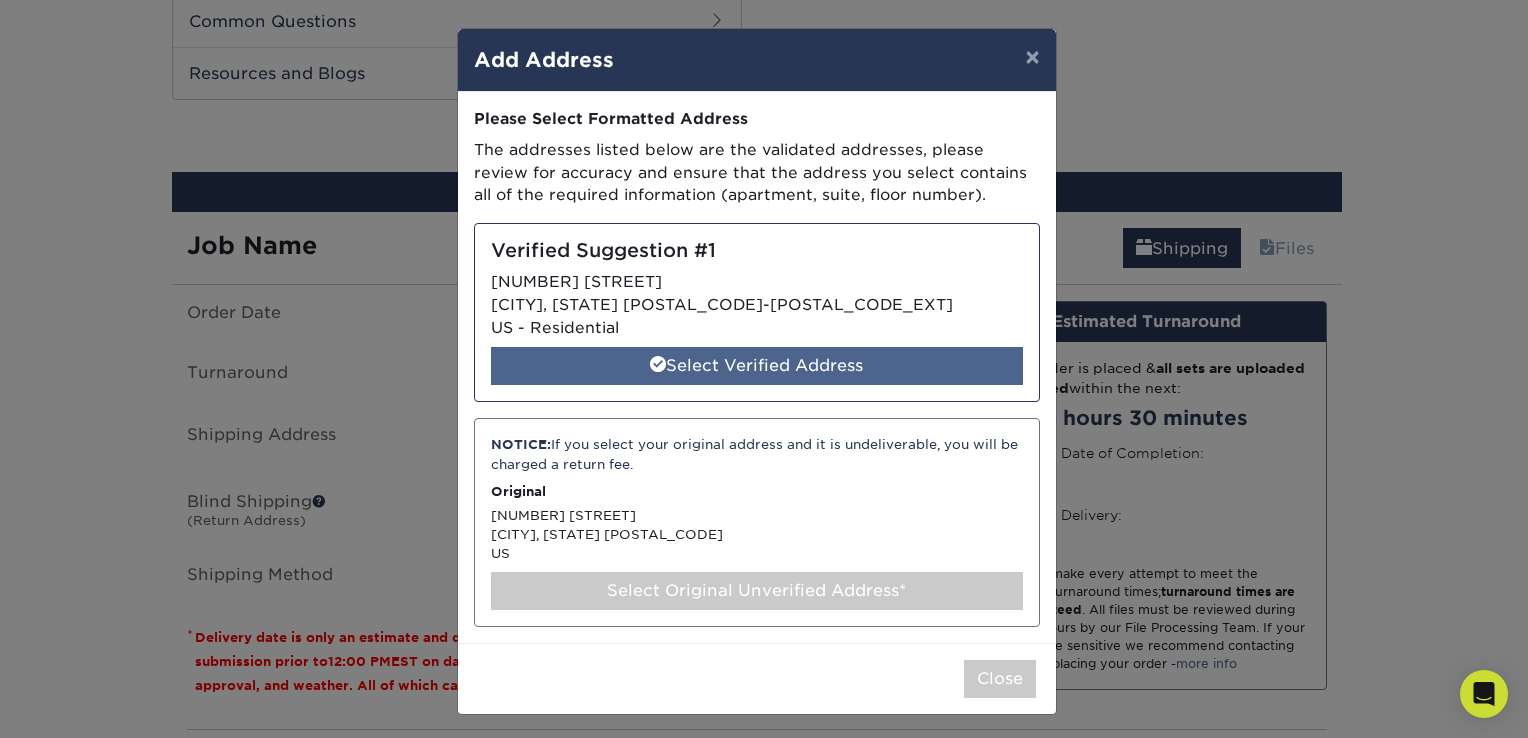 click on "Select Verified Address" at bounding box center [757, 366] 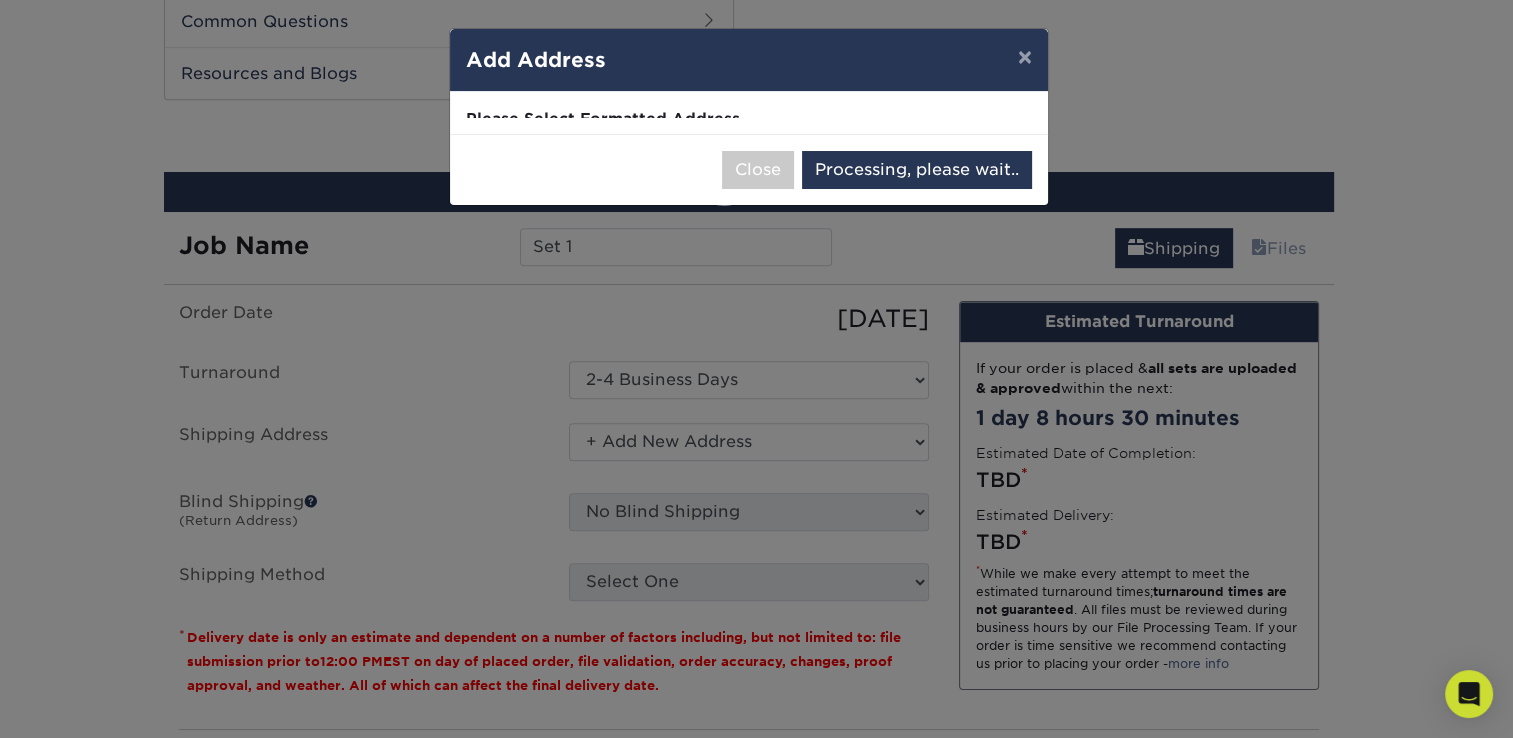 select on "[NUMBER]" 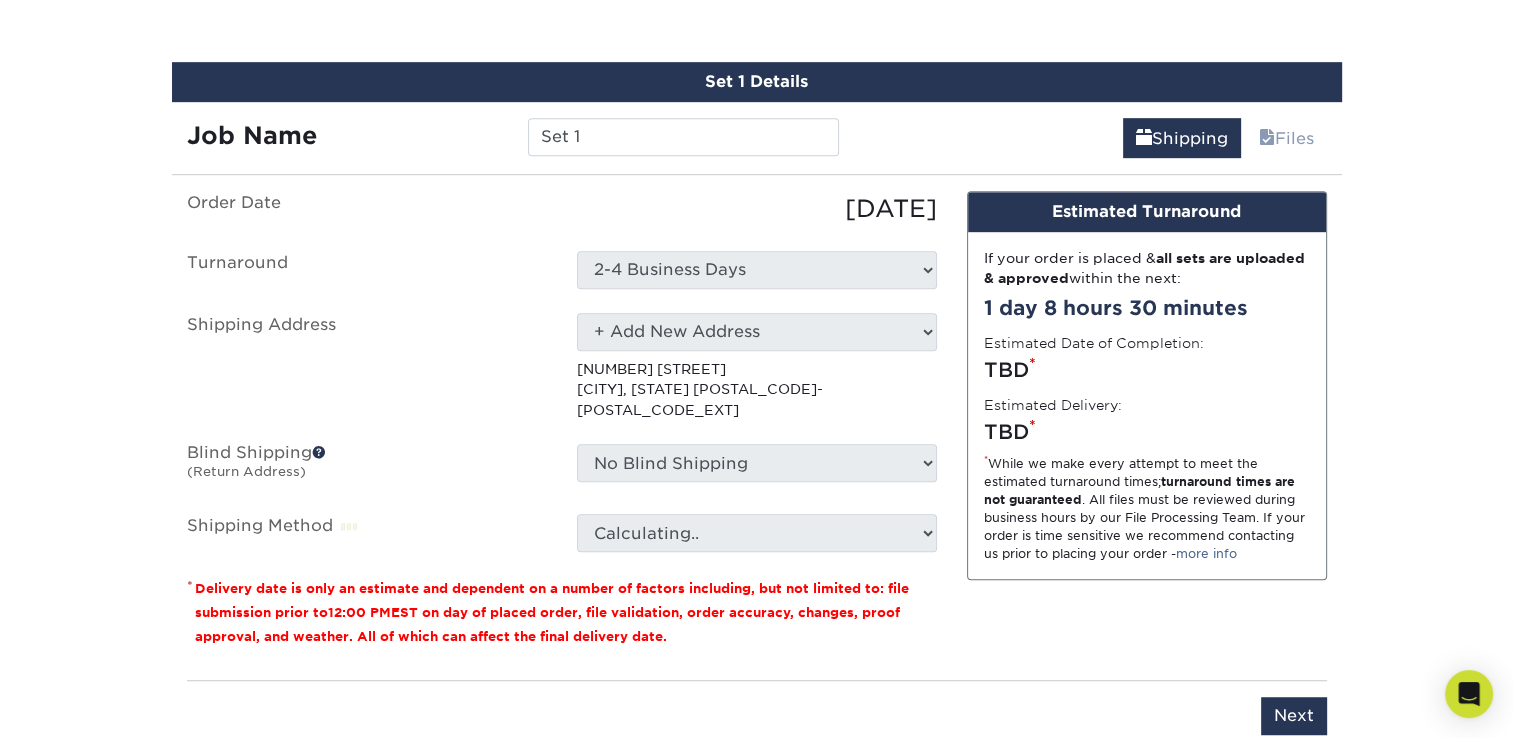 scroll, scrollTop: 1216, scrollLeft: 0, axis: vertical 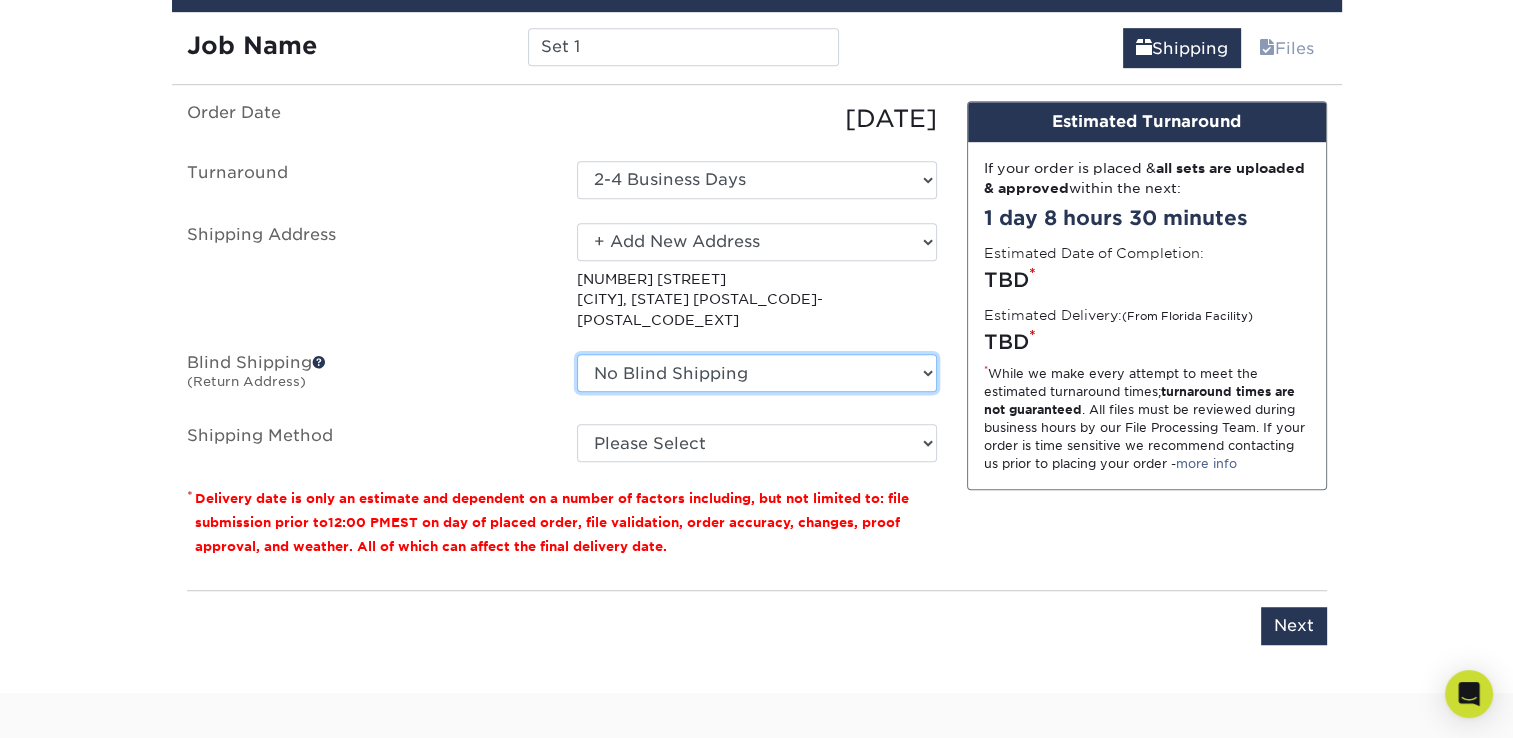 click on "No Blind Shipping
+ Add New Address" at bounding box center [757, 373] 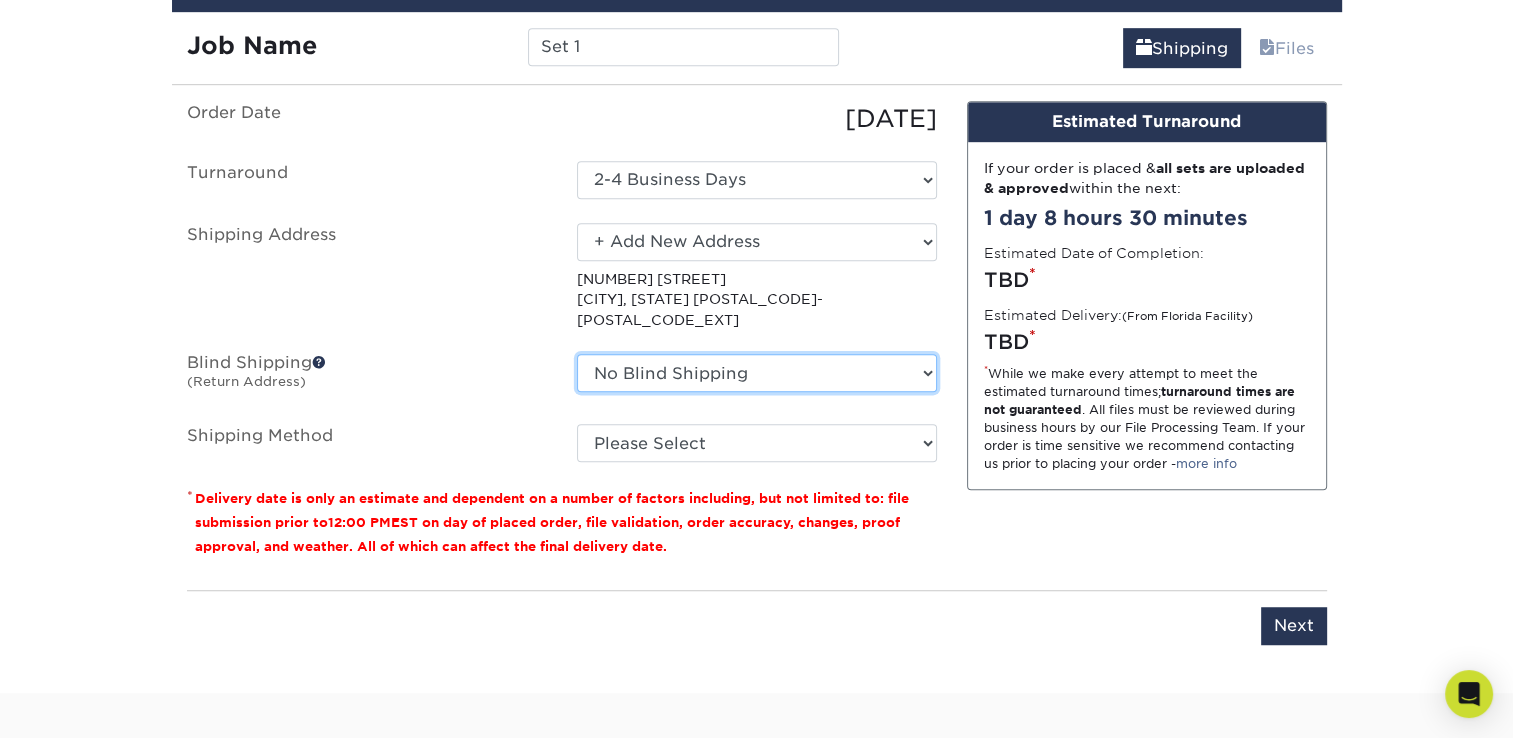 click on "No Blind Shipping
+ Add New Address" at bounding box center [757, 373] 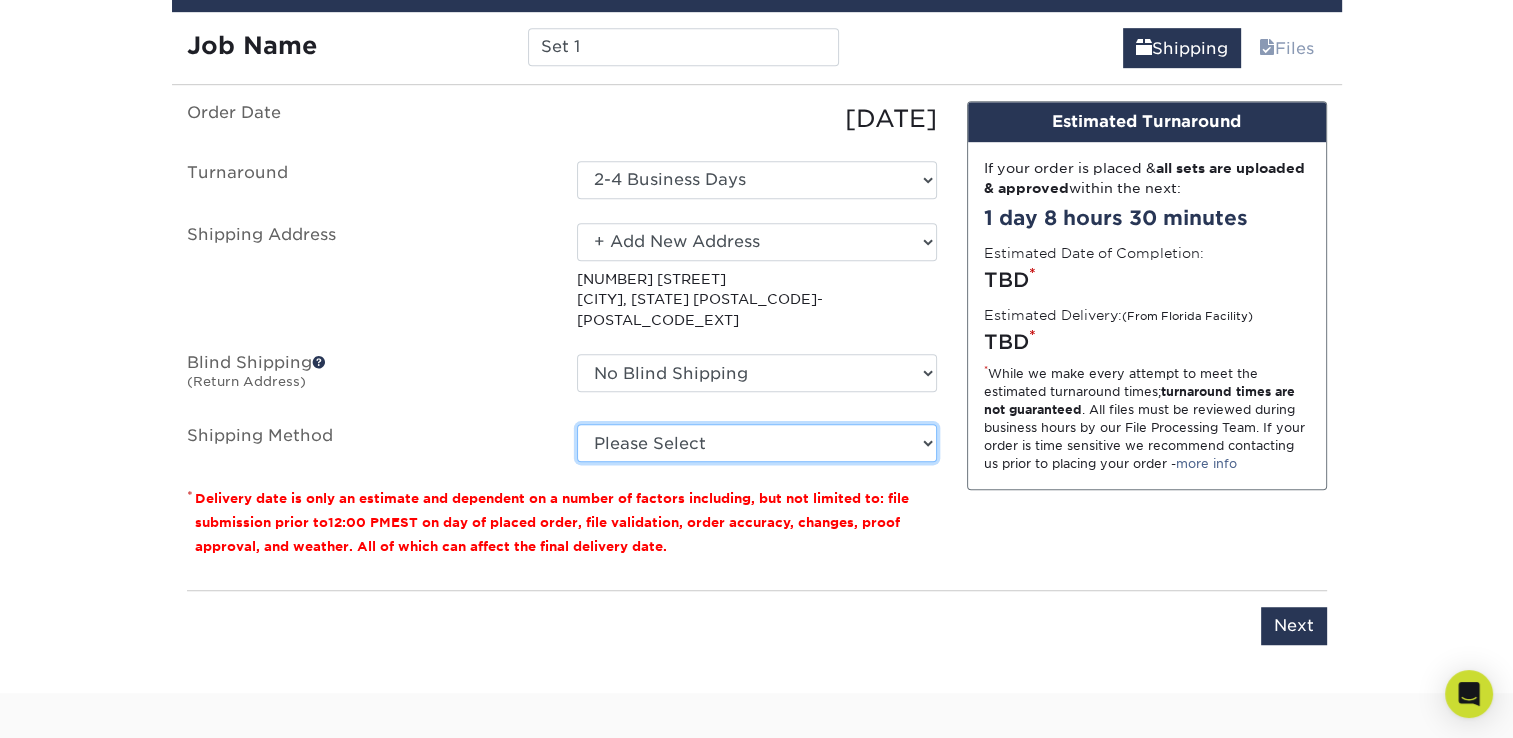 click on "Please Select Ground Shipping (+$[PRICE]) 3 Day Shipping Service (+$[PRICE]) 2 Day Air Shipping (+$[PRICE]) Next Day Shipping by 5pm (+$[PRICE]) Next Day Shipping by 12 noon (+$[PRICE]) Next Day Air Early A.M. (+$[PRICE])" at bounding box center (757, 443) 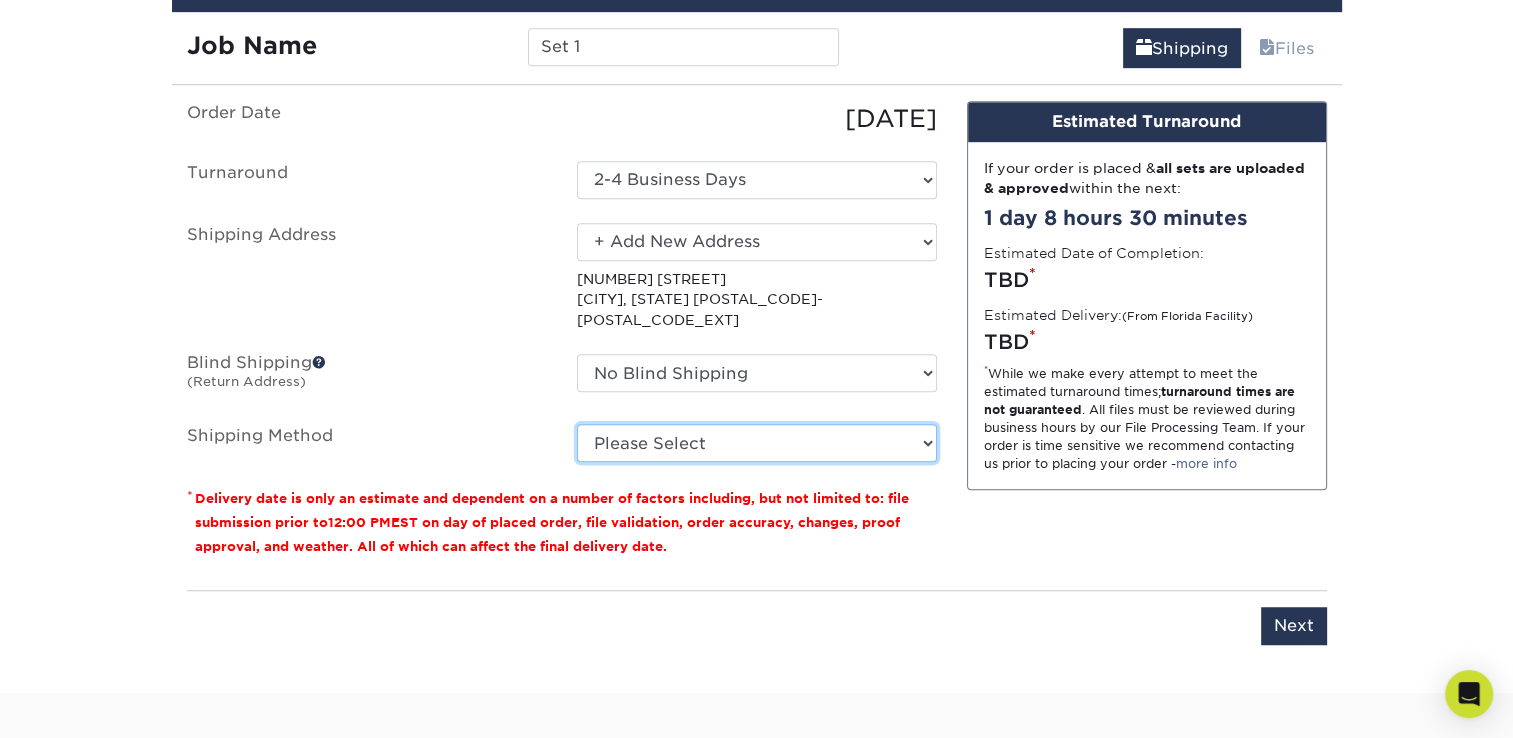 select on "03" 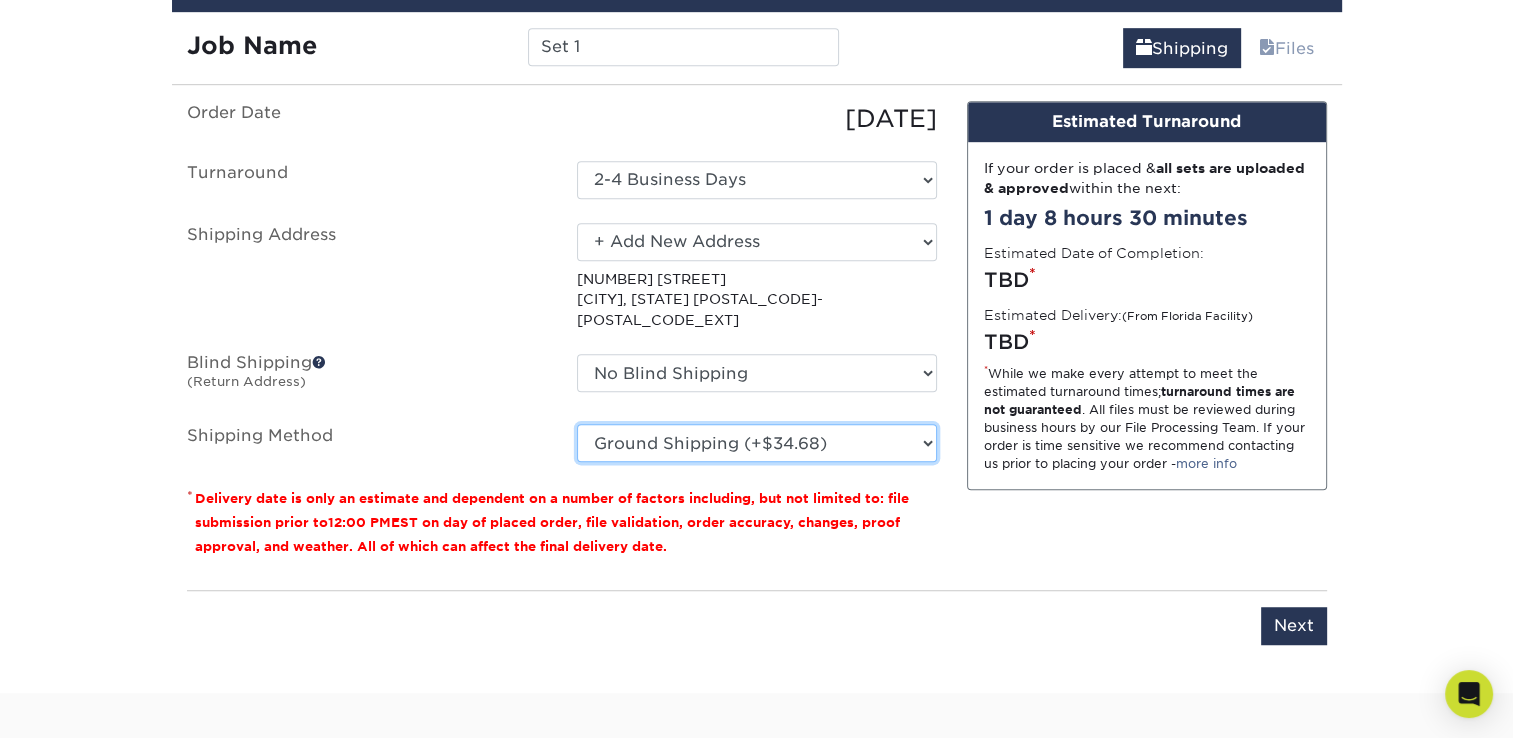 click on "Please Select Ground Shipping (+$[PRICE]) 3 Day Shipping Service (+$[PRICE]) 2 Day Air Shipping (+$[PRICE]) Next Day Shipping by 5pm (+$[PRICE]) Next Day Shipping by 12 noon (+$[PRICE]) Next Day Air Early A.M. (+$[PRICE])" at bounding box center (757, 443) 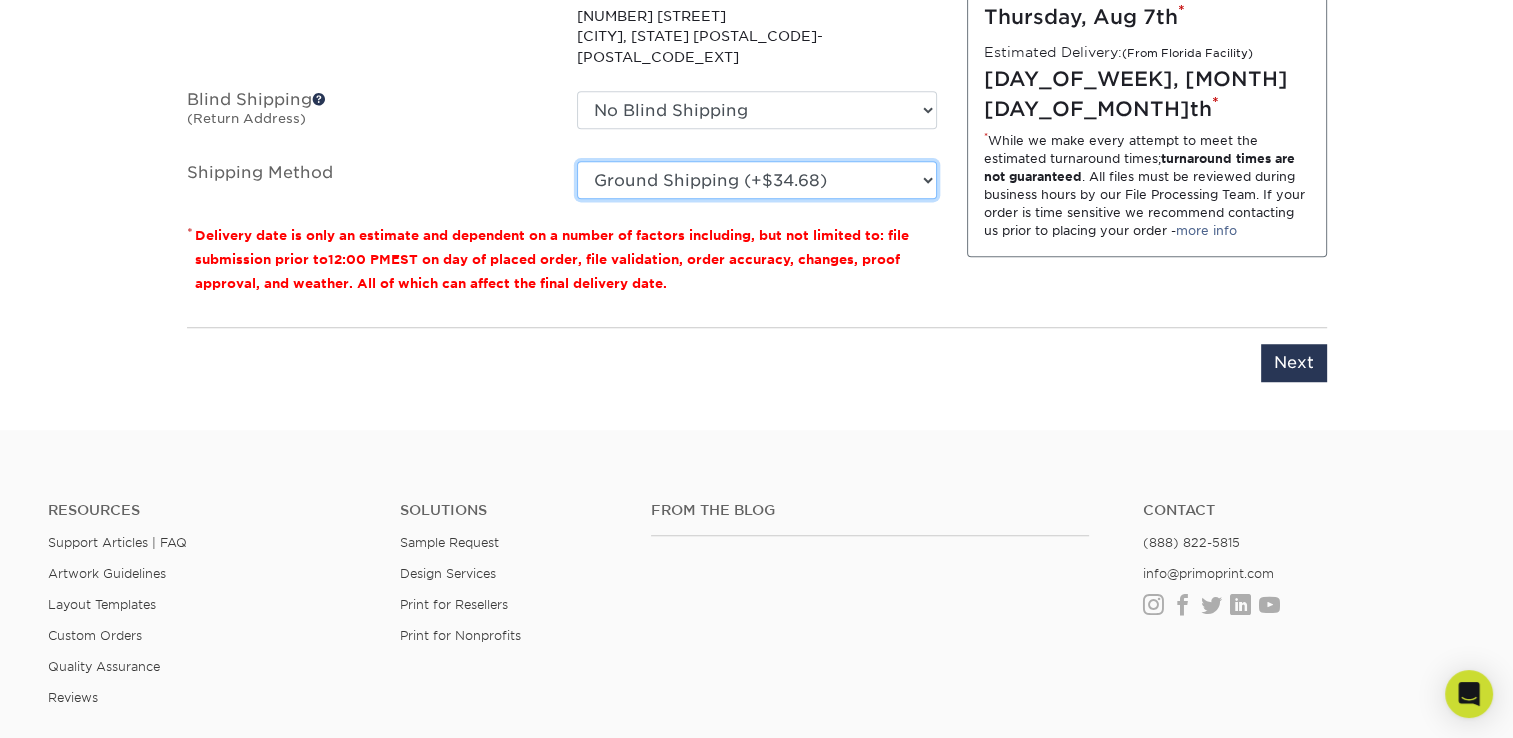 scroll, scrollTop: 1416, scrollLeft: 0, axis: vertical 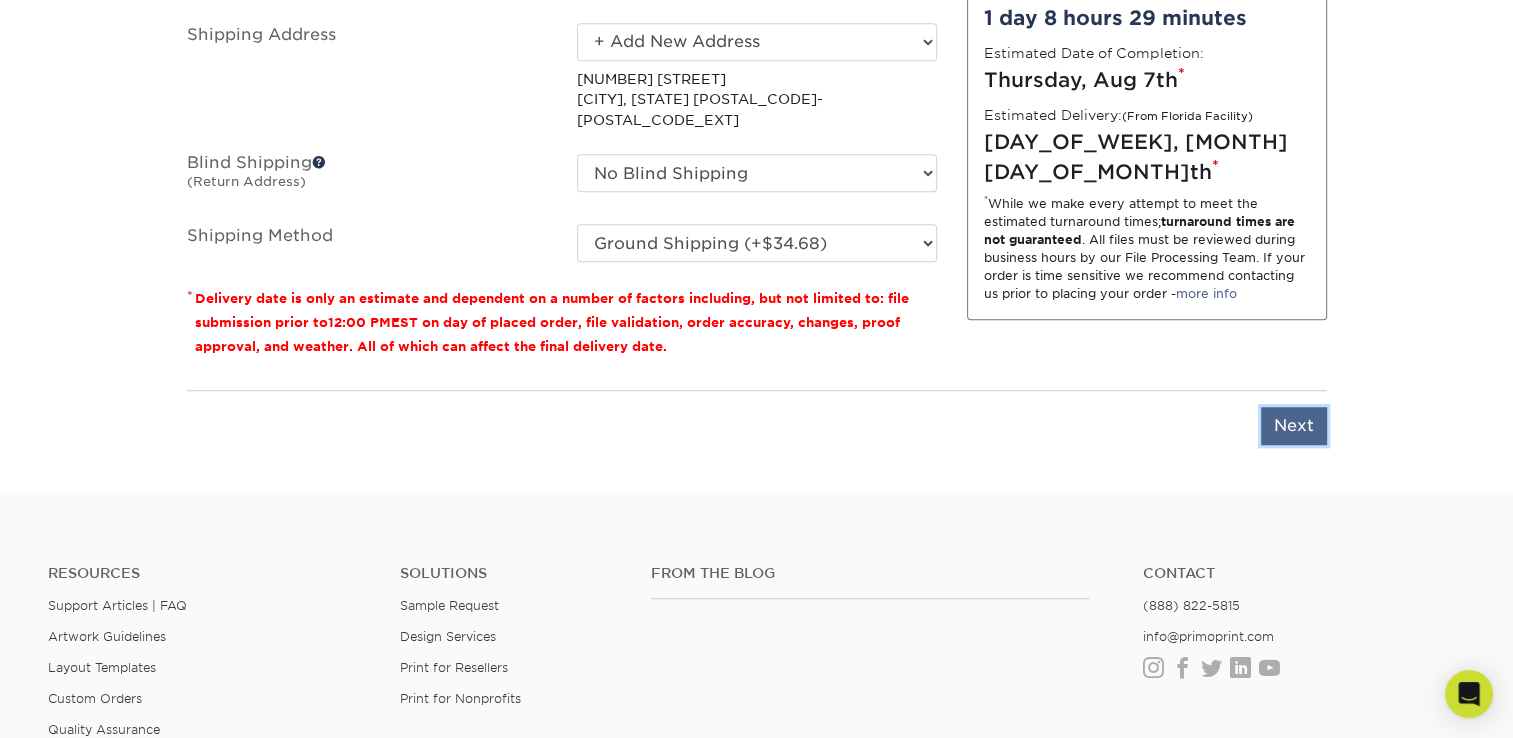 click on "Next" at bounding box center [1294, 426] 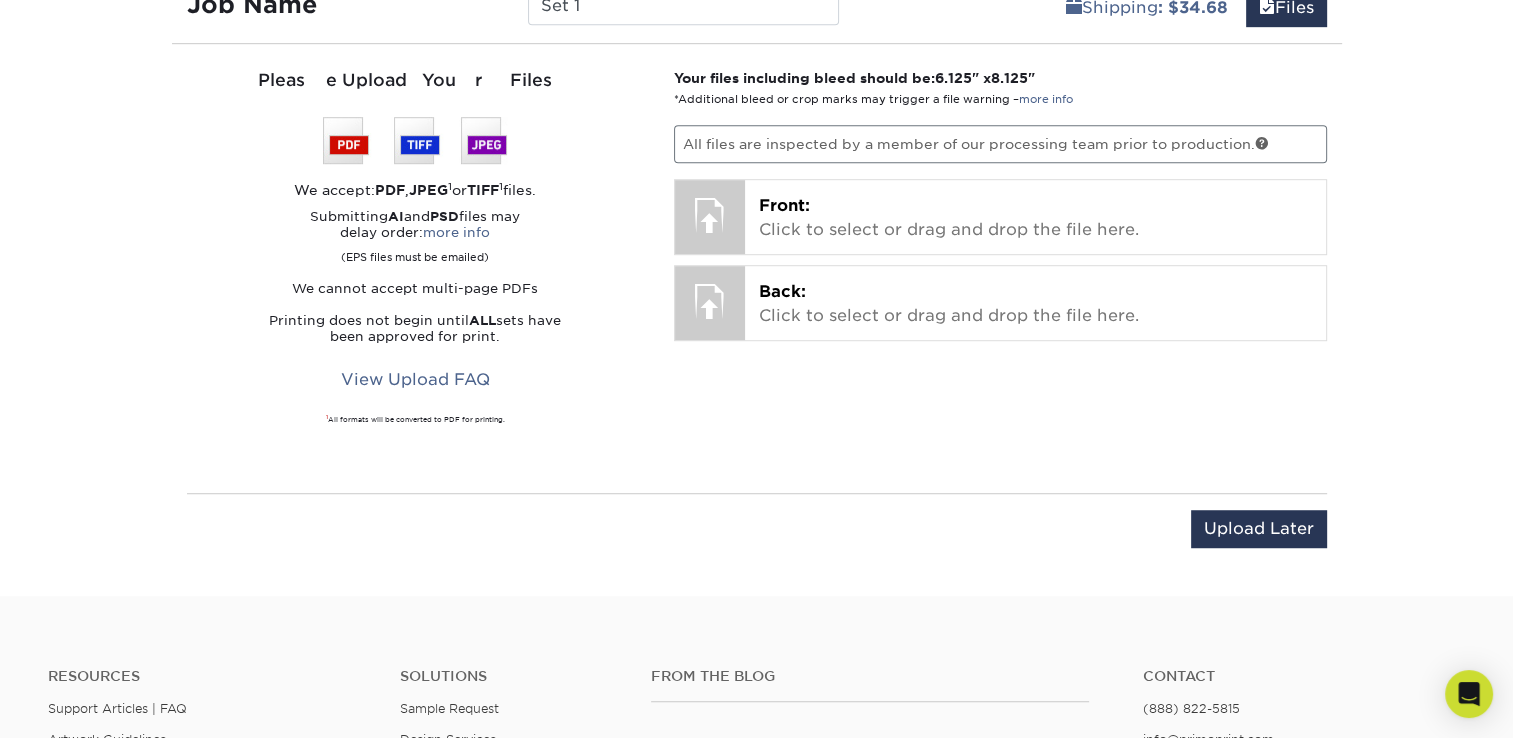 scroll, scrollTop: 1116, scrollLeft: 0, axis: vertical 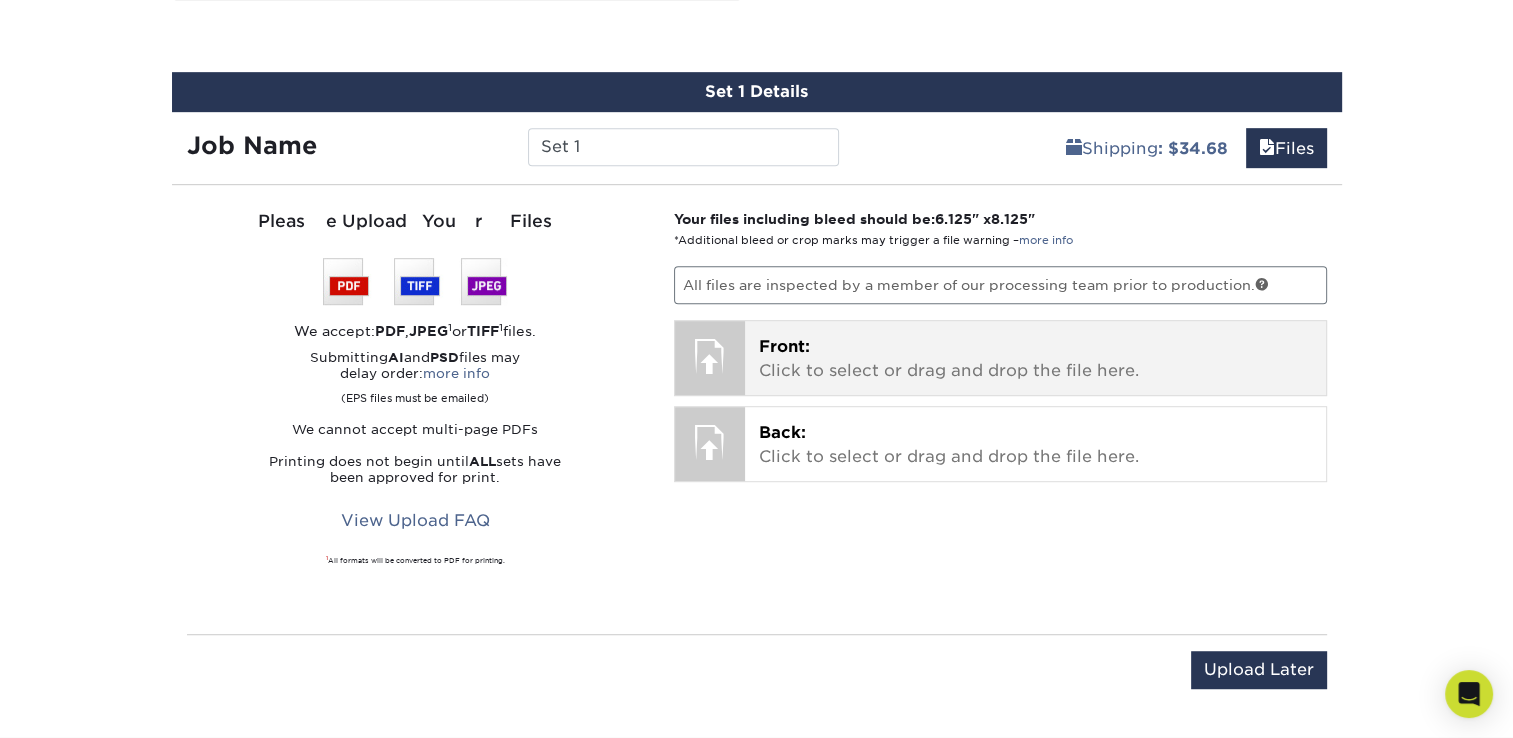click at bounding box center [710, 356] 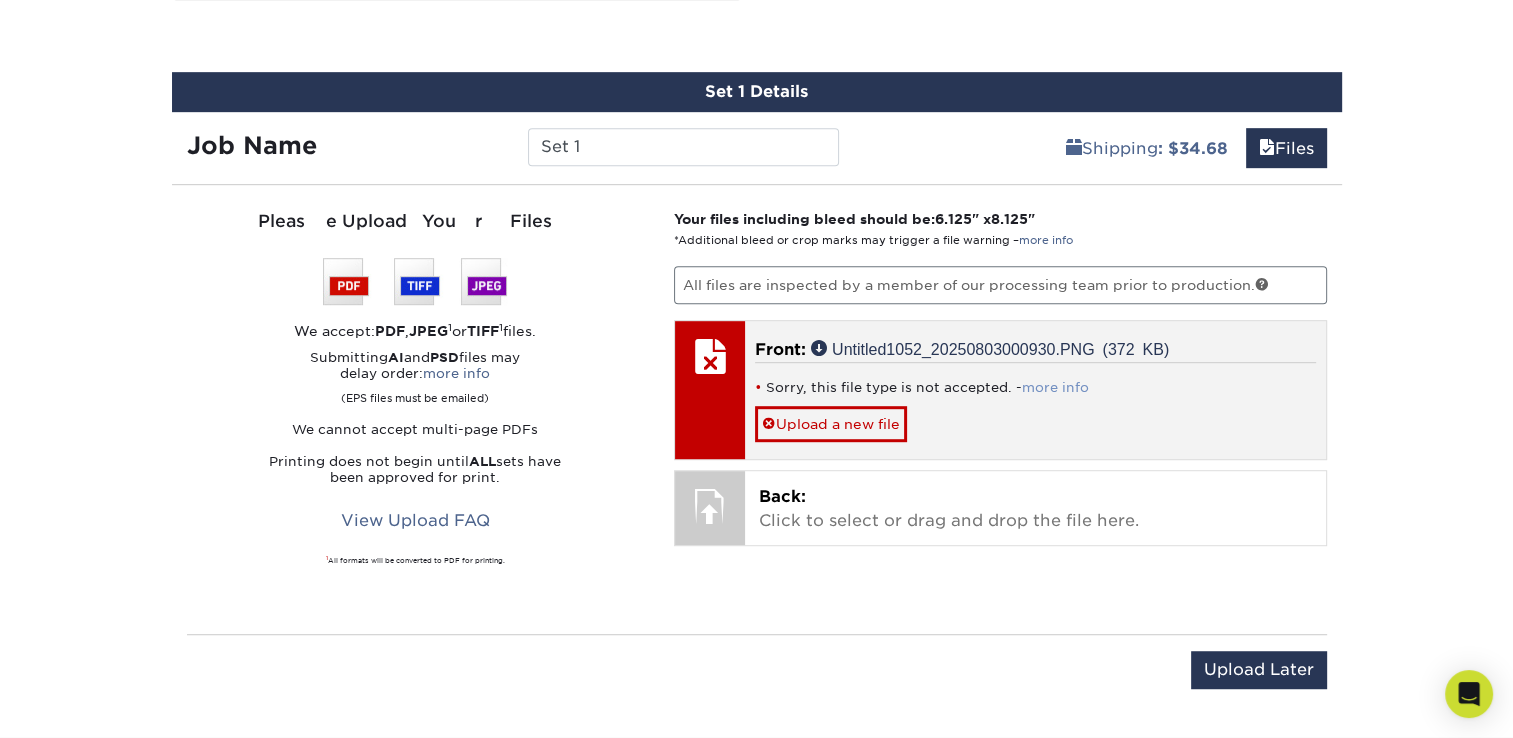 click on "more info" at bounding box center (1055, 387) 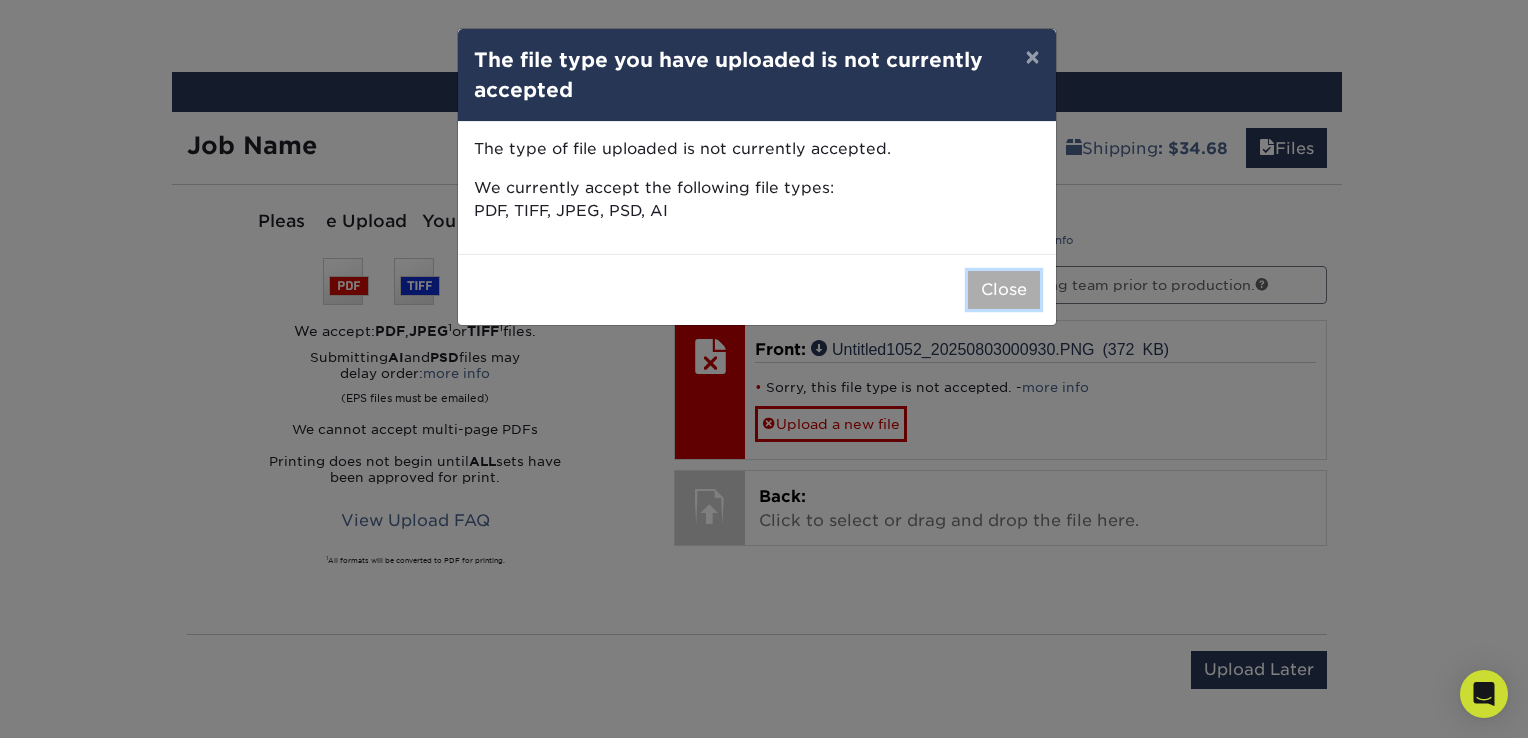click on "Close" at bounding box center (1004, 290) 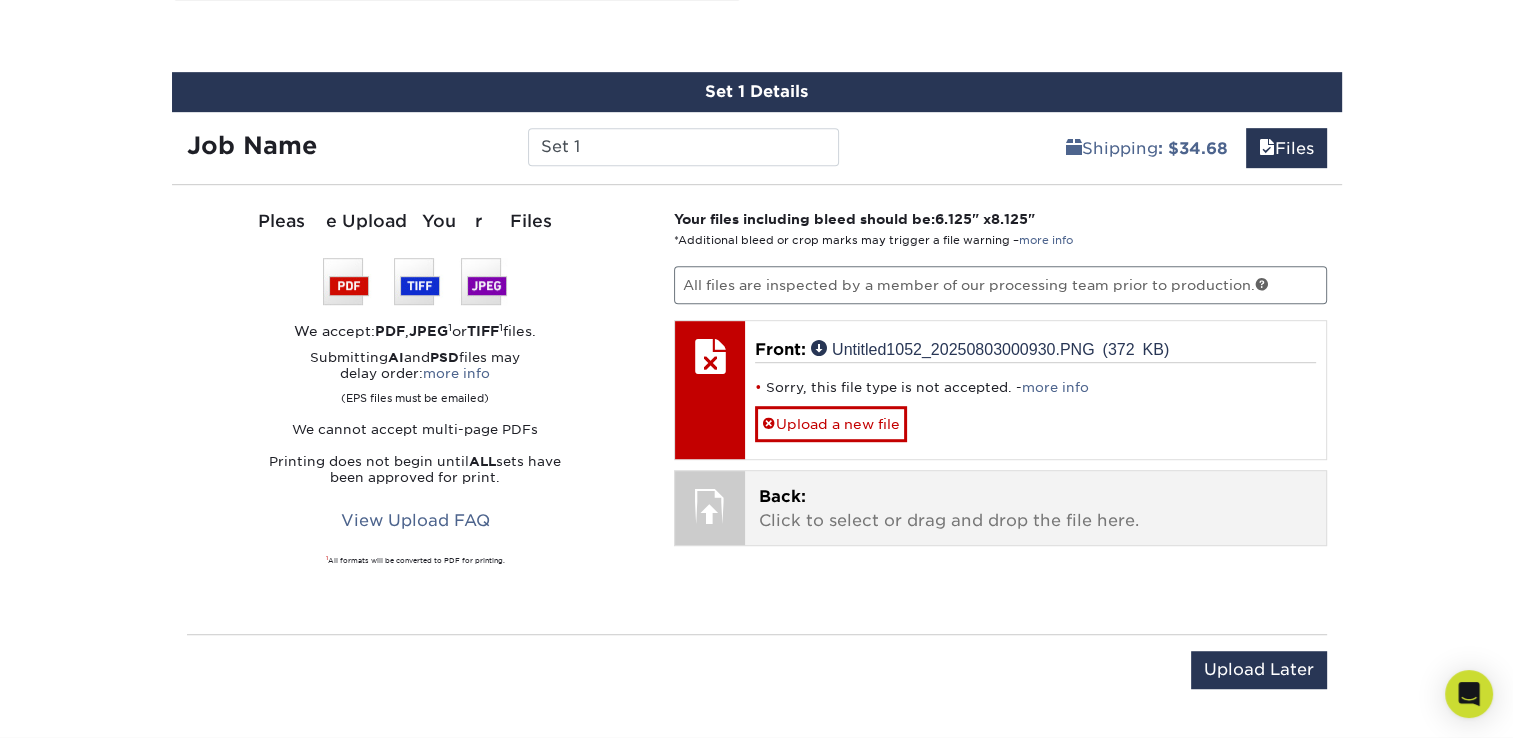 click on "Back: Click to select or drag and drop the file here." at bounding box center [1035, 509] 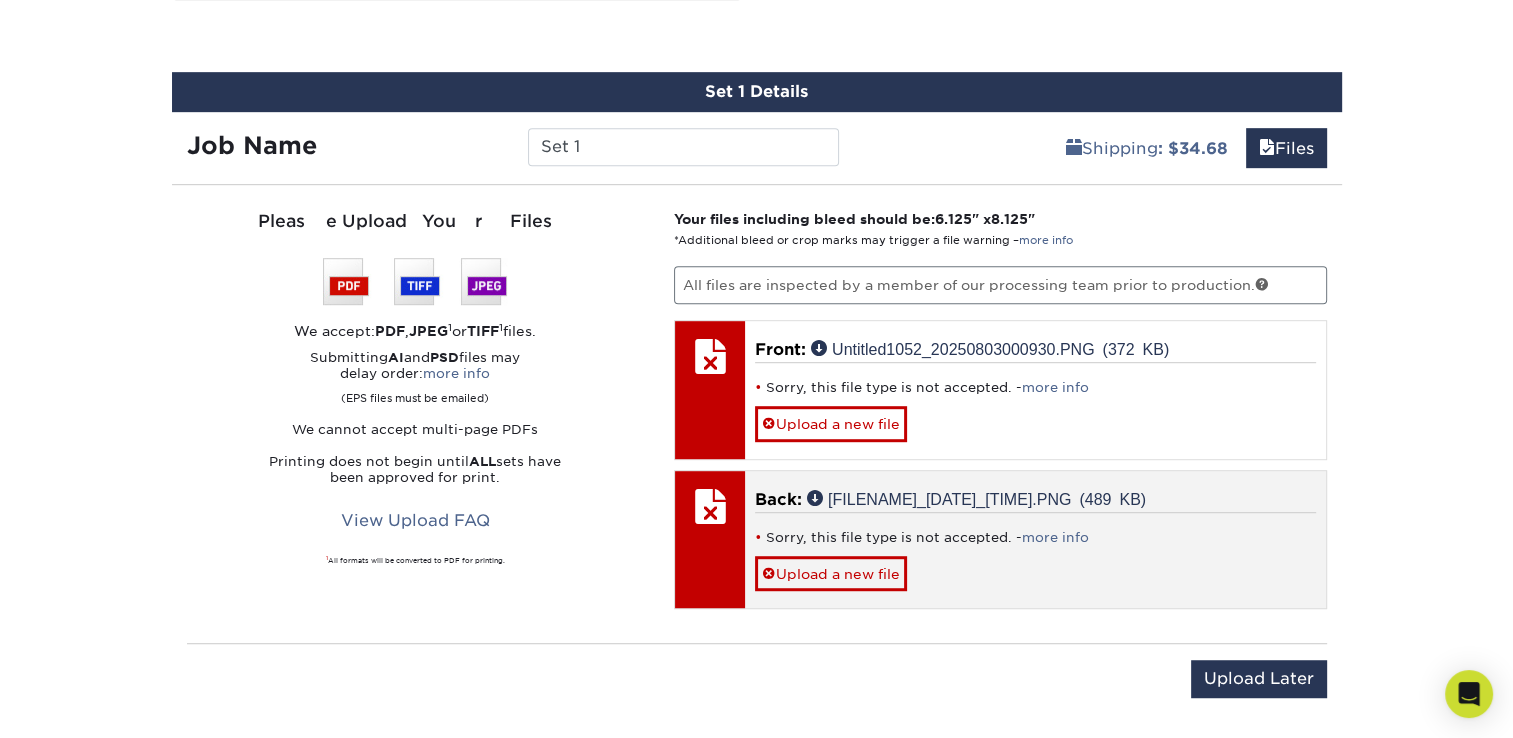 click at bounding box center (710, 506) 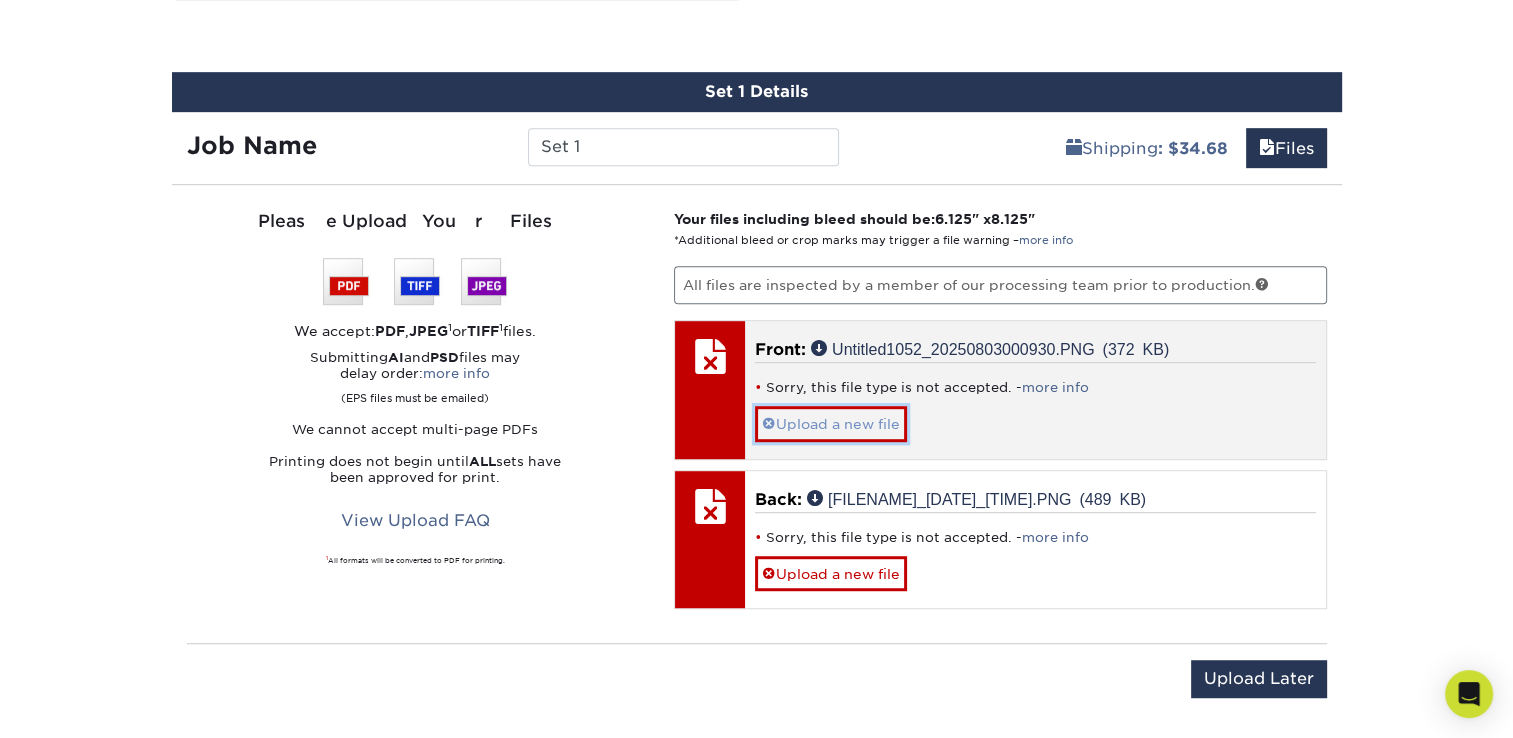 click on "Upload a new file" at bounding box center (831, 423) 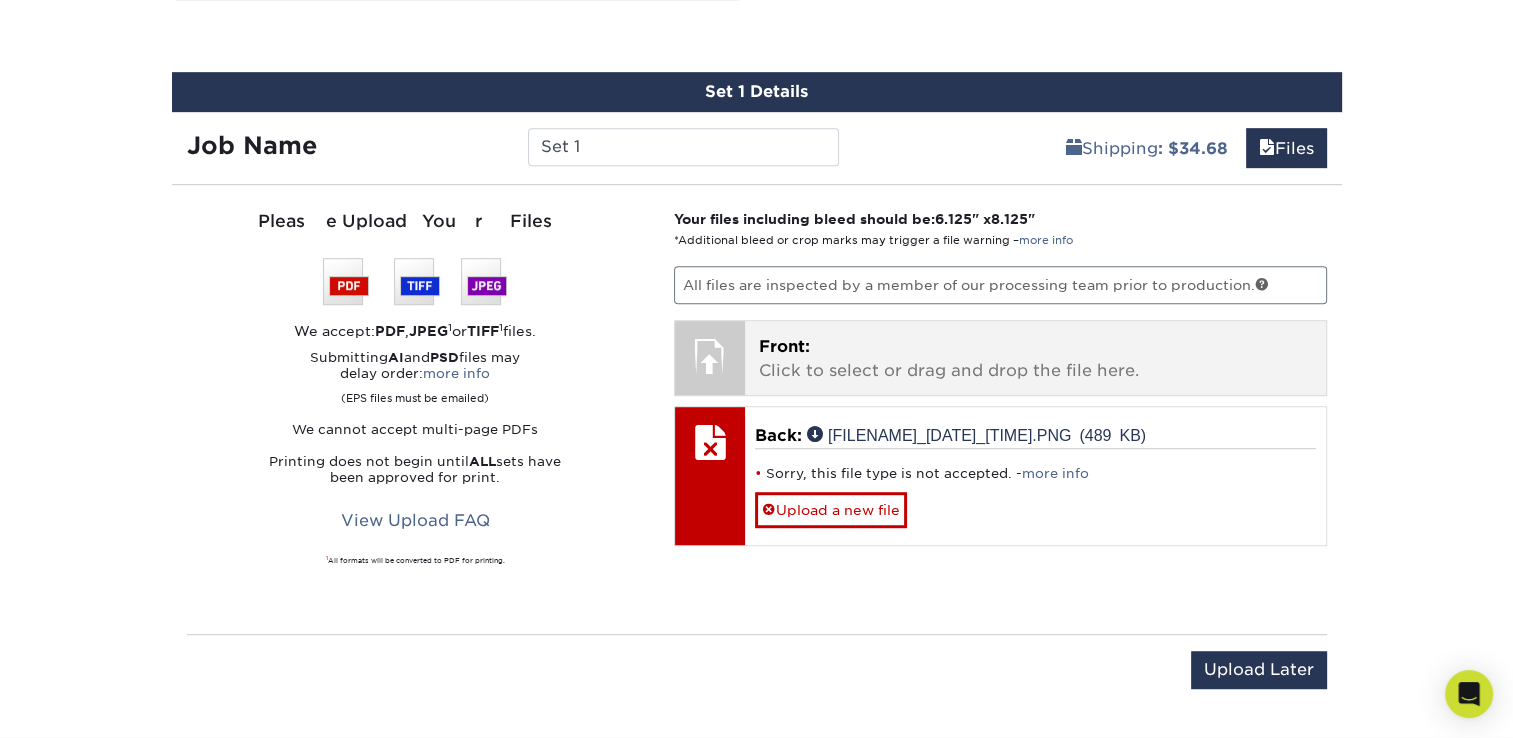 click on "Front: Click to select or drag and drop the file here." at bounding box center [1035, 359] 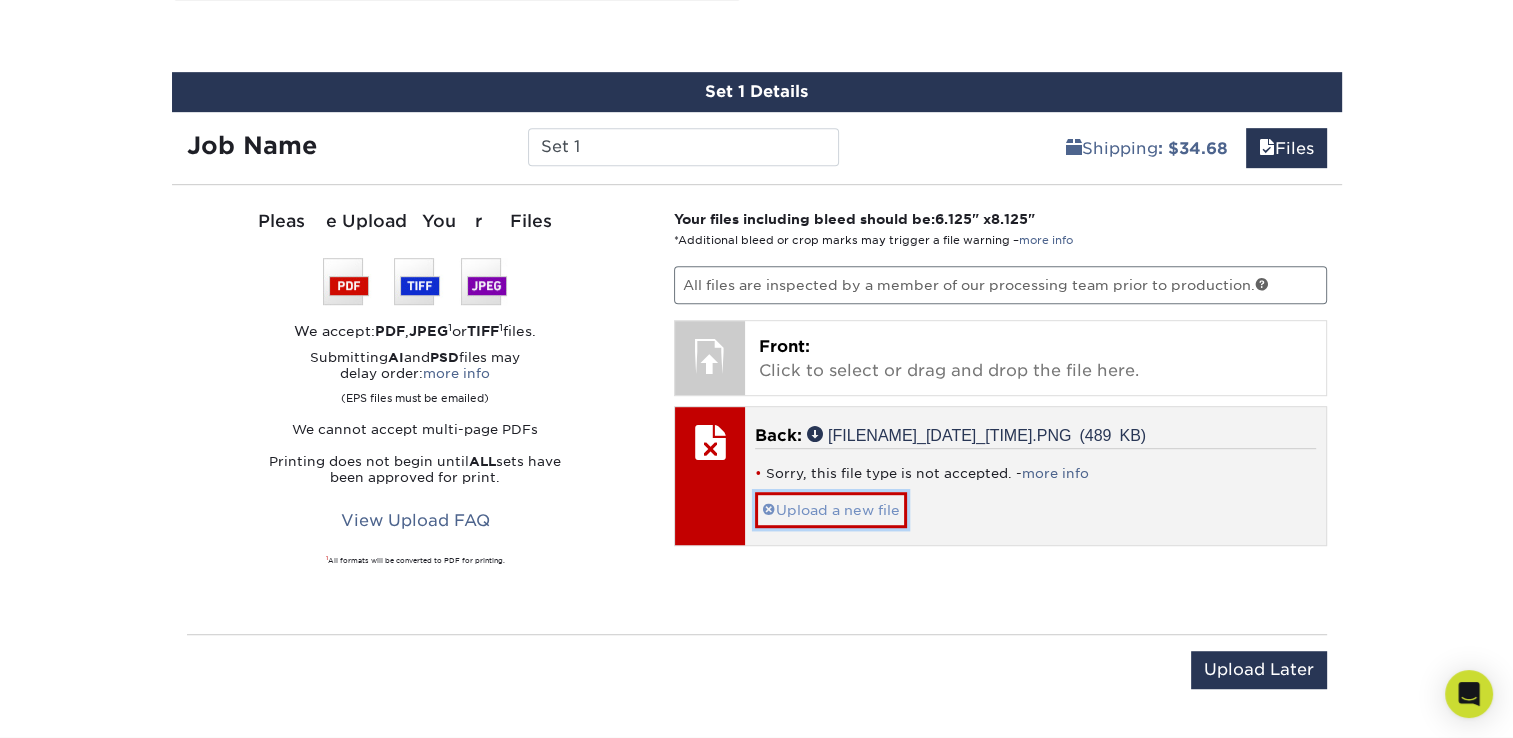 click at bounding box center (769, 510) 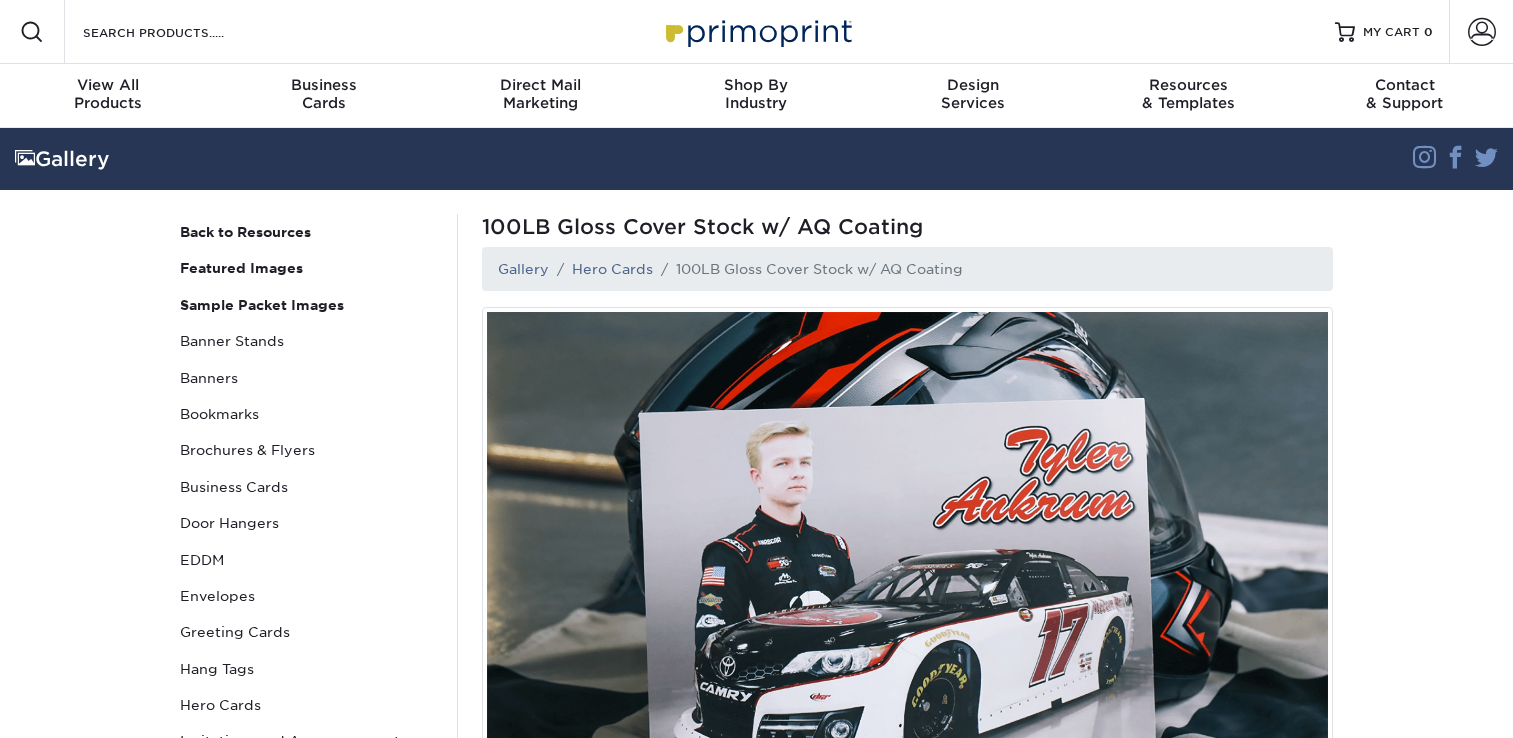 scroll, scrollTop: 0, scrollLeft: 0, axis: both 